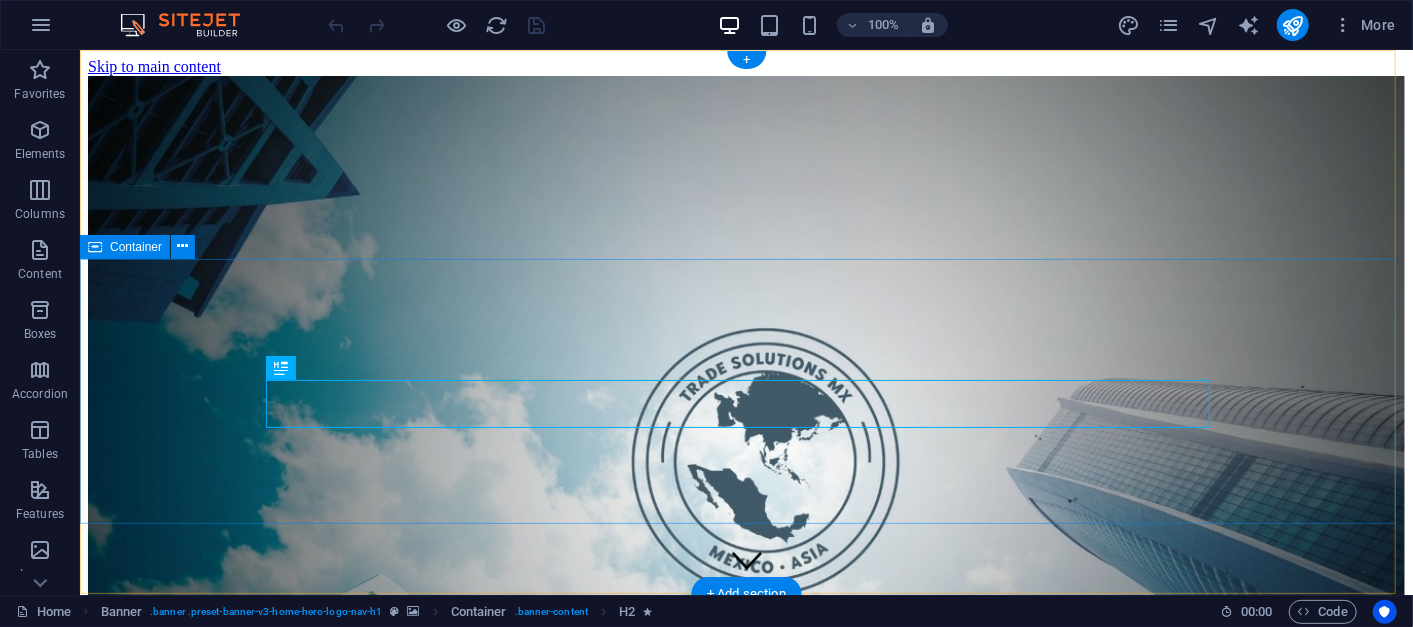 scroll, scrollTop: 0, scrollLeft: 0, axis: both 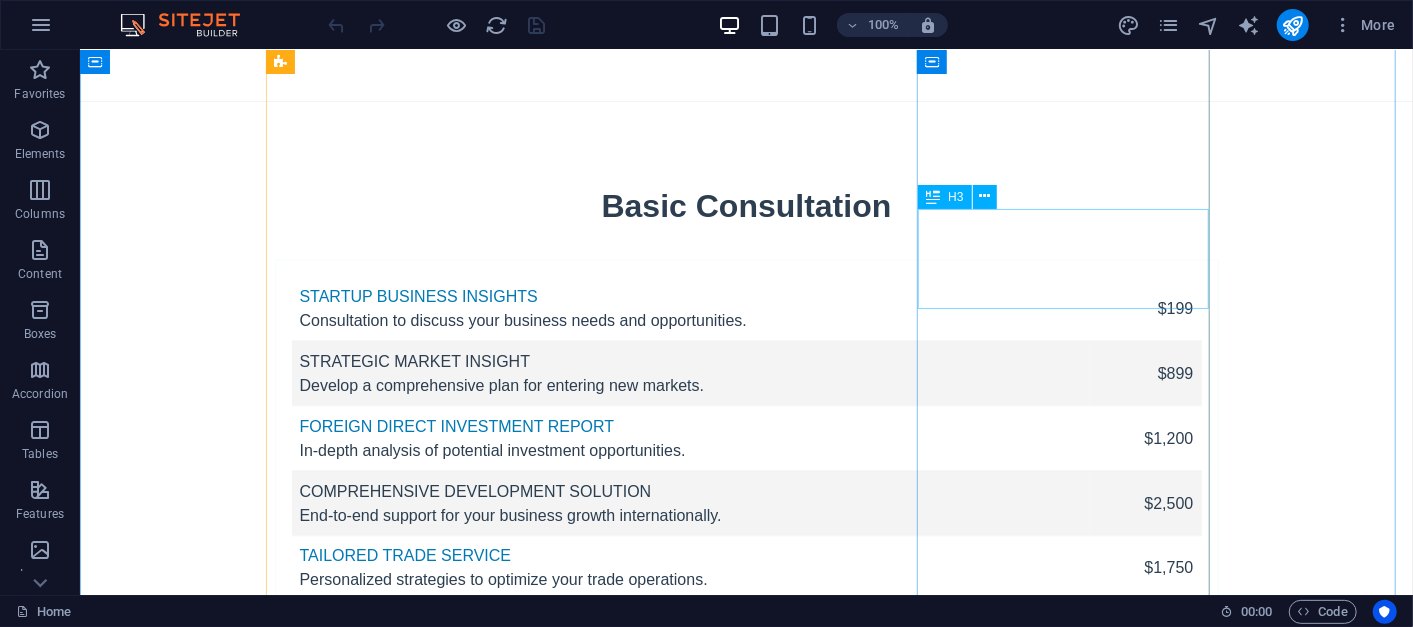 click on "Client Relations -" at bounding box center (420, 6319) 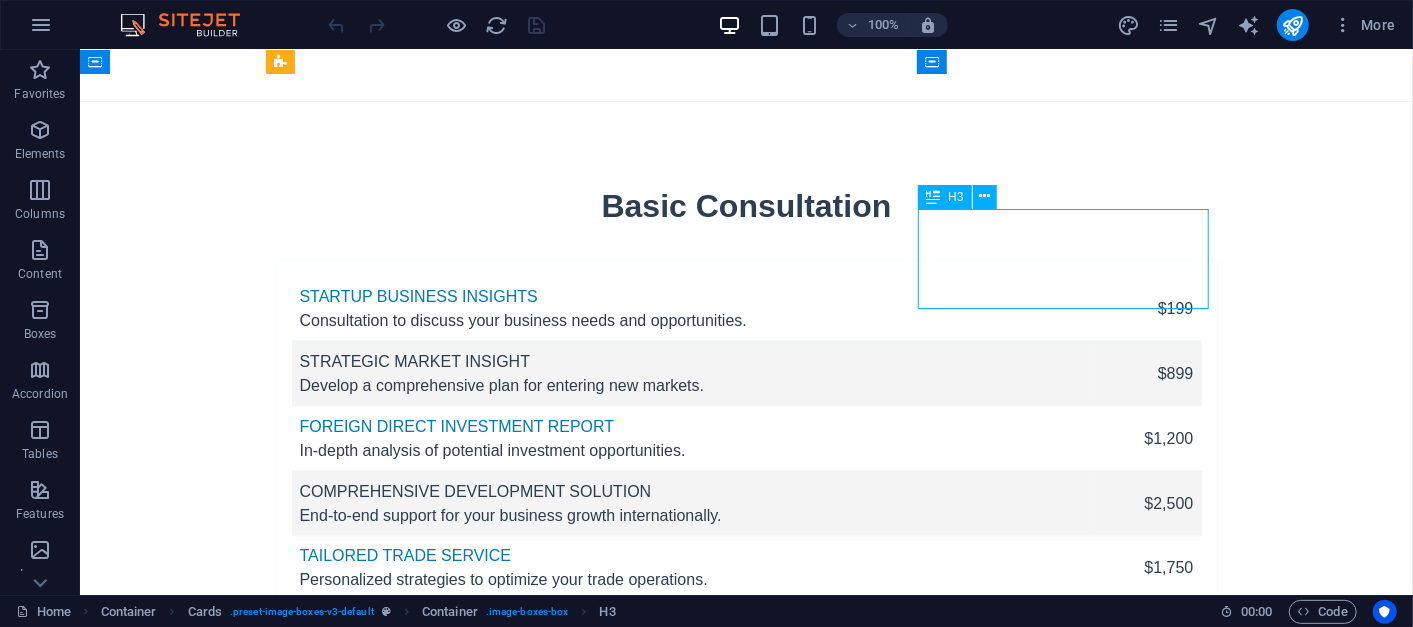 click on "Client Relations -" at bounding box center (420, 6319) 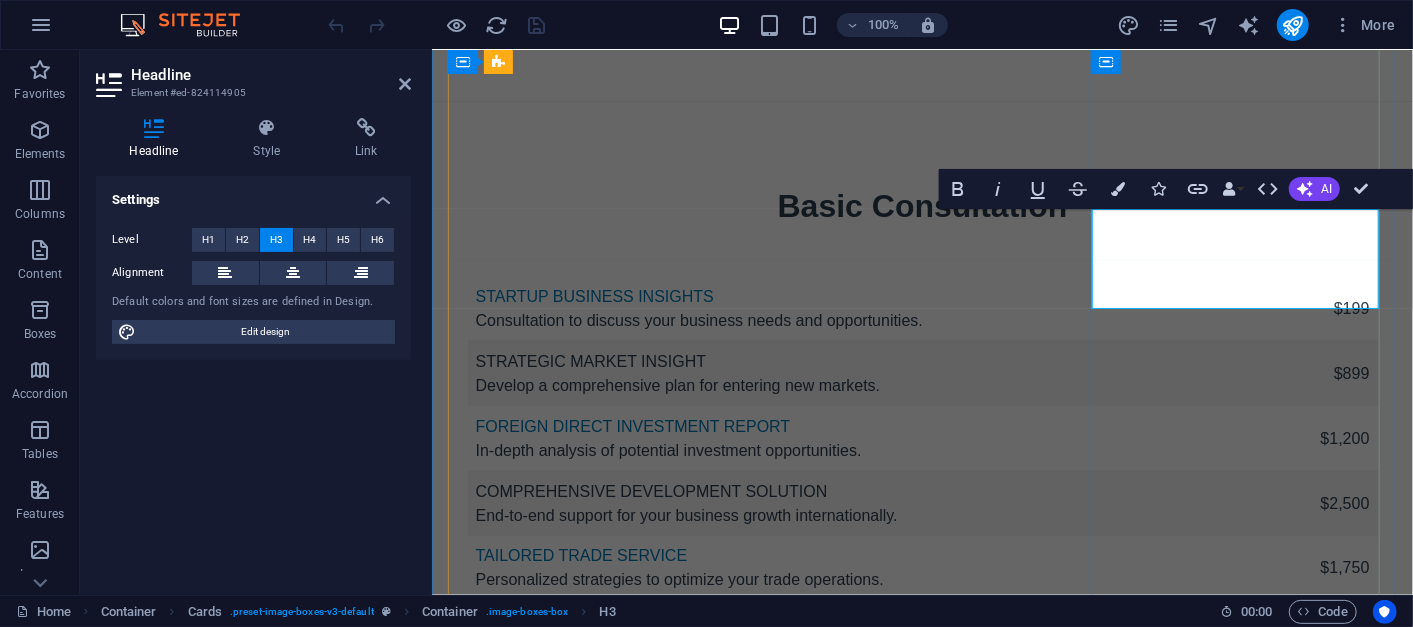 type 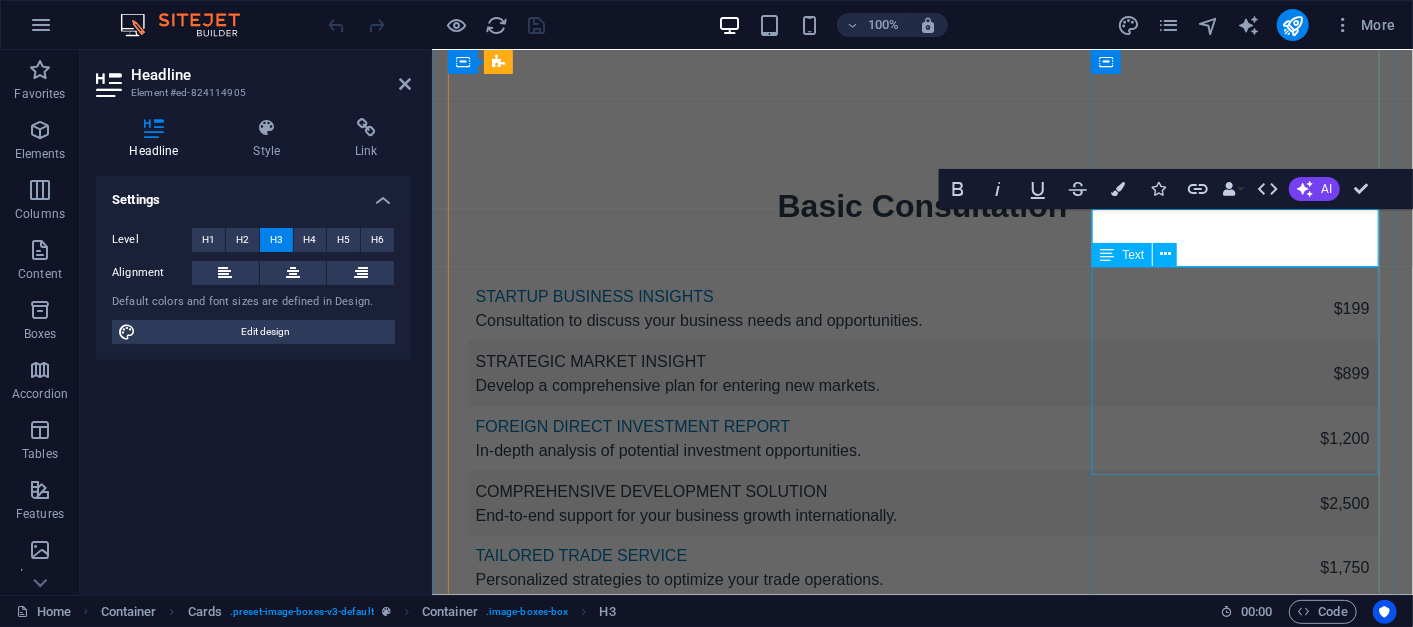 click on "Establishing and nurturing robust client relationships is essential for business success. By focusing on effective communication, trust-building, and consistent engagement, we ensure that our clients feel valued and understood throughout our partnership." at bounding box center [596, 6431] 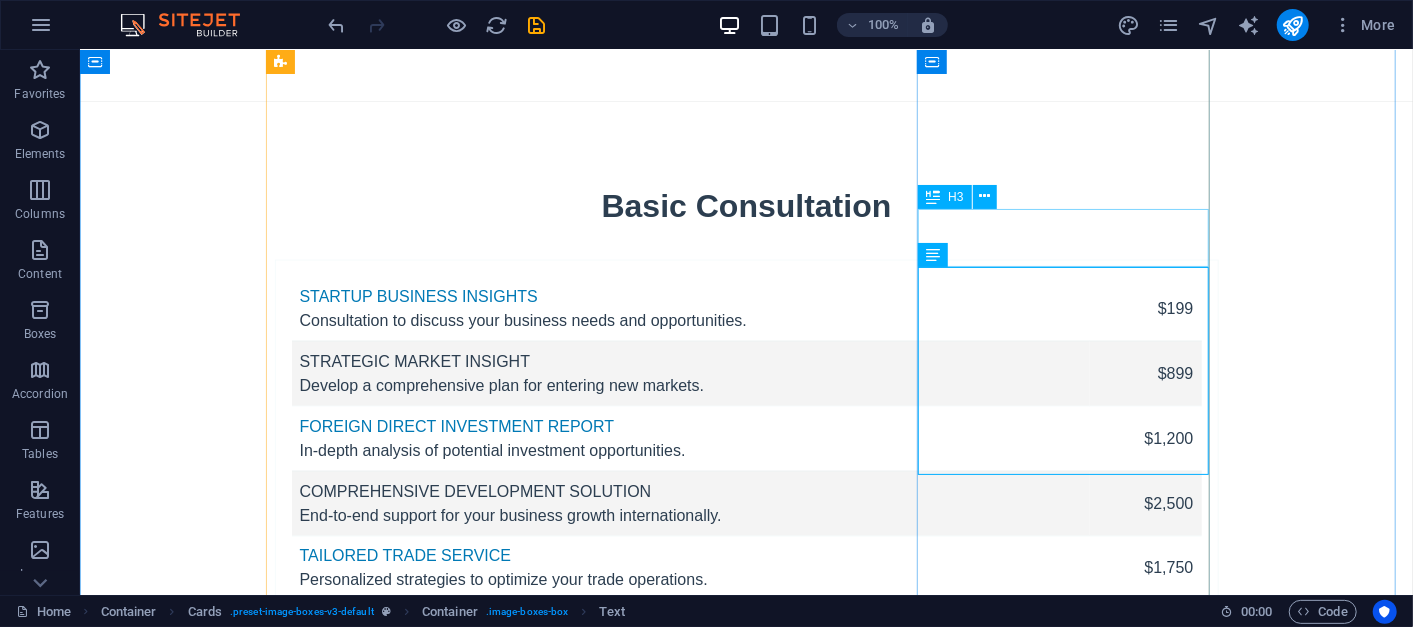 click on "[FIRST] Solís" at bounding box center [420, 6298] 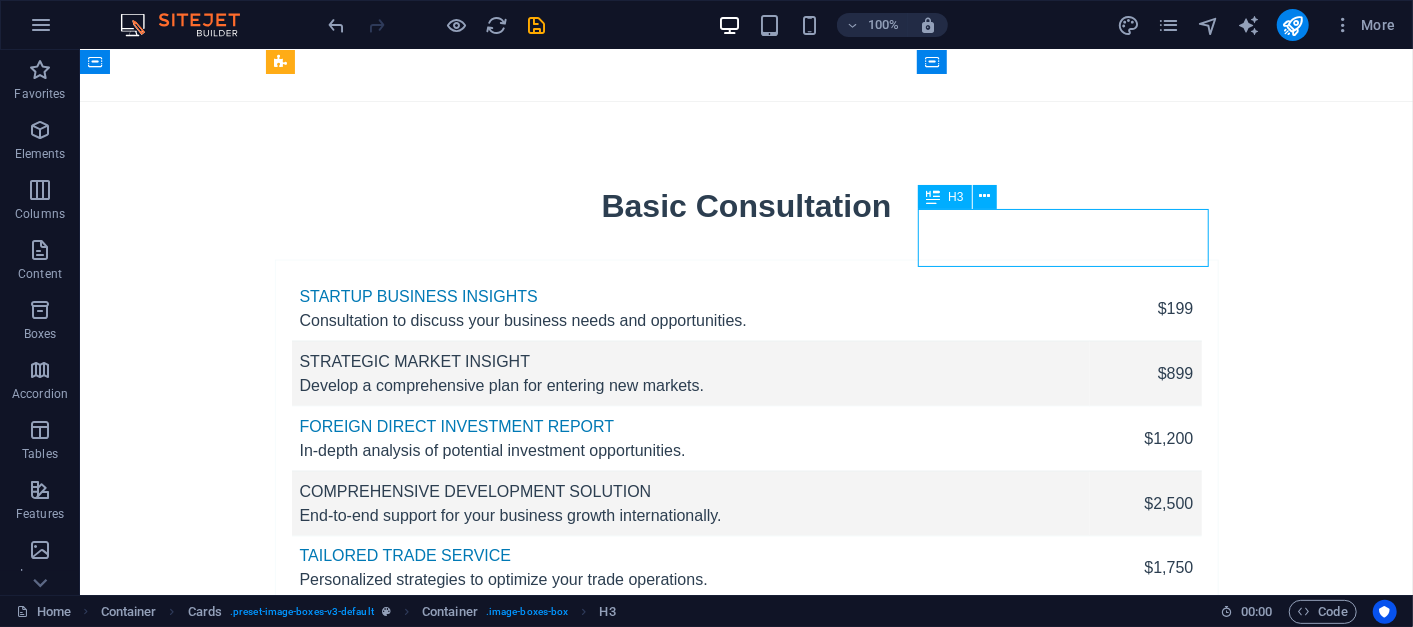 click on "[FIRST] Solís" at bounding box center [420, 6298] 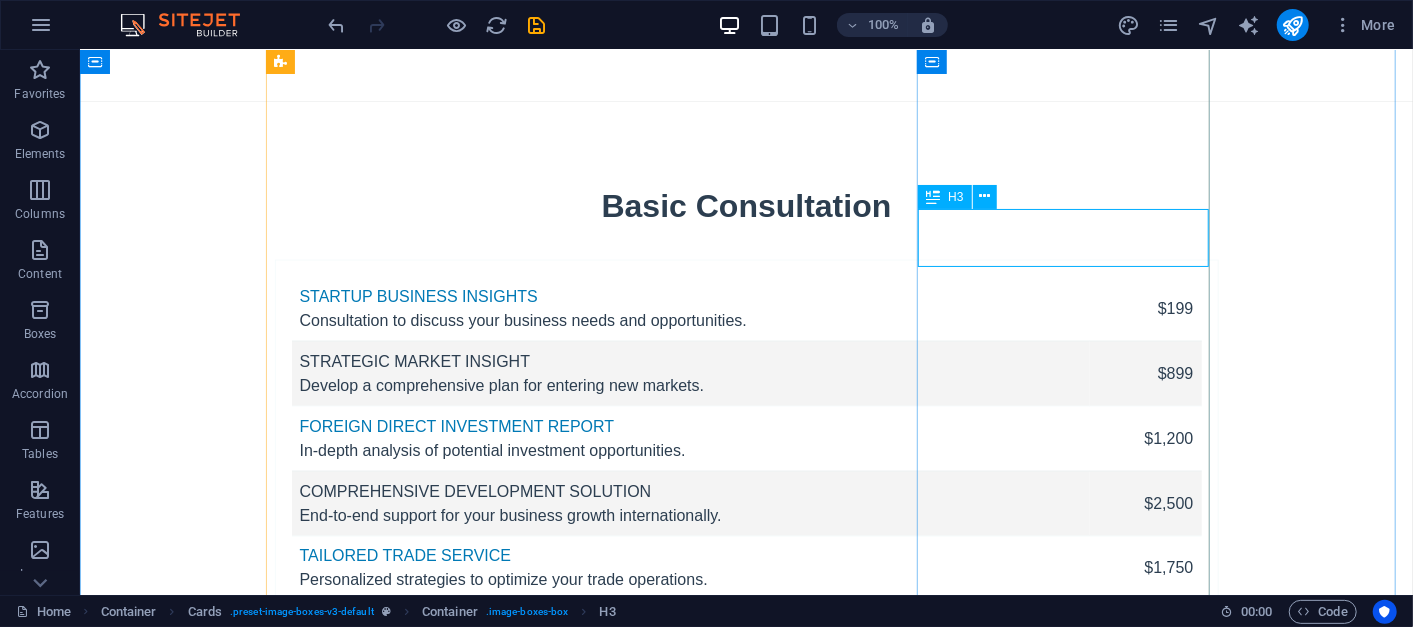 click on "[FIRST] Solís" at bounding box center (420, 6298) 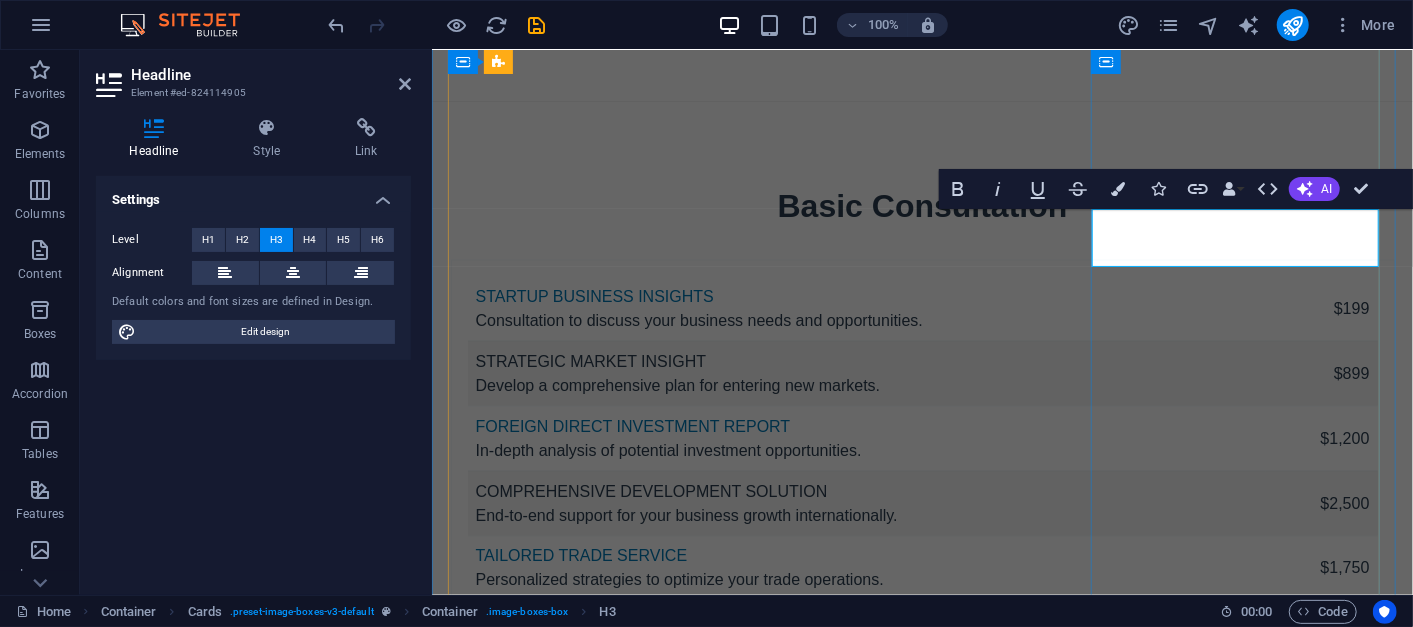 click on "[FIRST] Solís" at bounding box center (596, 6306) 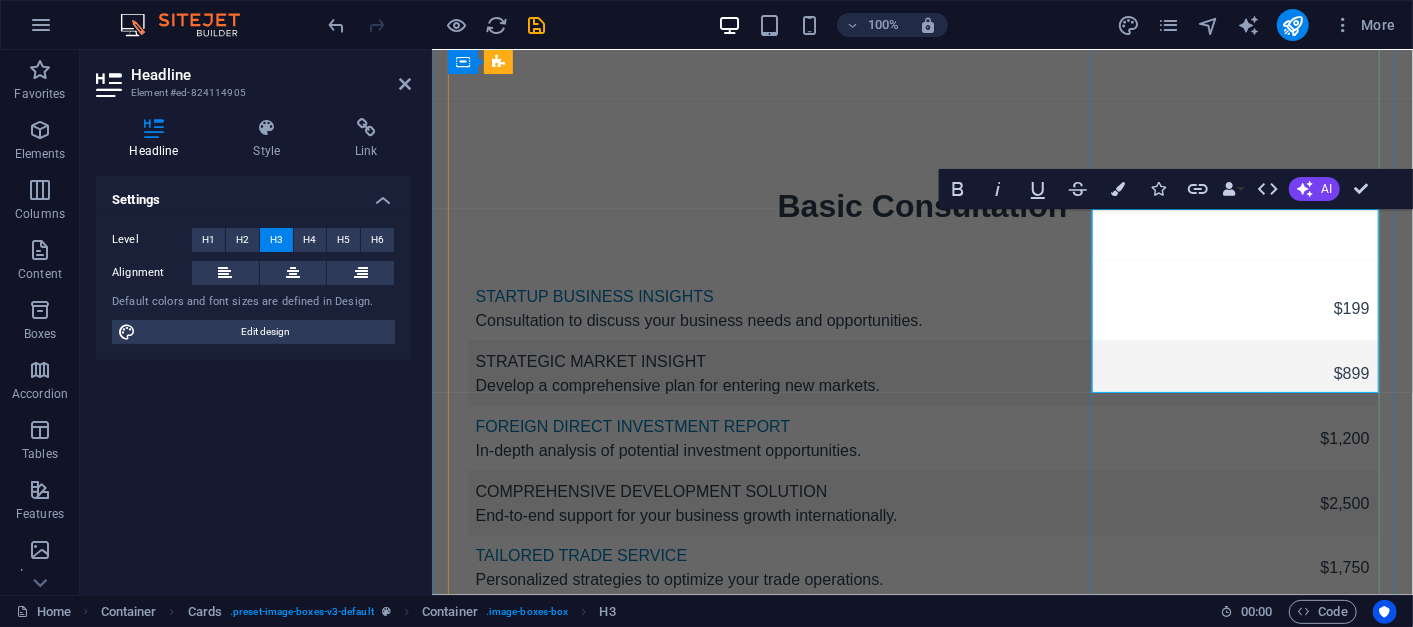 click on "[FIRST] Solís Zarzosa- International Logistics" at bounding box center (596, 6368) 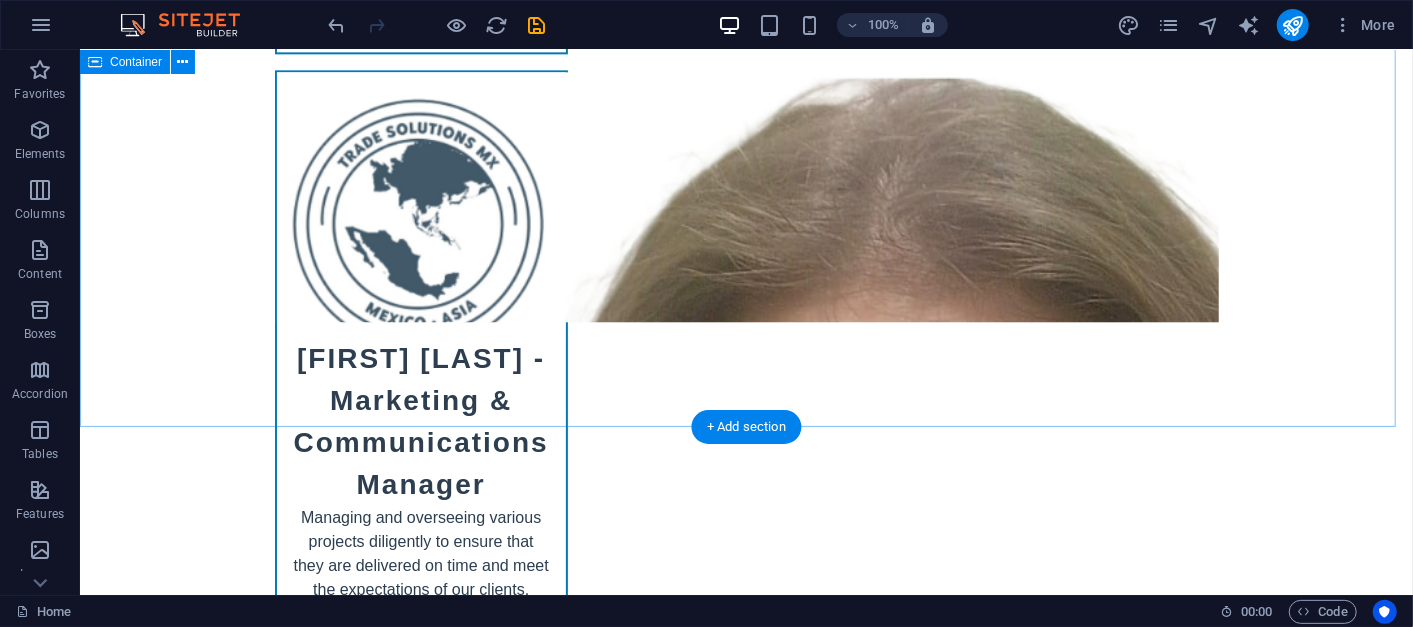 scroll, scrollTop: 11660, scrollLeft: 0, axis: vertical 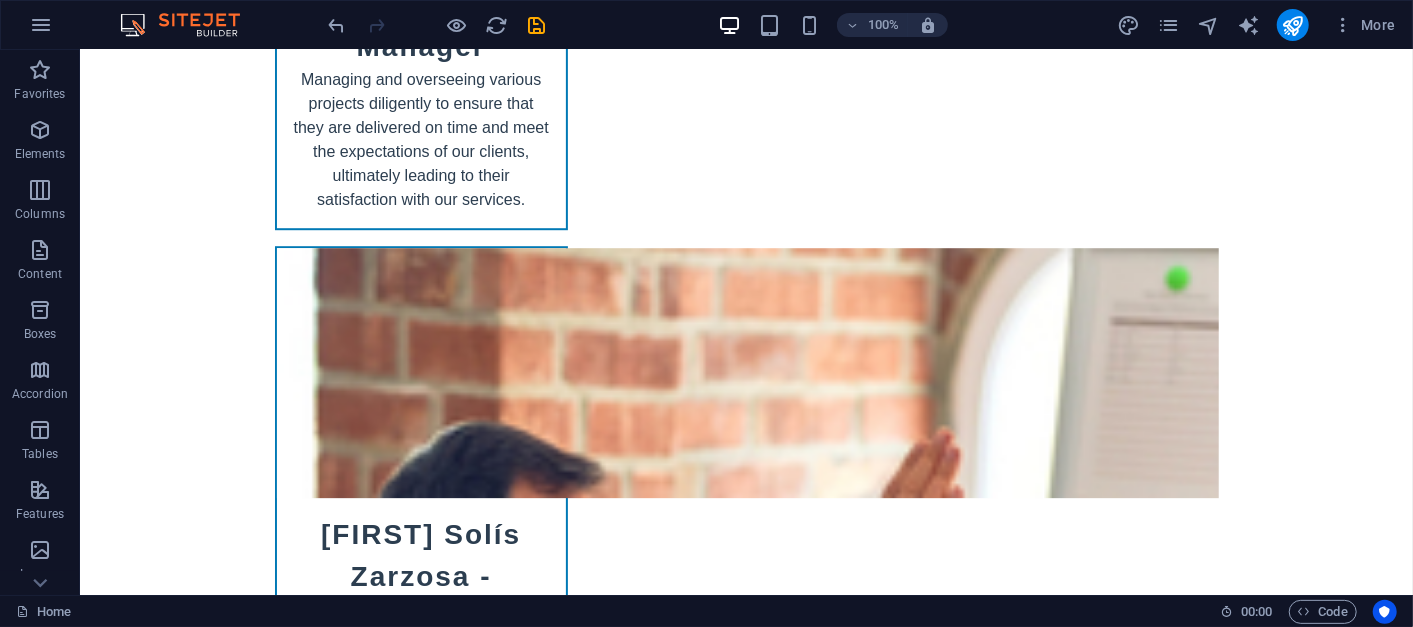 click at bounding box center [437, 25] 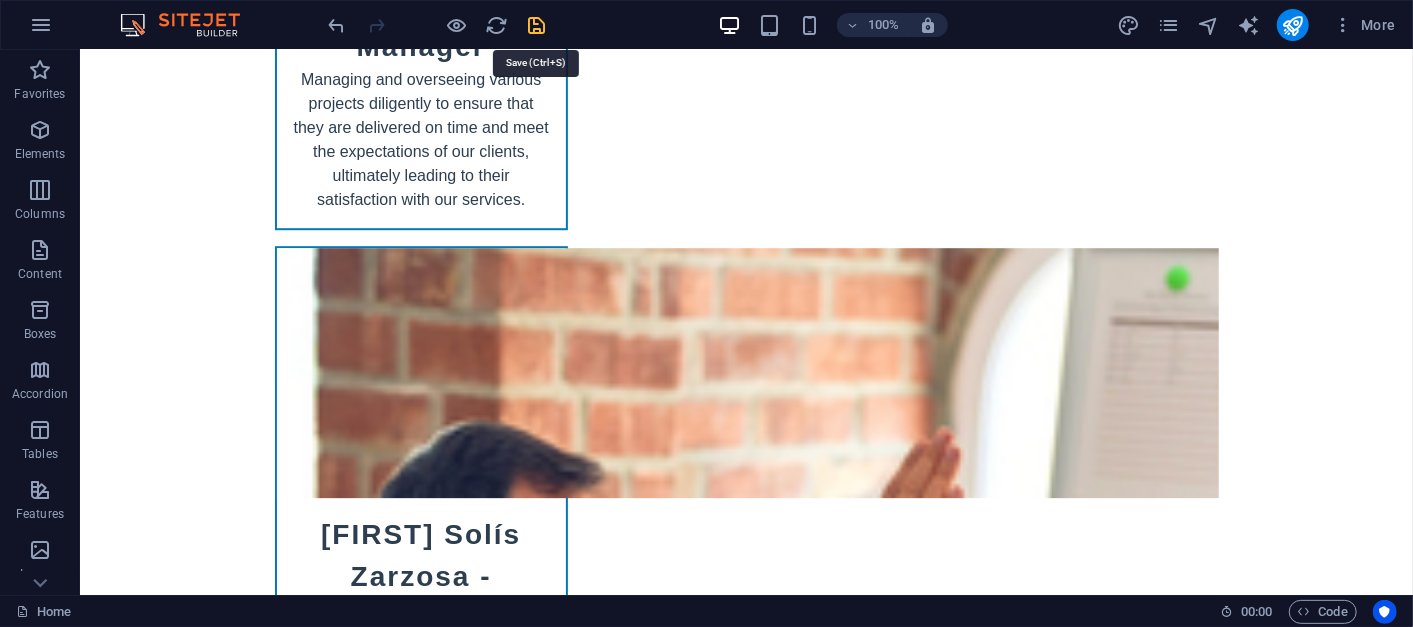 click at bounding box center [537, 25] 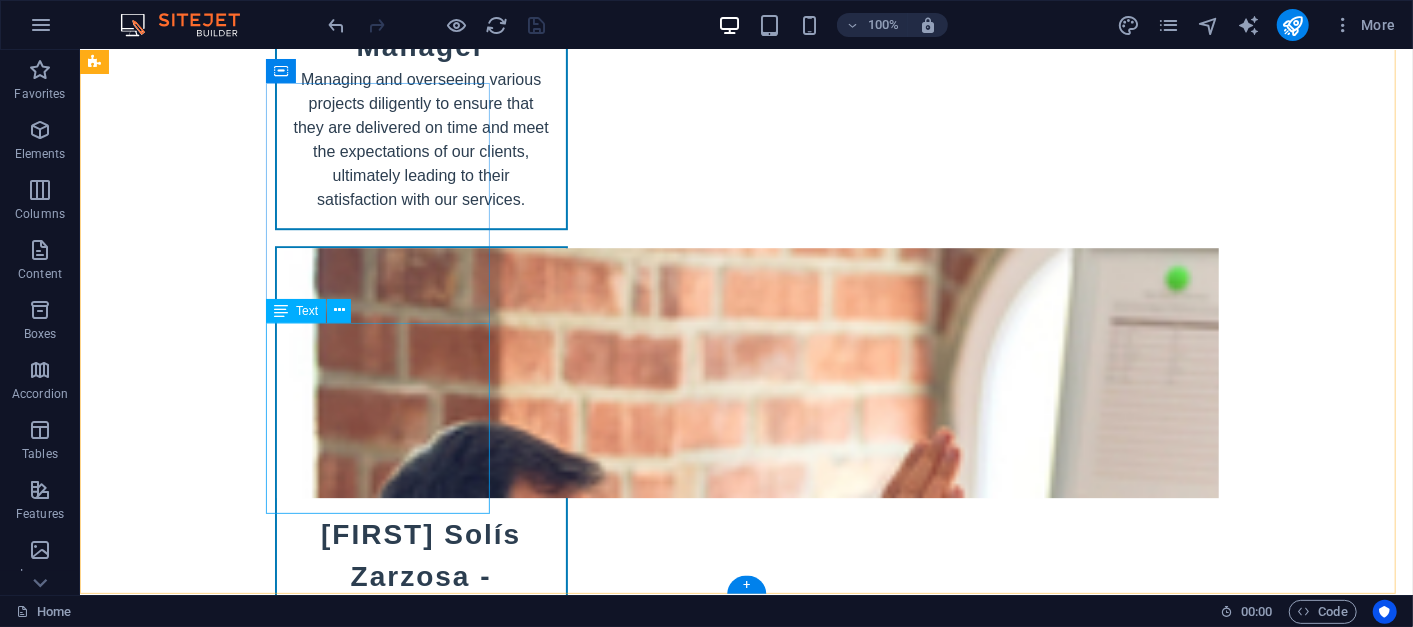click on "Trade Solutions MX is your partner in exploring global business opportunities. We help you navigate international markets with confidence. For more information about our services, please contact us or visit our website." at bounding box center [207, 8380] 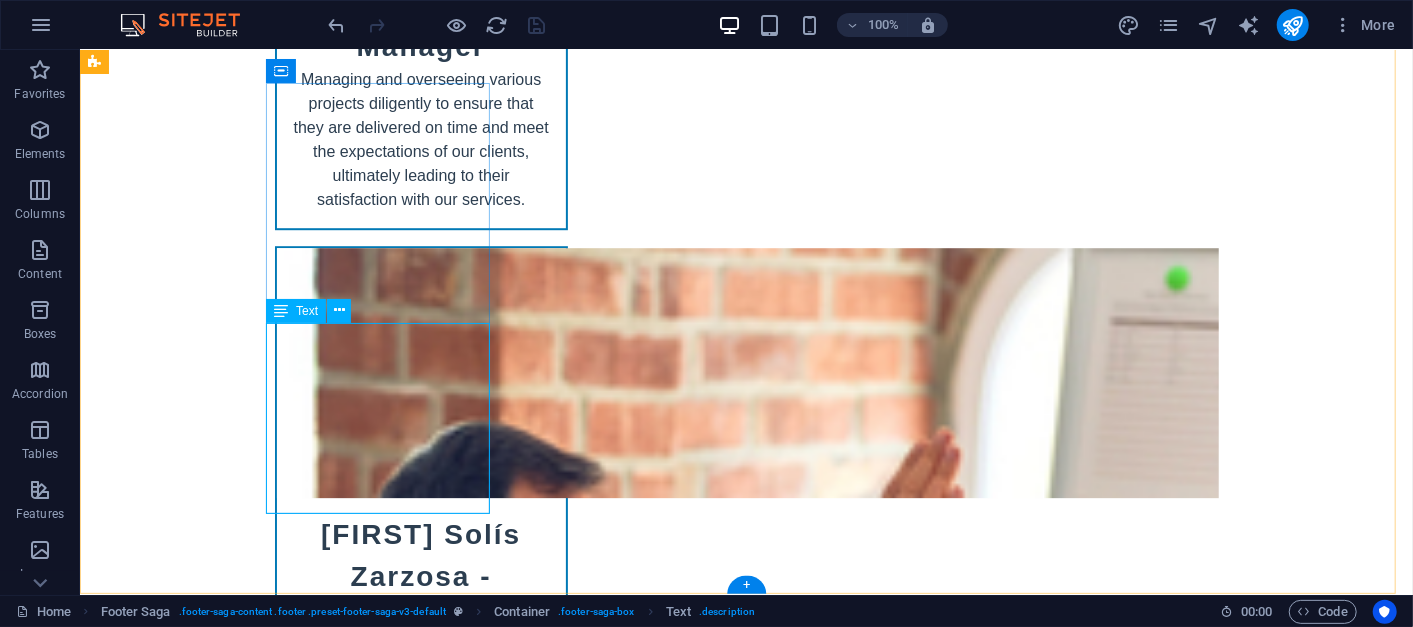 click on "Trade Solutions MX is your partner in exploring global business opportunities. We help you navigate international markets with confidence. For more information about our services, please contact us or visit our website." at bounding box center (207, 8380) 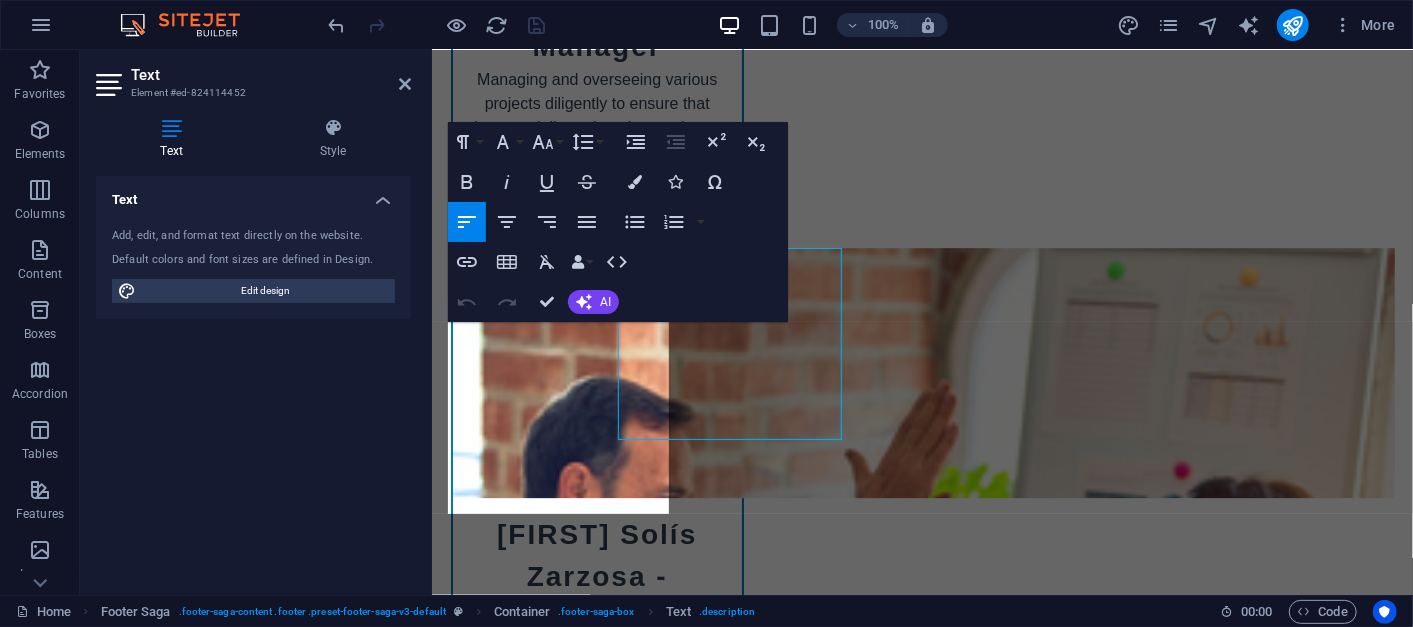 scroll, scrollTop: 11265, scrollLeft: 0, axis: vertical 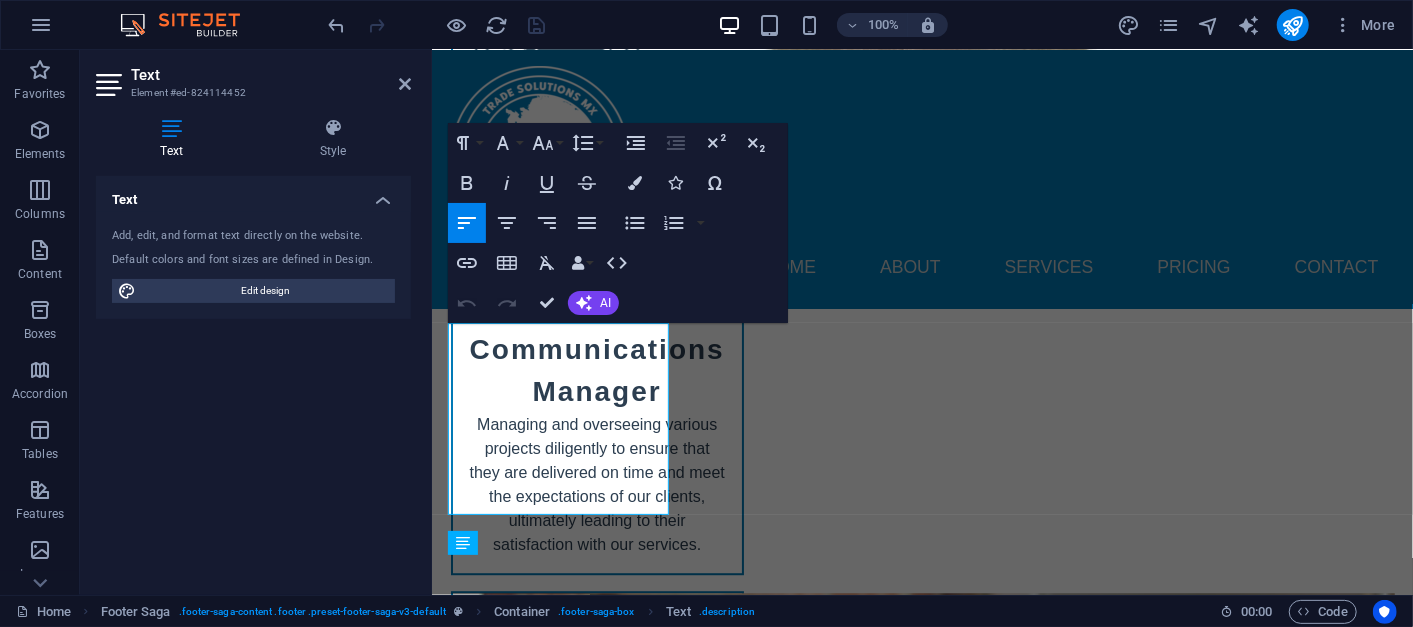 drag, startPoint x: 712, startPoint y: 333, endPoint x: 643, endPoint y: 397, distance: 94.11163 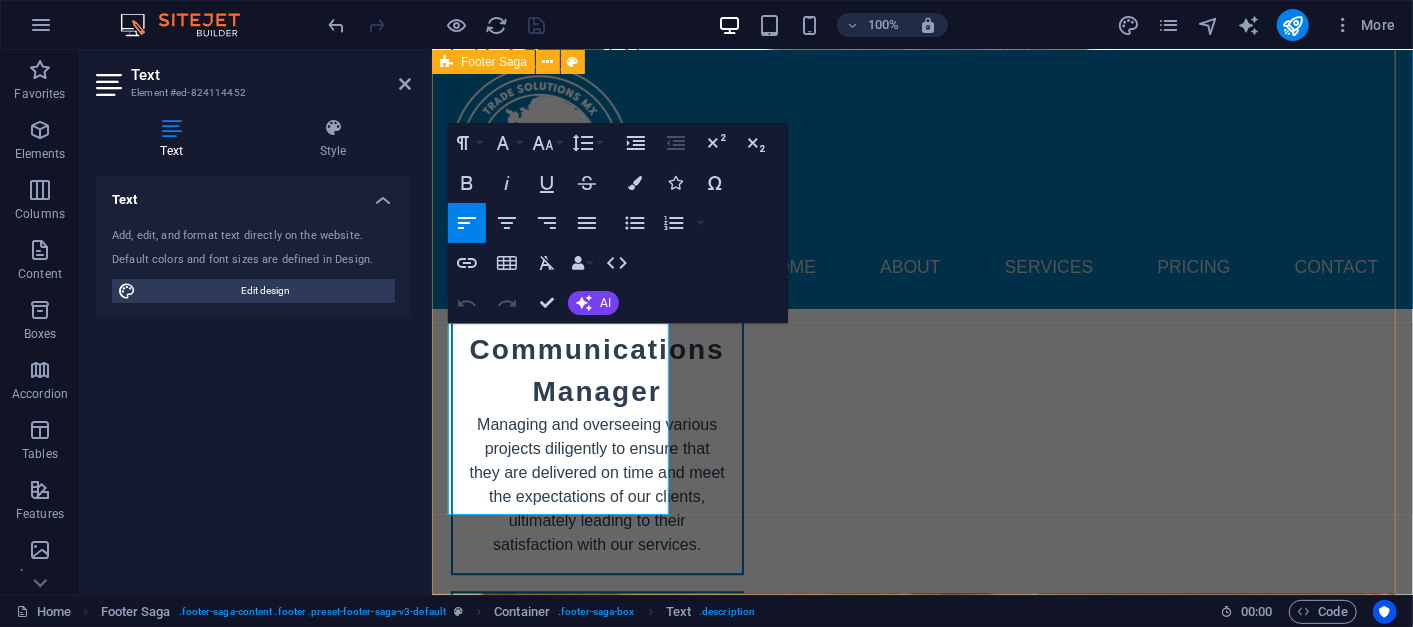 click on "Trade Solutions MX is your partner in exploring global business opportunities. We help you navigate international markets with confidence. For more information about our services, please contact us or visit our website. Contact [NUMBER] Trade Ave. [POSTAL_CODE] Mexico City Phone: [PHONE] Mobile: [PHONE] Email: contact@[DOMAIN].com Navigation Home About Services Pricing Contact Legal Notice Privacy Policy Social media Facebook Linkedin Instagram" at bounding box center (921, 7720) 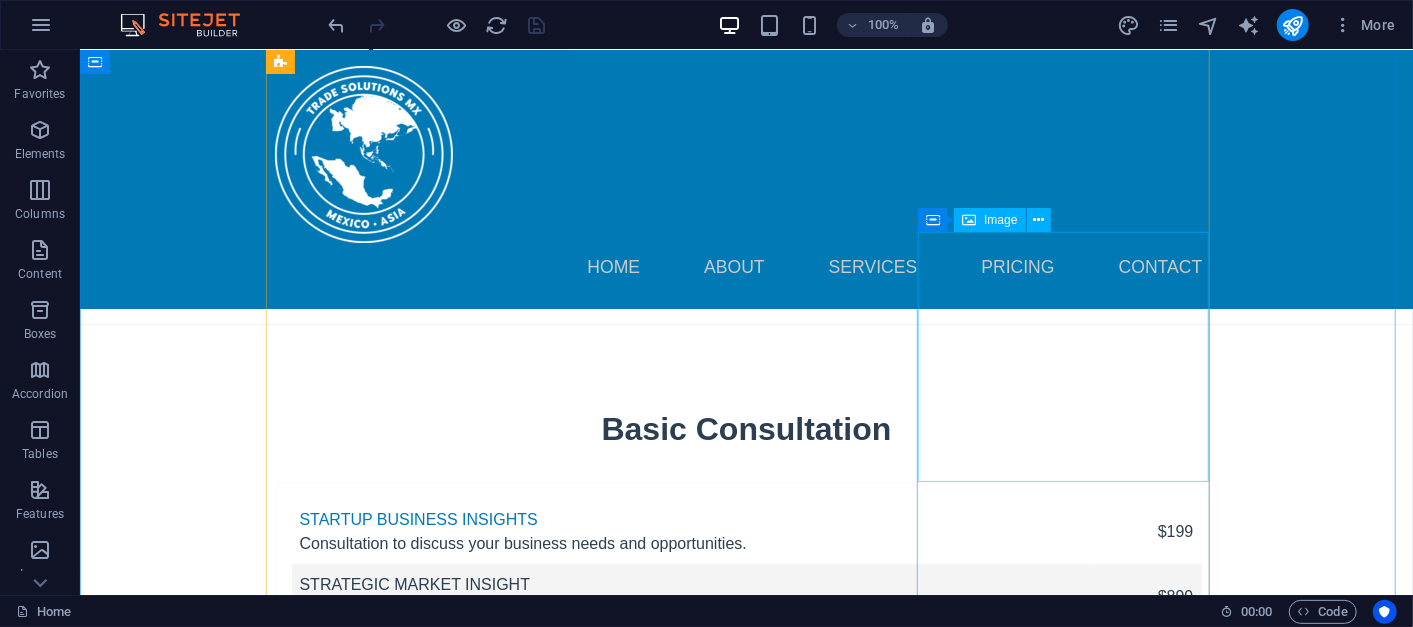 scroll, scrollTop: 5555, scrollLeft: 0, axis: vertical 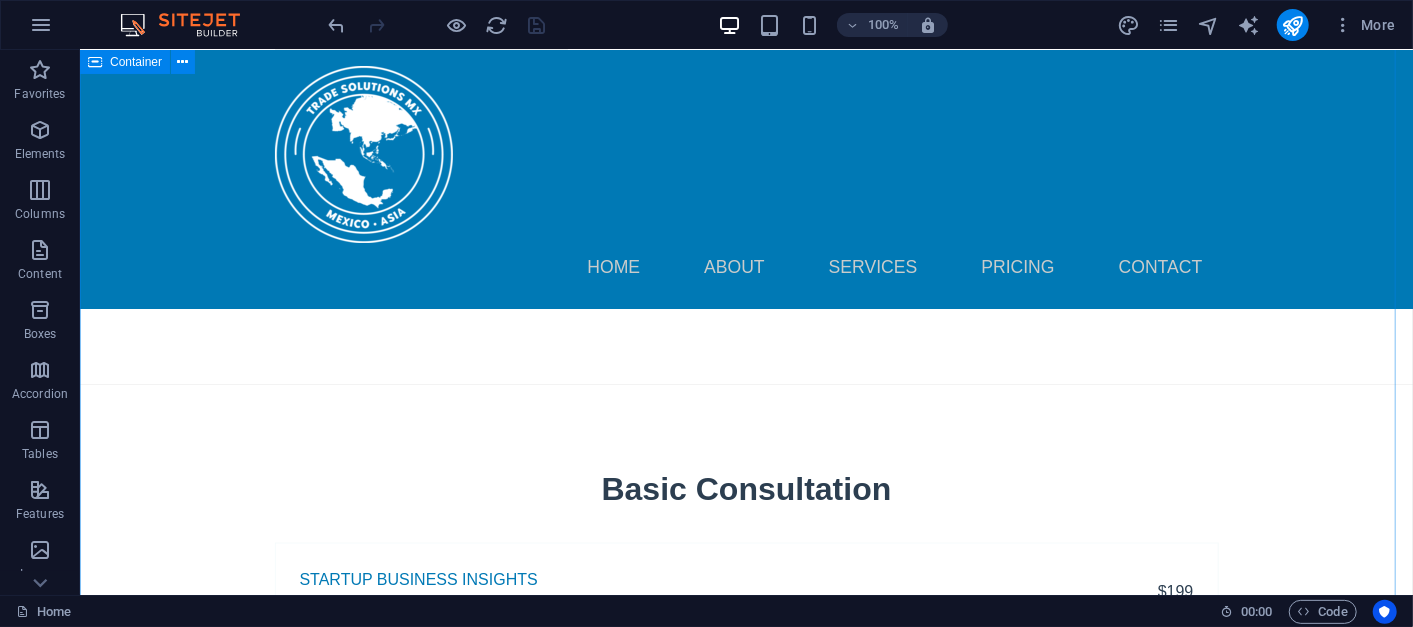 click on "Team CEO - [FIRST] [LAST] With over 12 years of extensive experience in the field of international business, I am a seasoned expert dedicated to navigating the complexities of global markets. My journey has equipped me with a deep understanding of international trade dynamics and cross-cultural business practices. [FIRST] [LAST] Business Development Director [COUNTRY] We specialize in developing innovative market strategies and identifying lucrative investment opportunities to help our clients achieve their financial goals. Our expertise allows us to navigate the complexities of the market, ensuring that we provide tailored solutions that align with your unique needs and aspirations. Financial Analyst - [FIRST] [LAST] [FIRST] [LAST] Representative [FIRST] [LAST] - Marketing & Communications Manager [FIRST] Solís Zarzosa - International Logistics" at bounding box center (745, 4908) 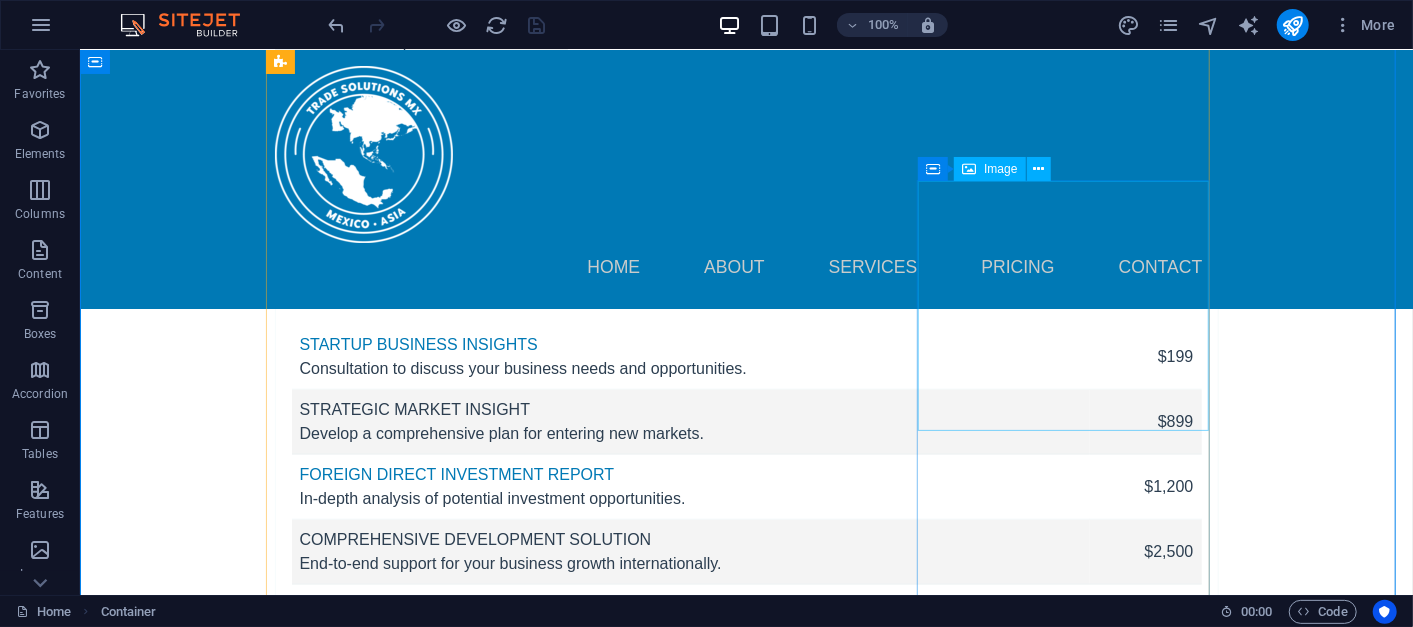 scroll, scrollTop: 5666, scrollLeft: 0, axis: vertical 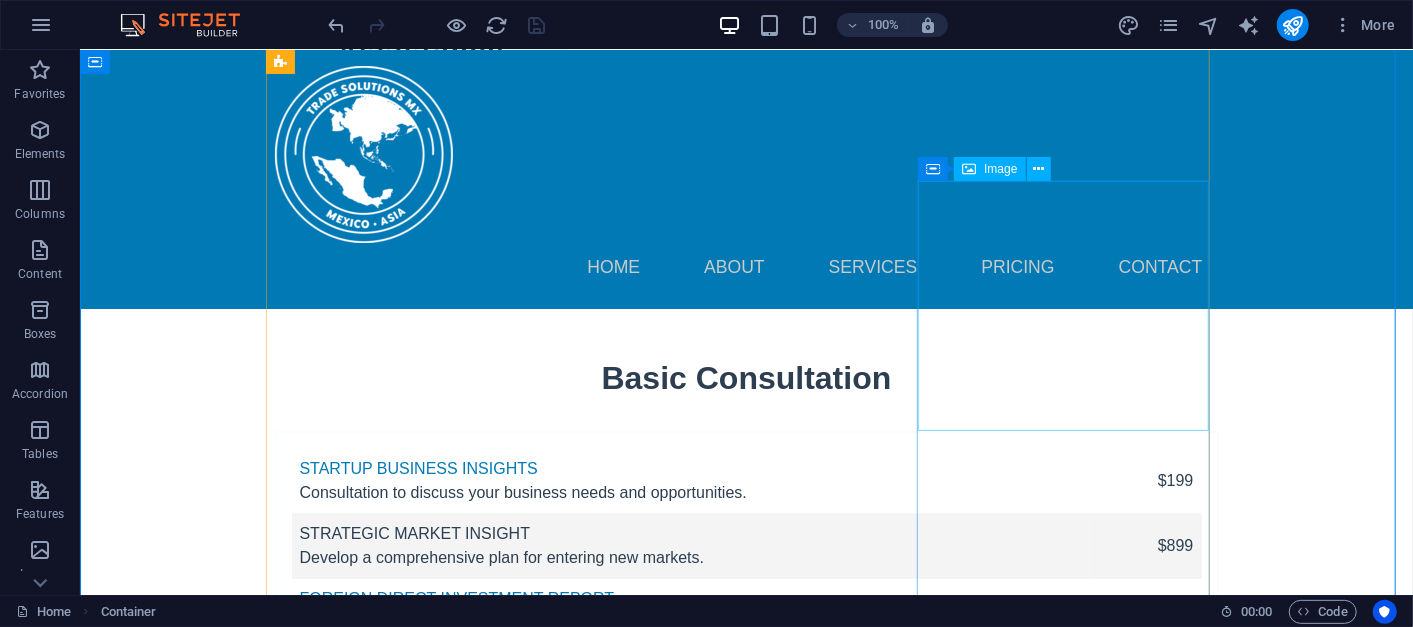 click at bounding box center (420, 6316) 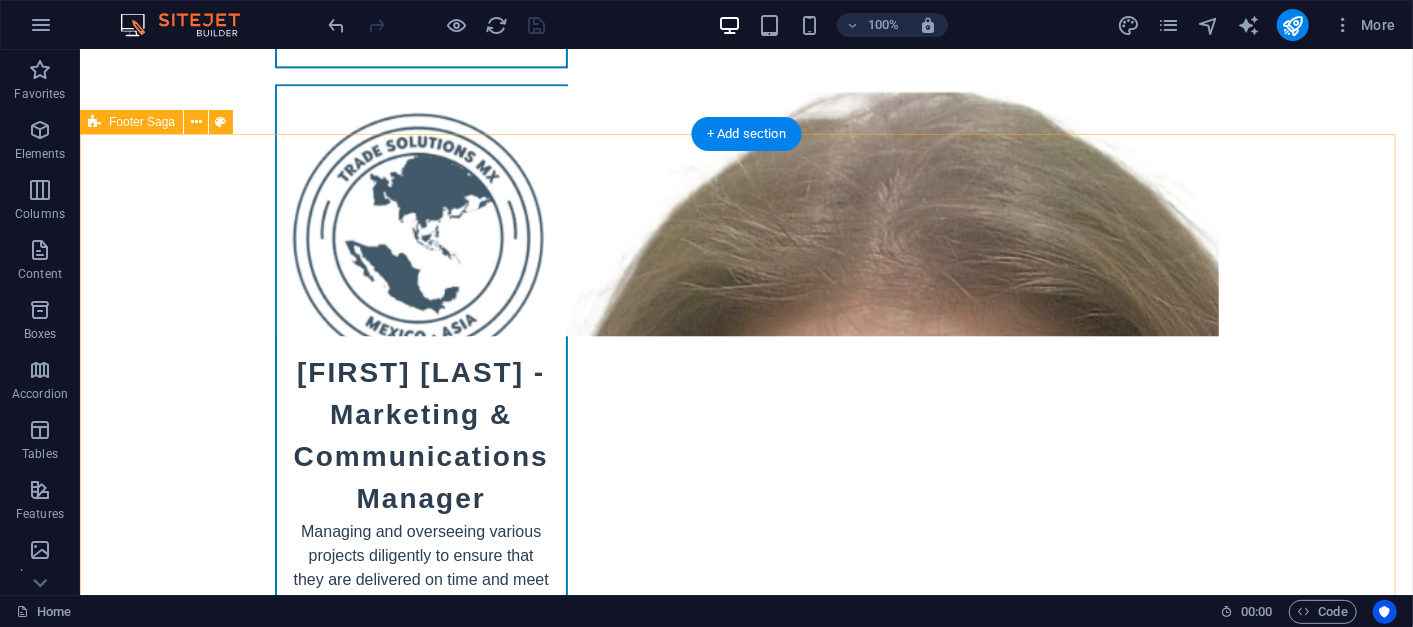 scroll, scrollTop: 11660, scrollLeft: 0, axis: vertical 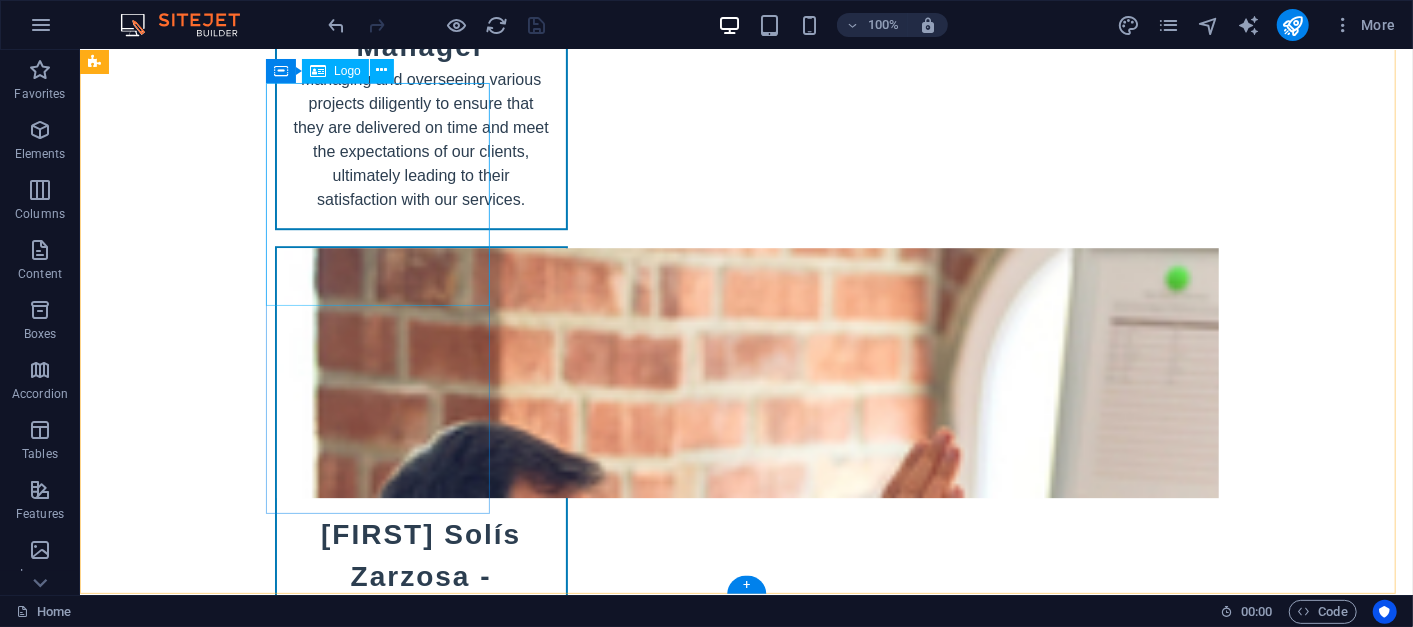 click at bounding box center (207, 7601) 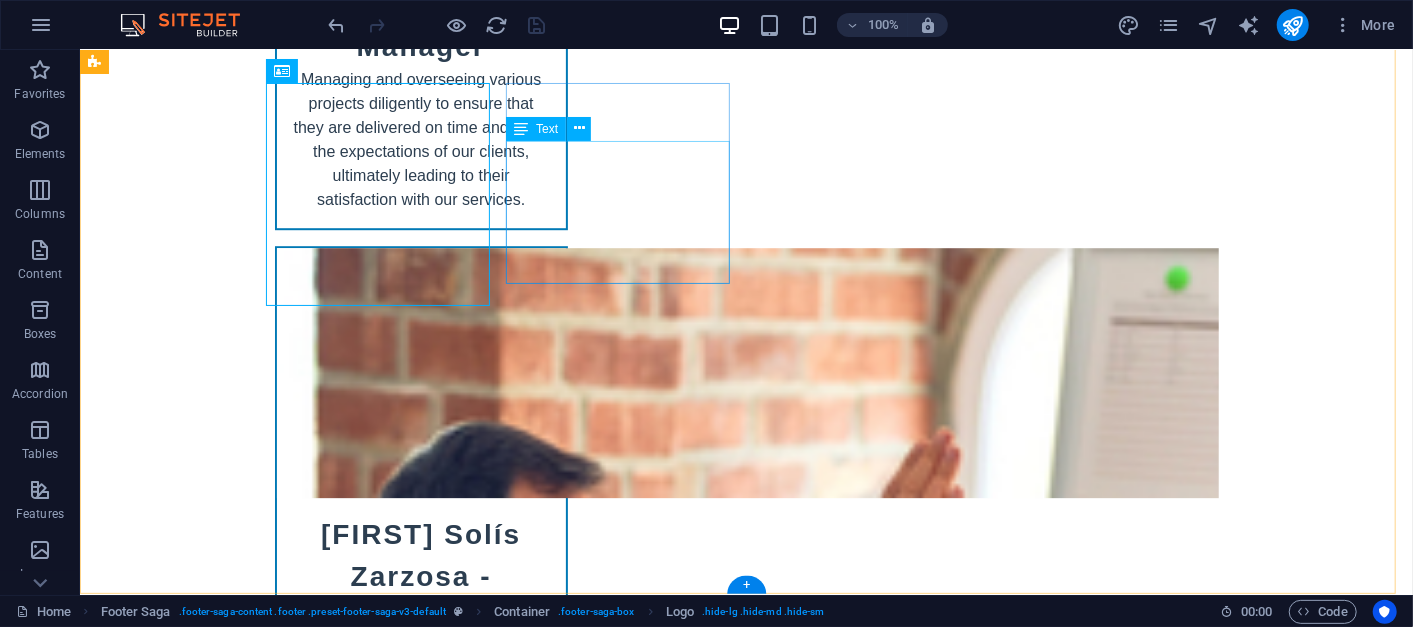 click on "[NUMBER] Trade Ave. [POSTAL_CODE] Mexico City Phone: [PHONE] Mobile: [PHONE] Email: contact@[DOMAIN].com" at bounding box center [207, 8602] 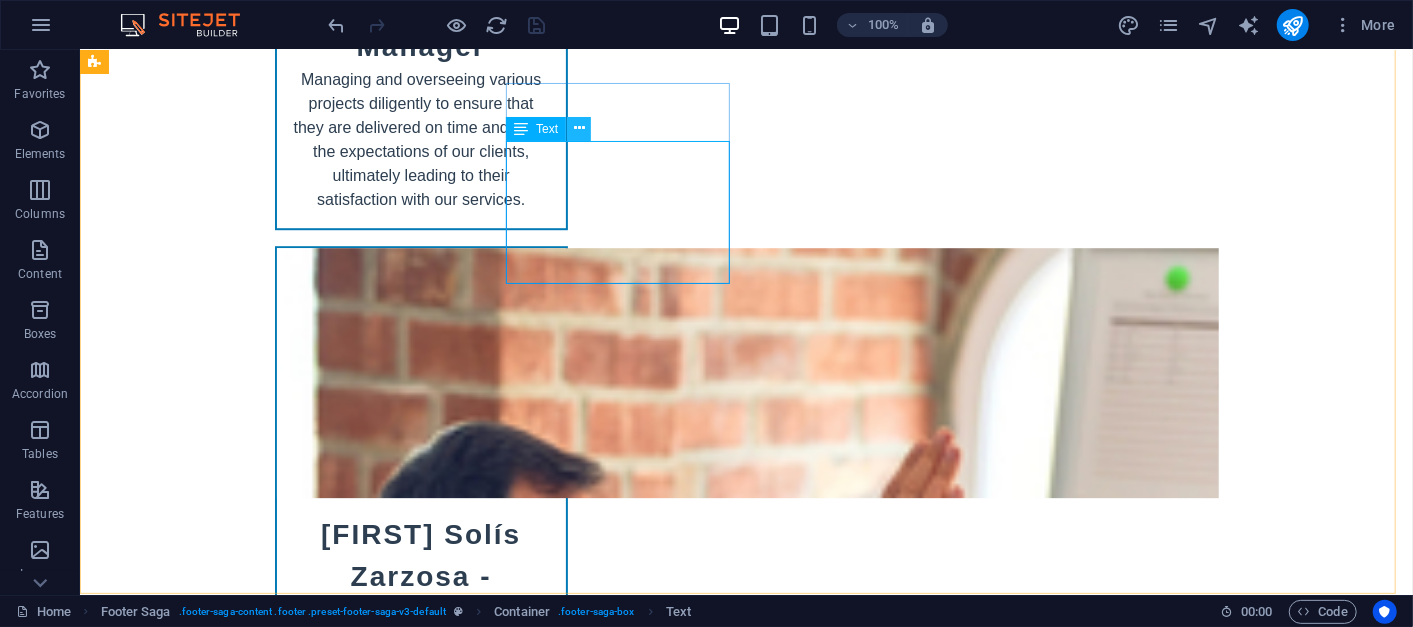 click at bounding box center [579, 129] 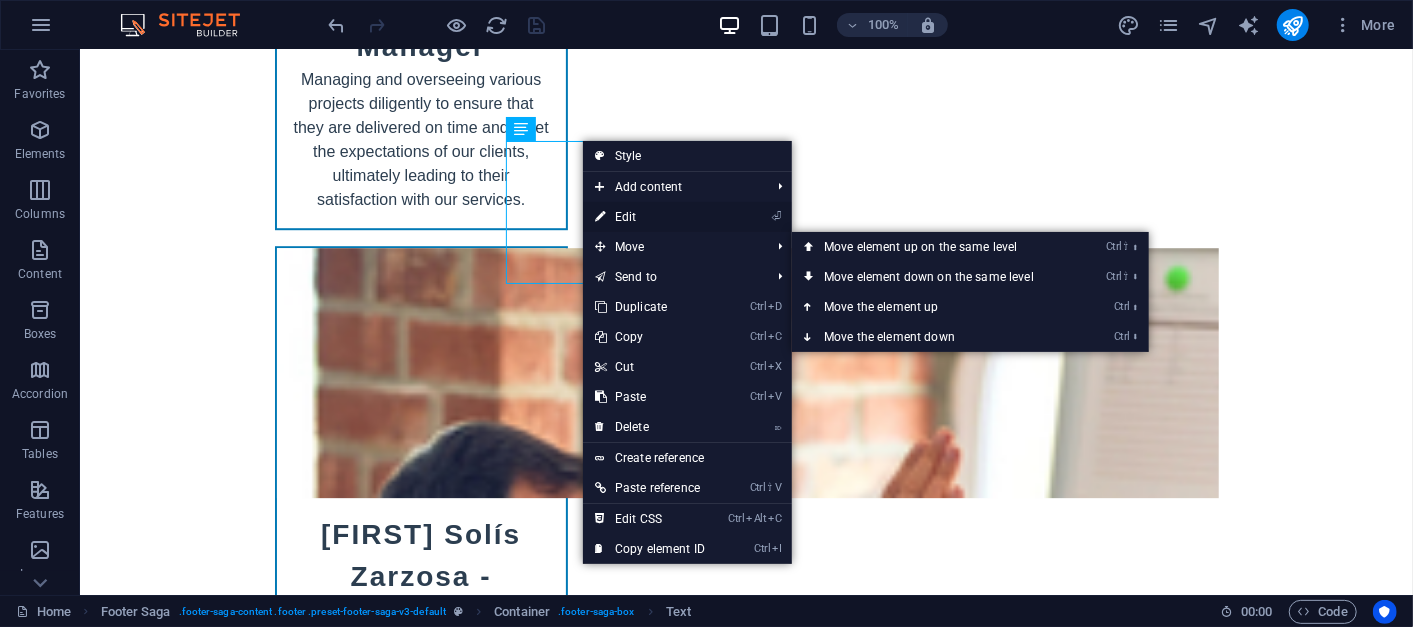 click on "⏎  Edit" at bounding box center [650, 217] 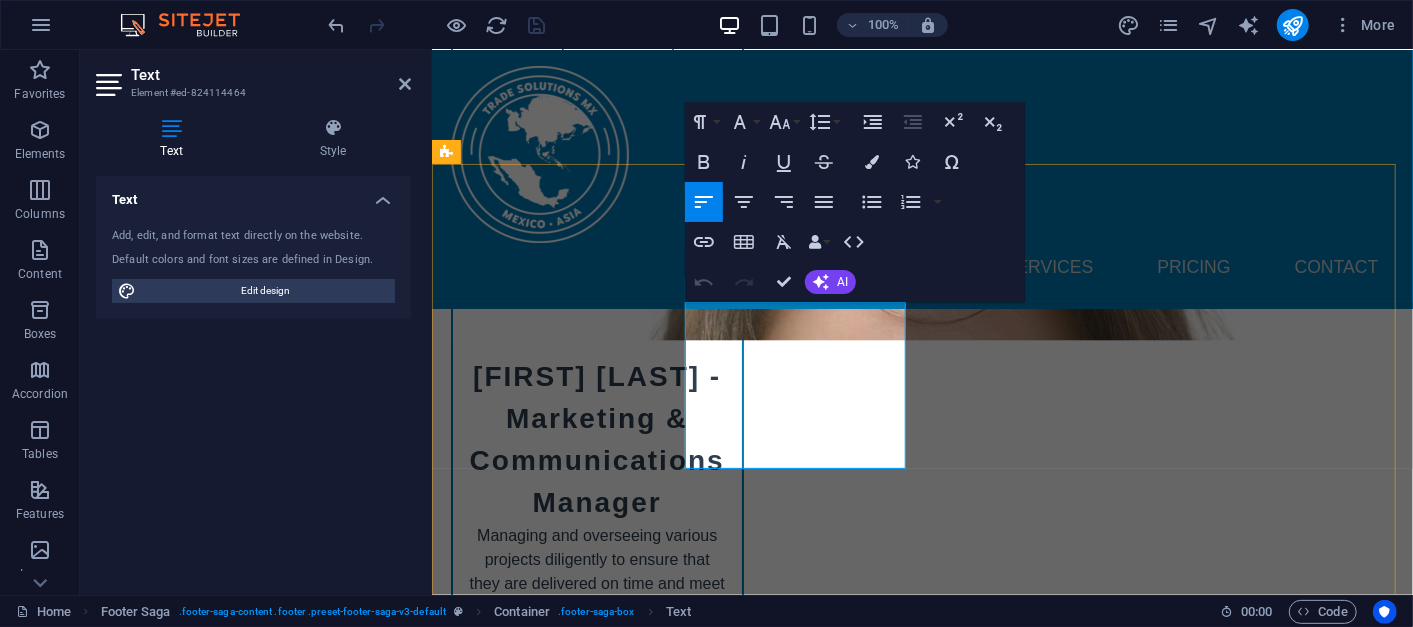 scroll, scrollTop: 11043, scrollLeft: 0, axis: vertical 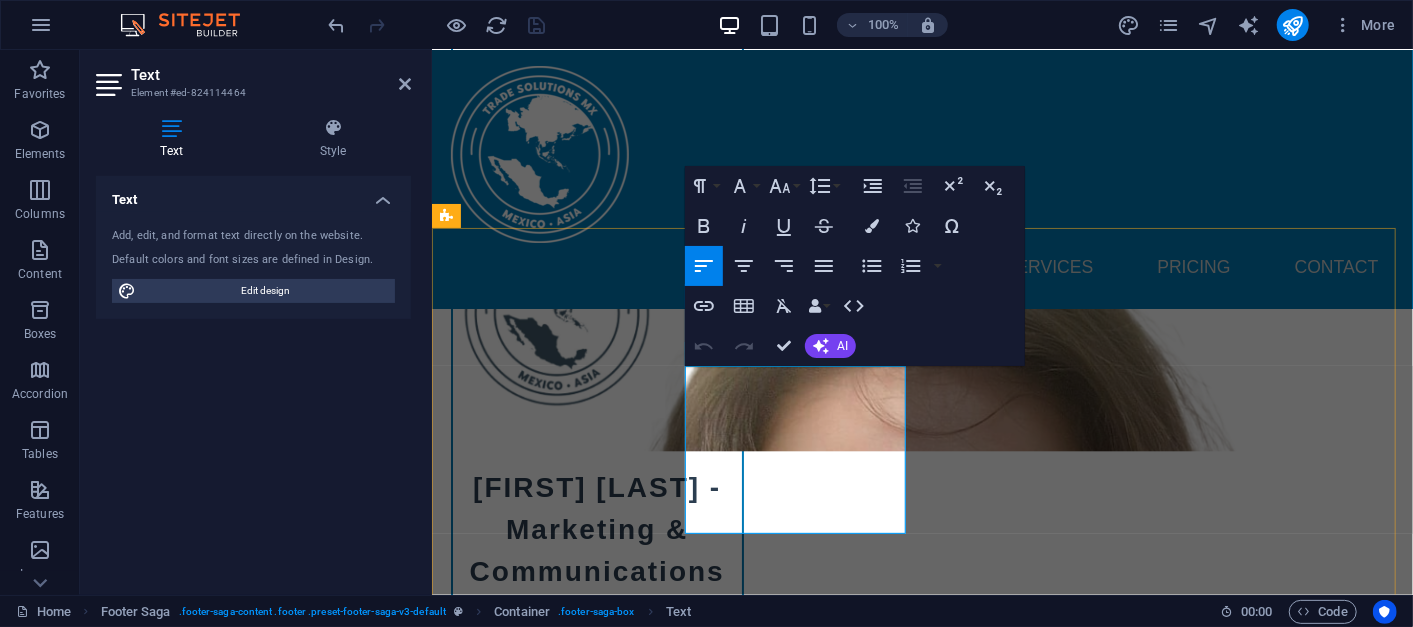 click on "[NUMBER] Trade Ave." at bounding box center (526, 8299) 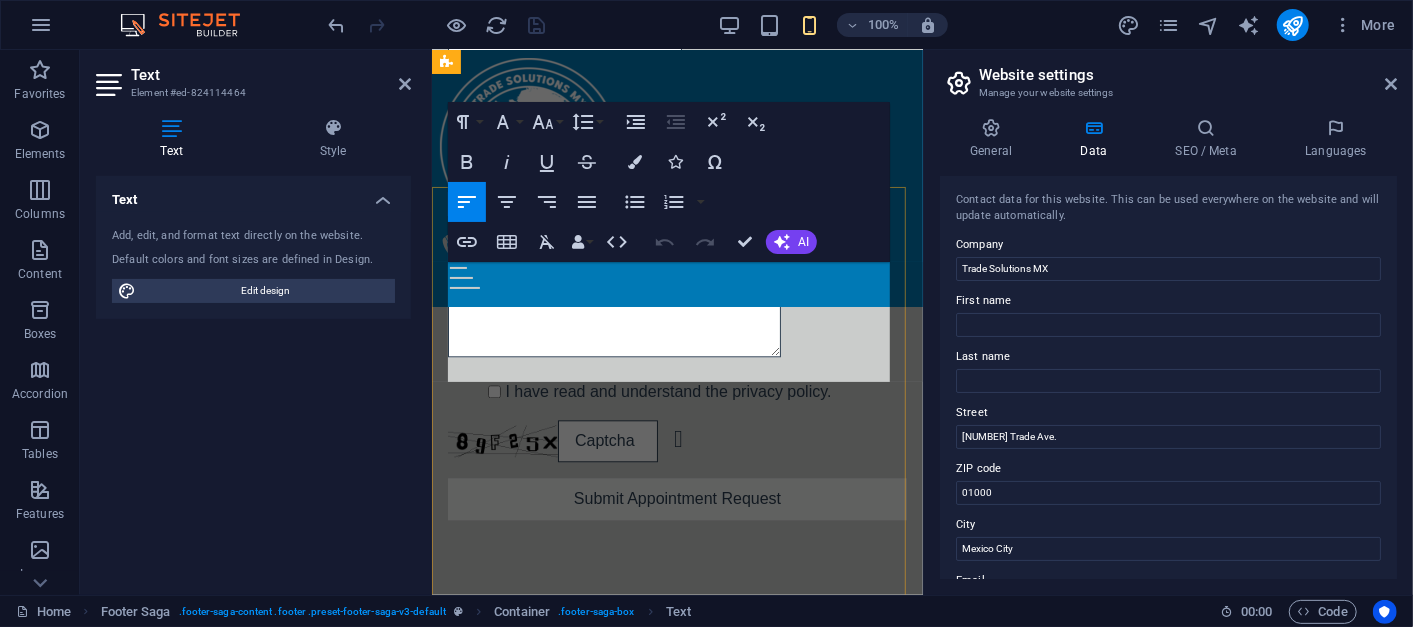 scroll, scrollTop: 14664, scrollLeft: 0, axis: vertical 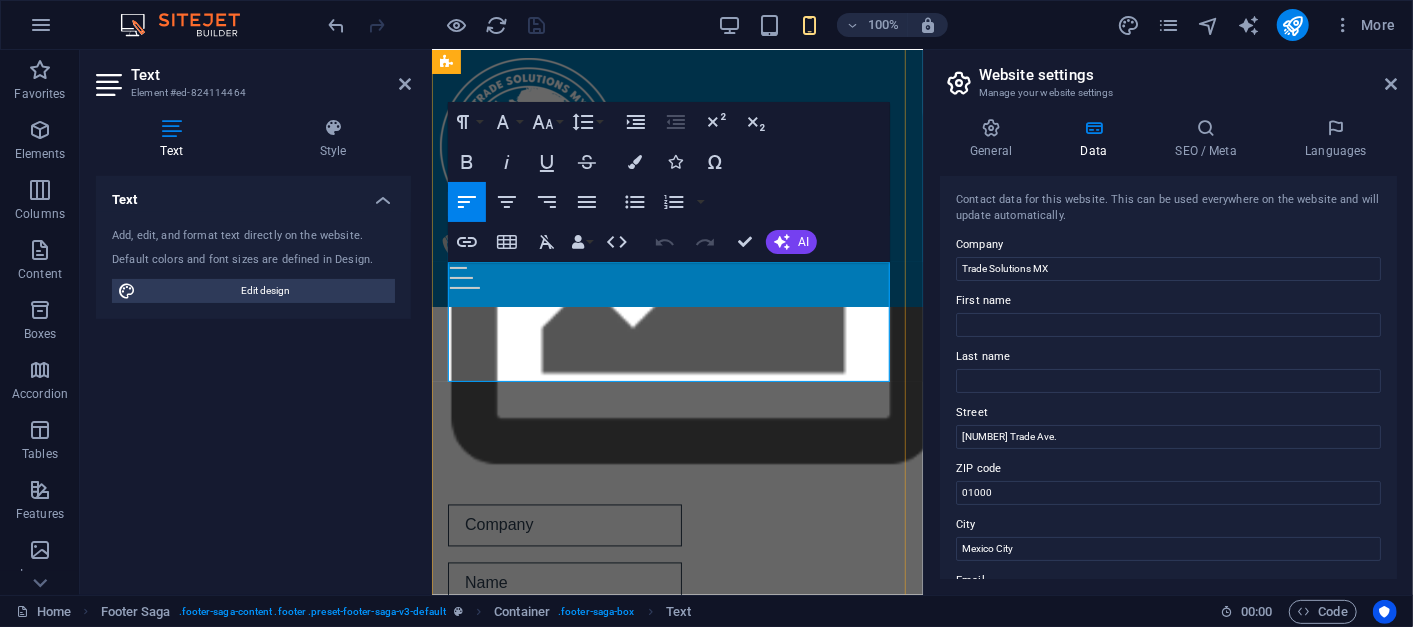 type 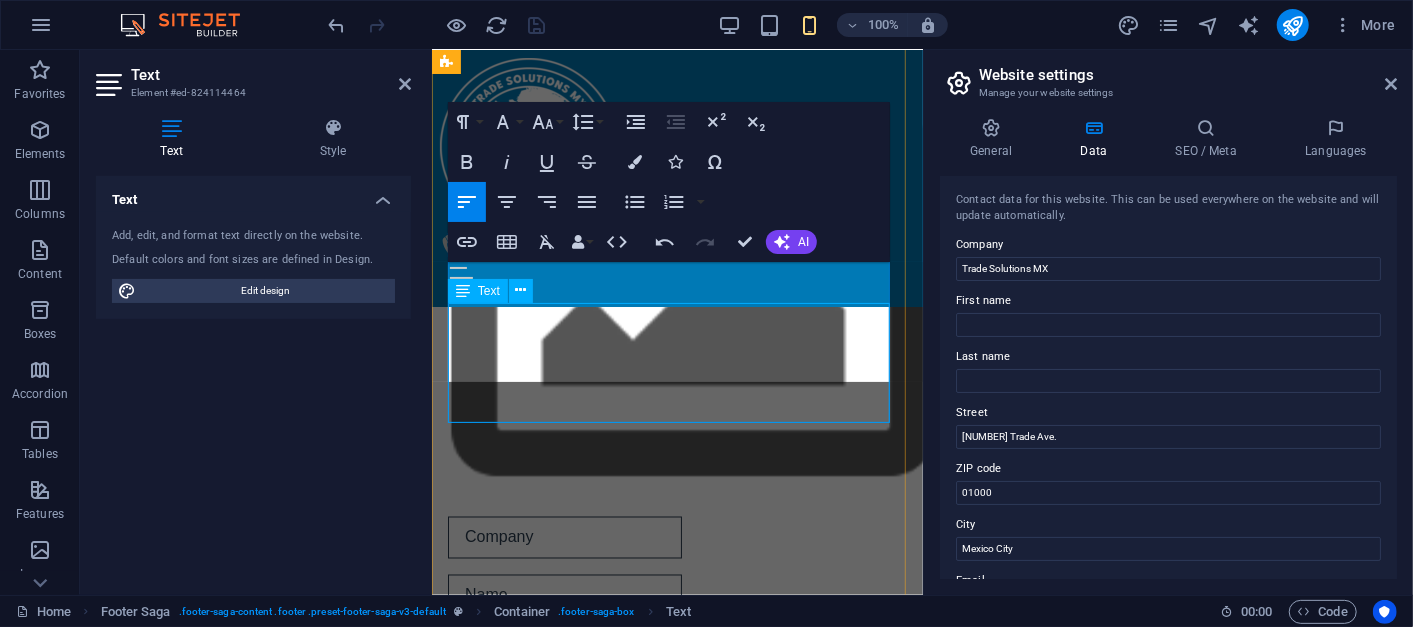 scroll, scrollTop: 14371, scrollLeft: 0, axis: vertical 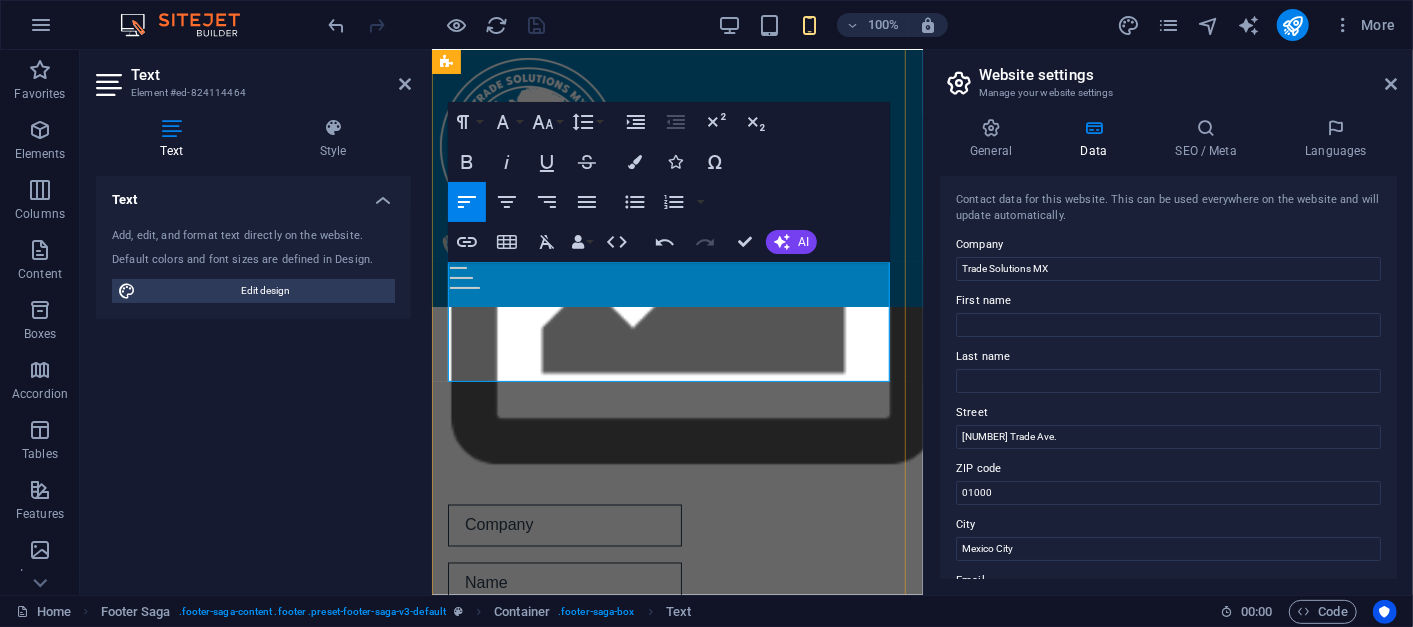 click on "Mexico City" at bounding box center (537, 2533) 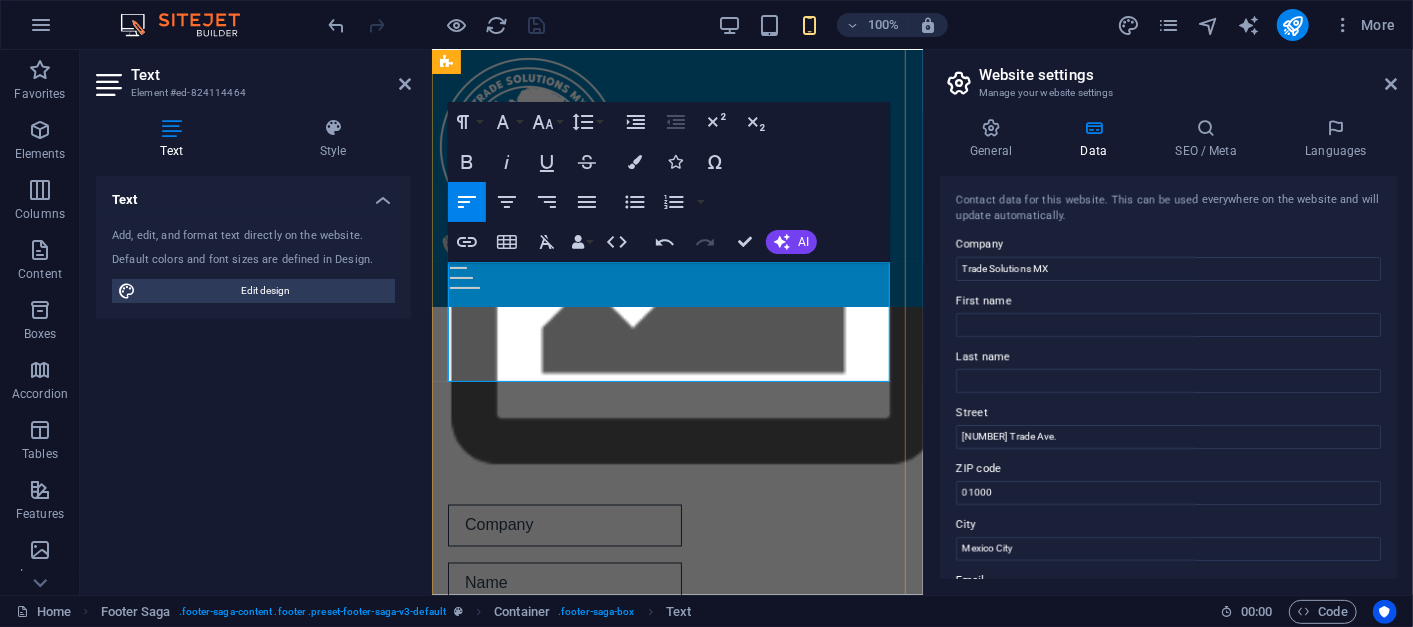click on "Mexico City" at bounding box center [537, 2533] 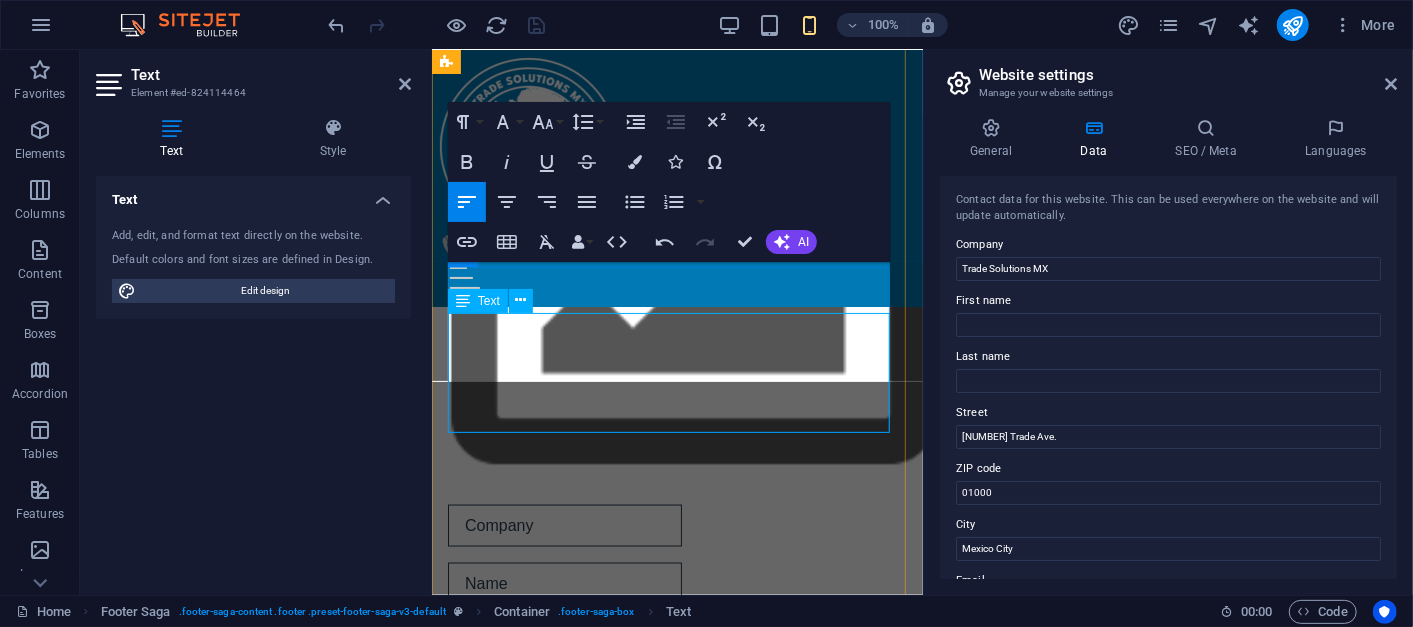 scroll, scrollTop: 14251, scrollLeft: 0, axis: vertical 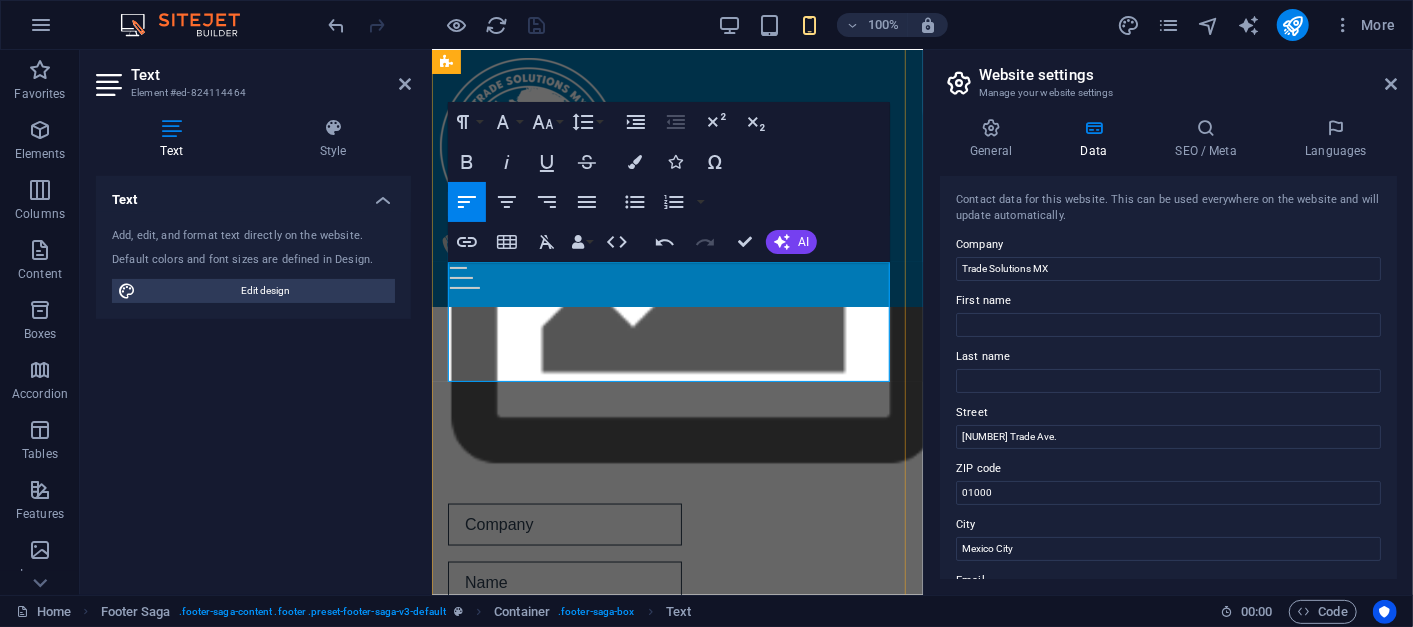 click on "01000" at bounding box center (469, 2532) 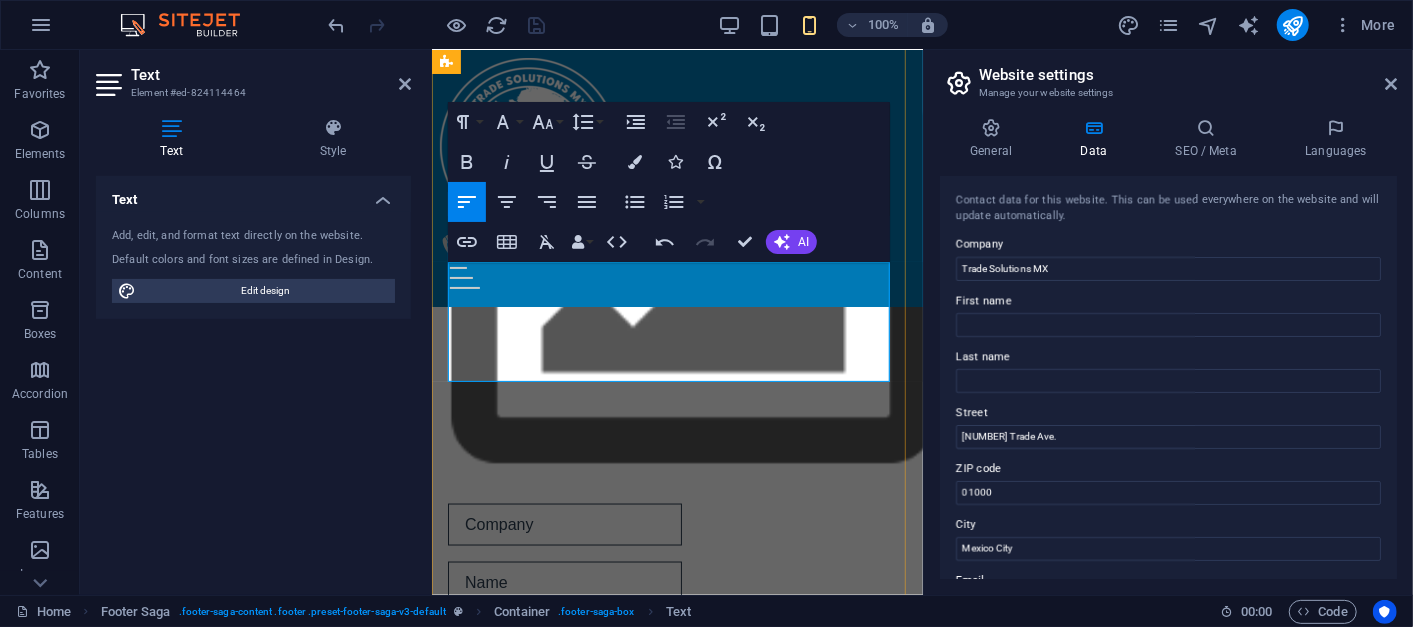 click on "01000" at bounding box center [469, 2532] 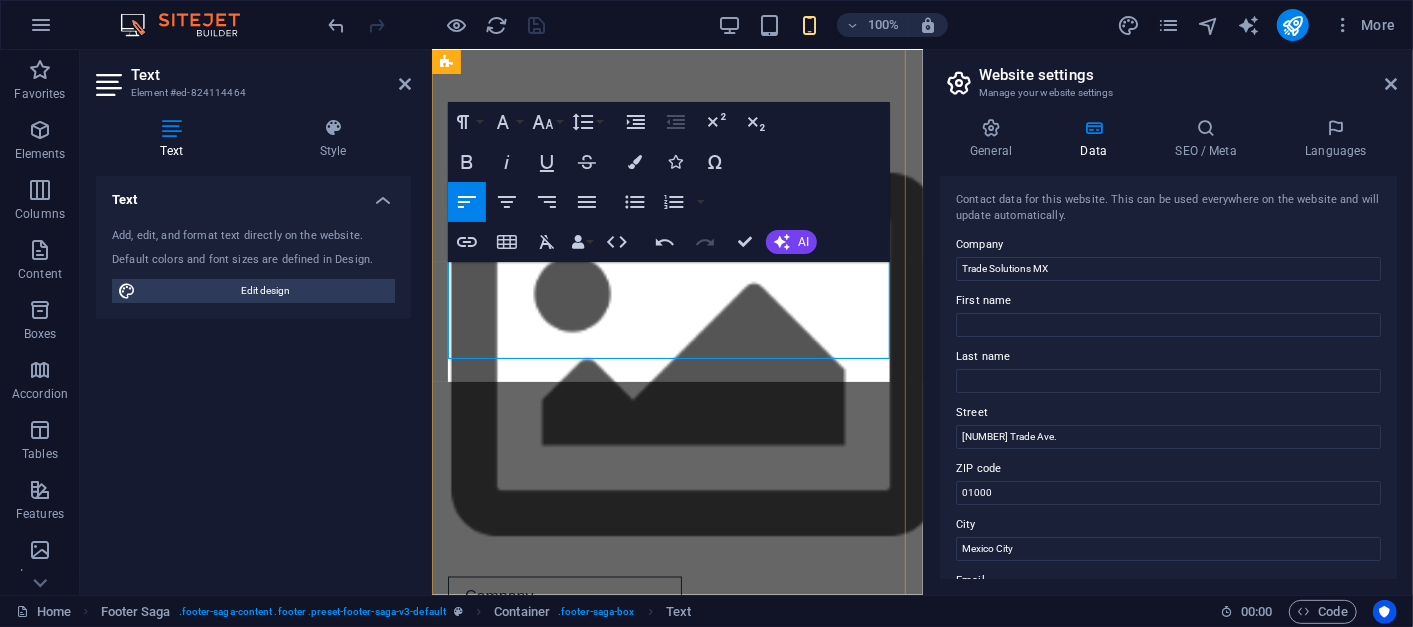 scroll, scrollTop: 14372, scrollLeft: 0, axis: vertical 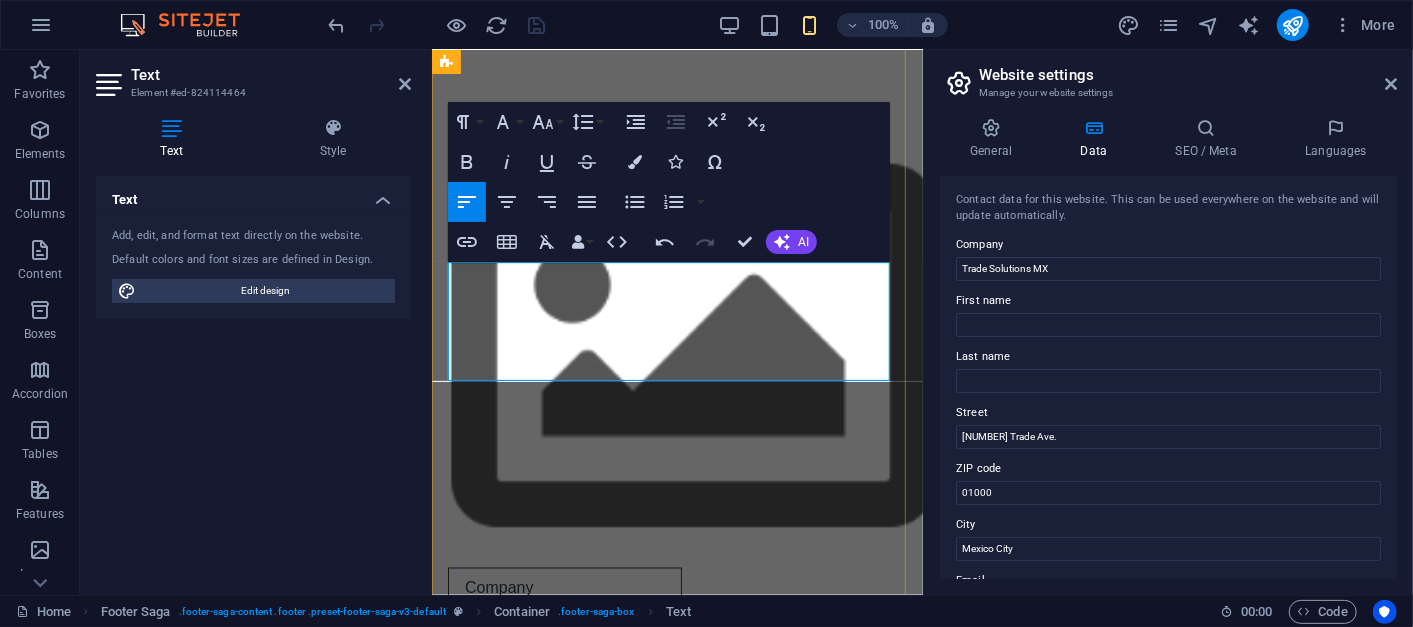 click on "[POSTAL_CODE] Corregidora [CITY]" at bounding box center [676, 2597] 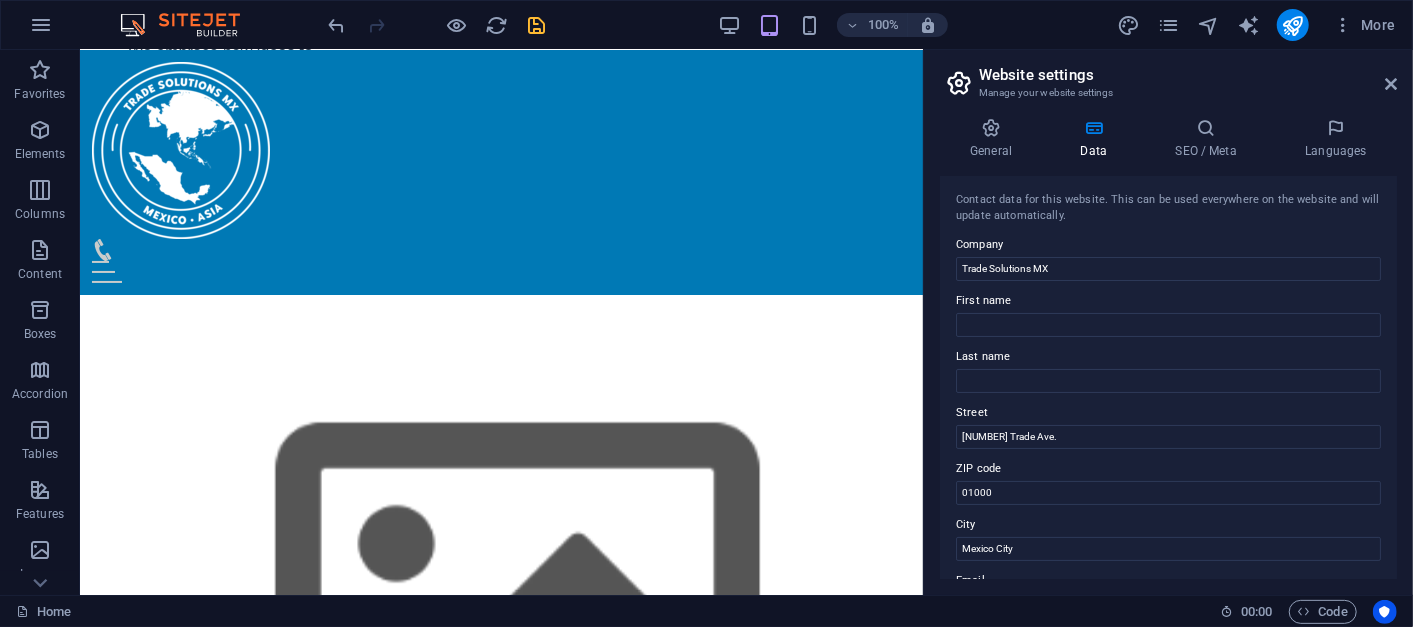 scroll, scrollTop: 2760, scrollLeft: 0, axis: vertical 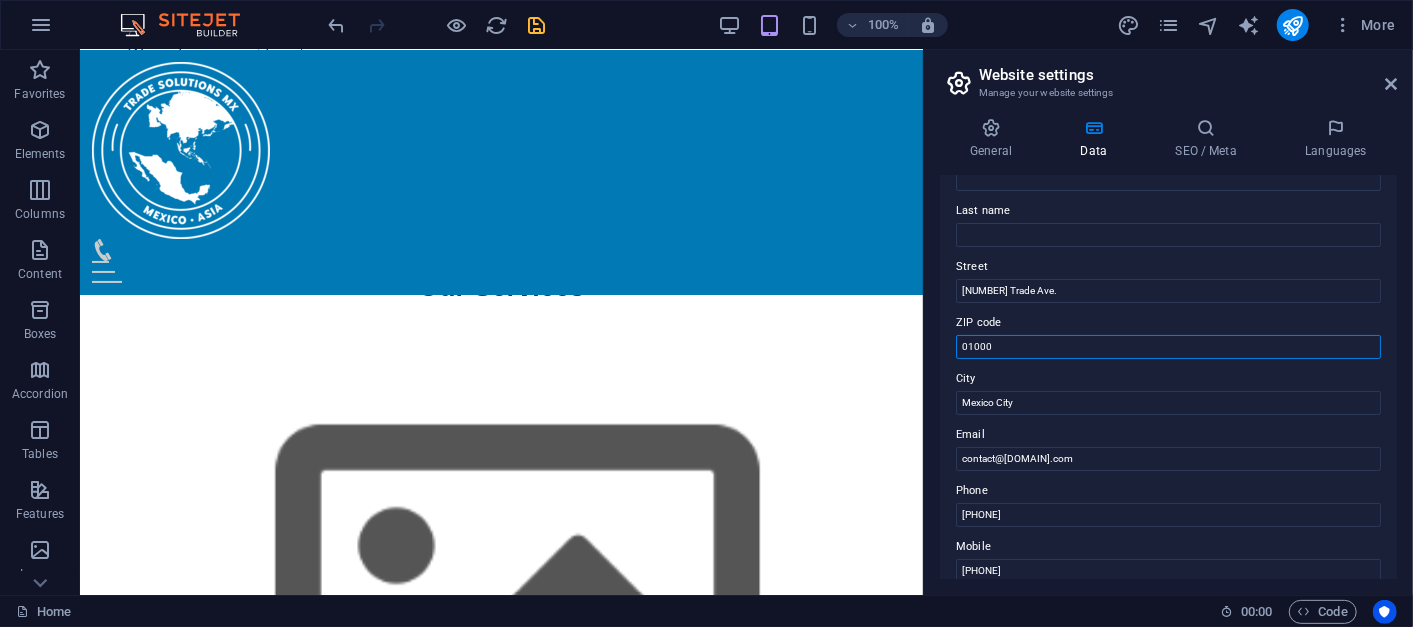 click on "01000" at bounding box center [1168, 347] 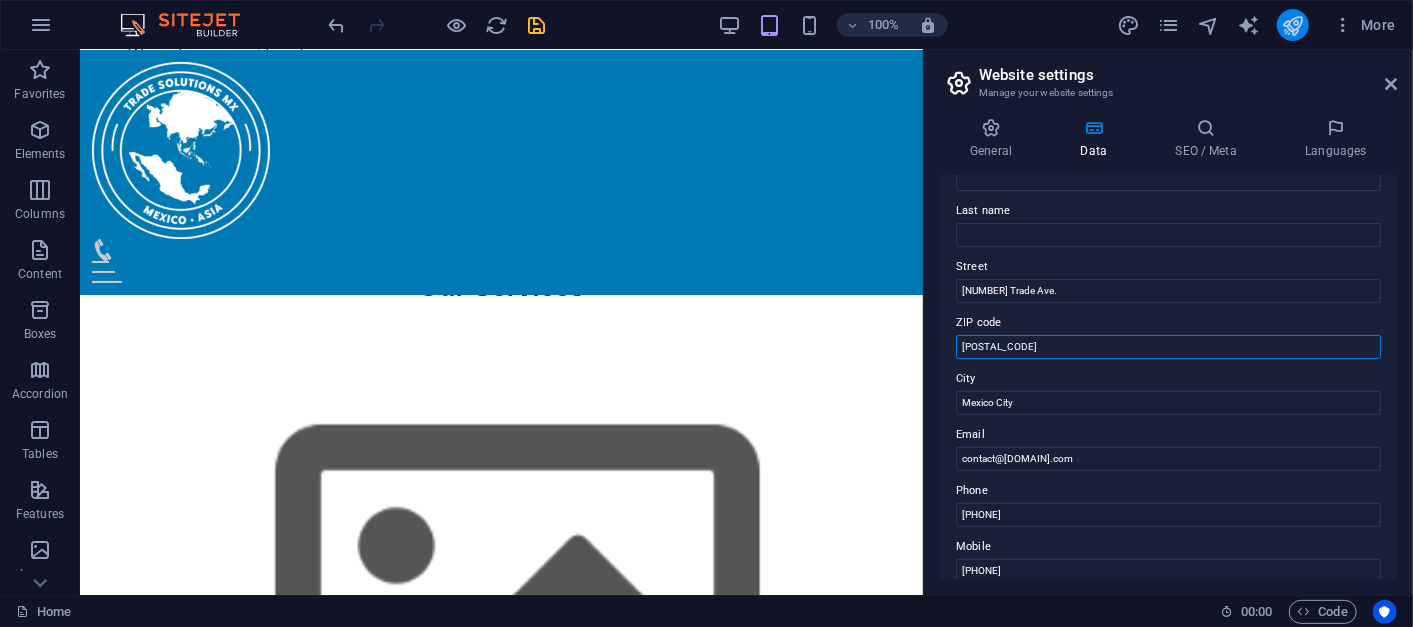 type on "[POSTAL_CODE]" 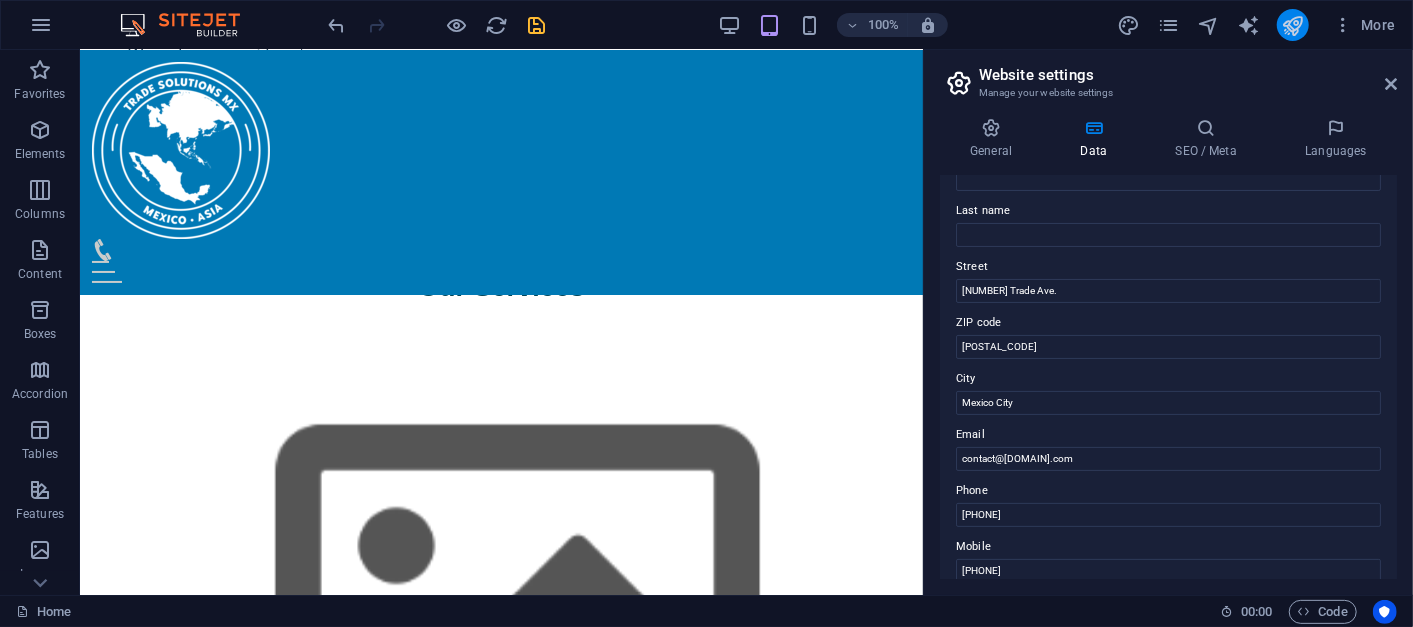 click at bounding box center (1293, 25) 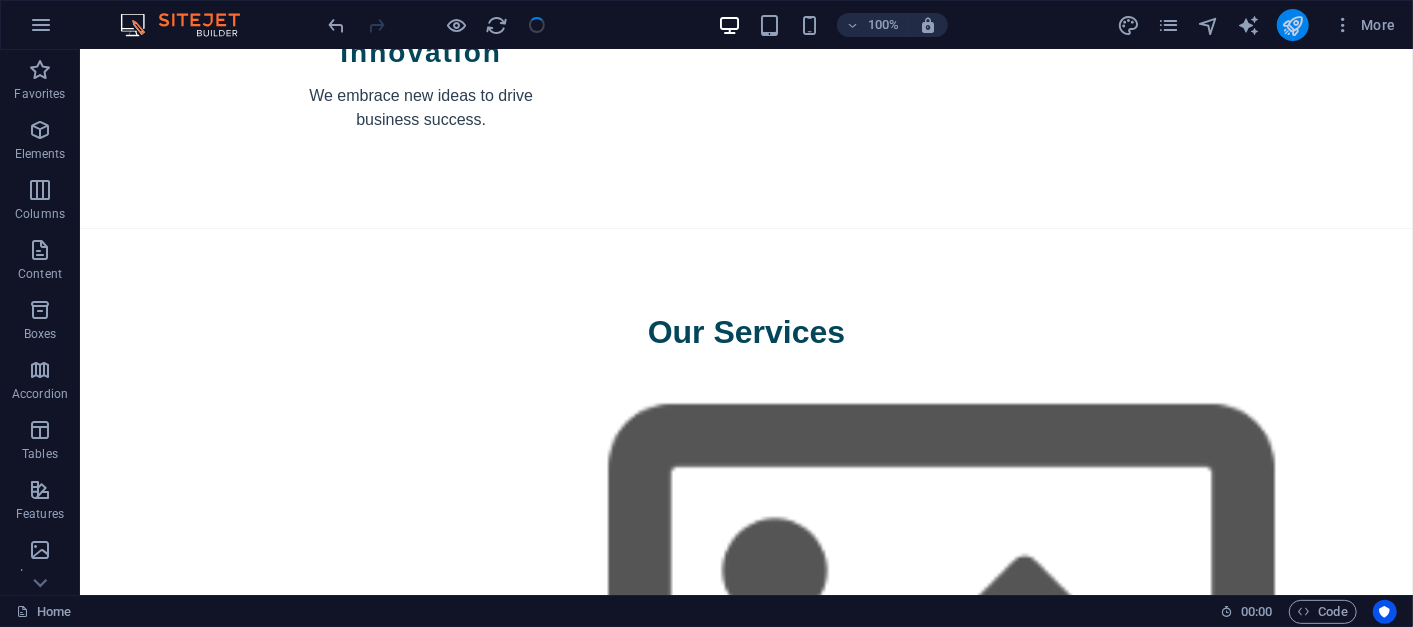 scroll, scrollTop: 2696, scrollLeft: 0, axis: vertical 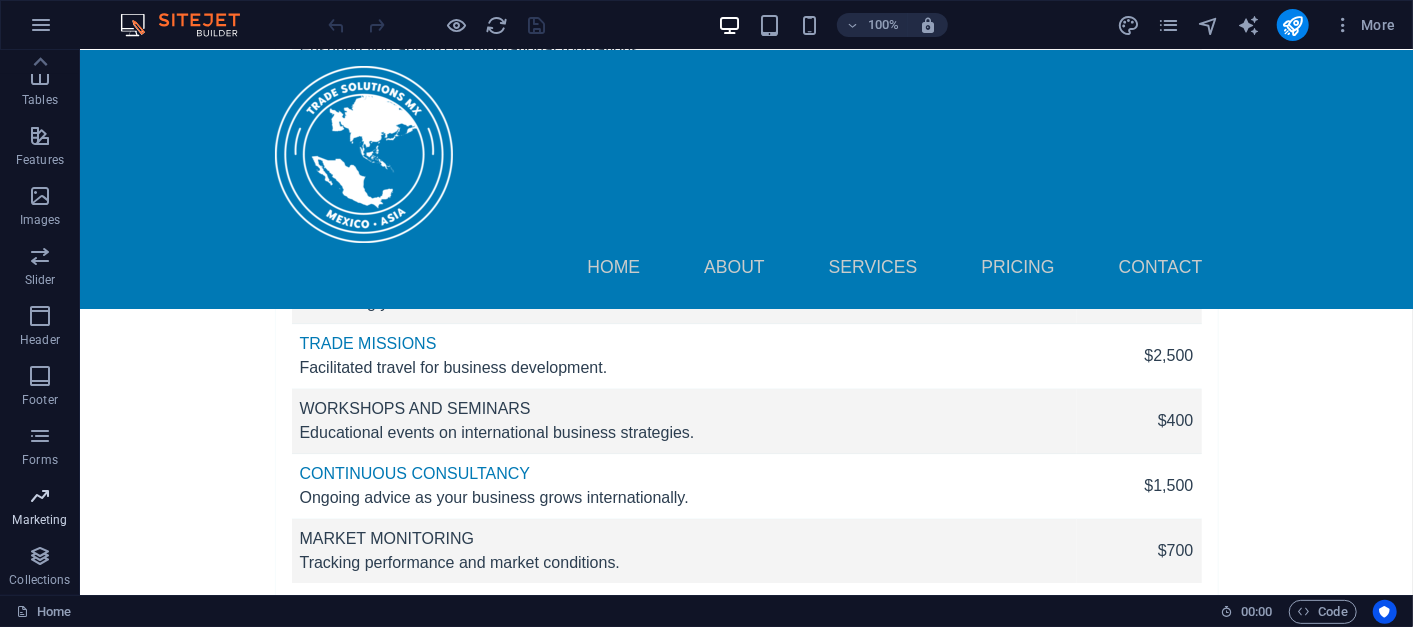 click at bounding box center (40, 496) 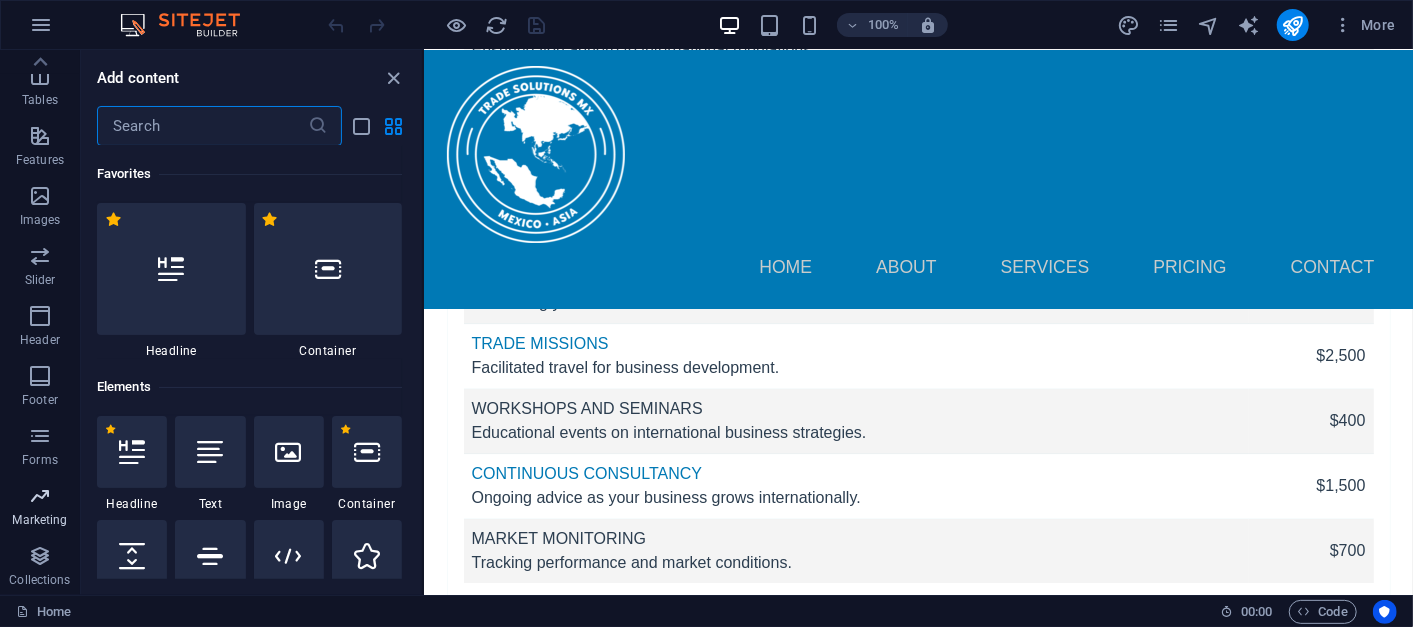 scroll, scrollTop: 7284, scrollLeft: 0, axis: vertical 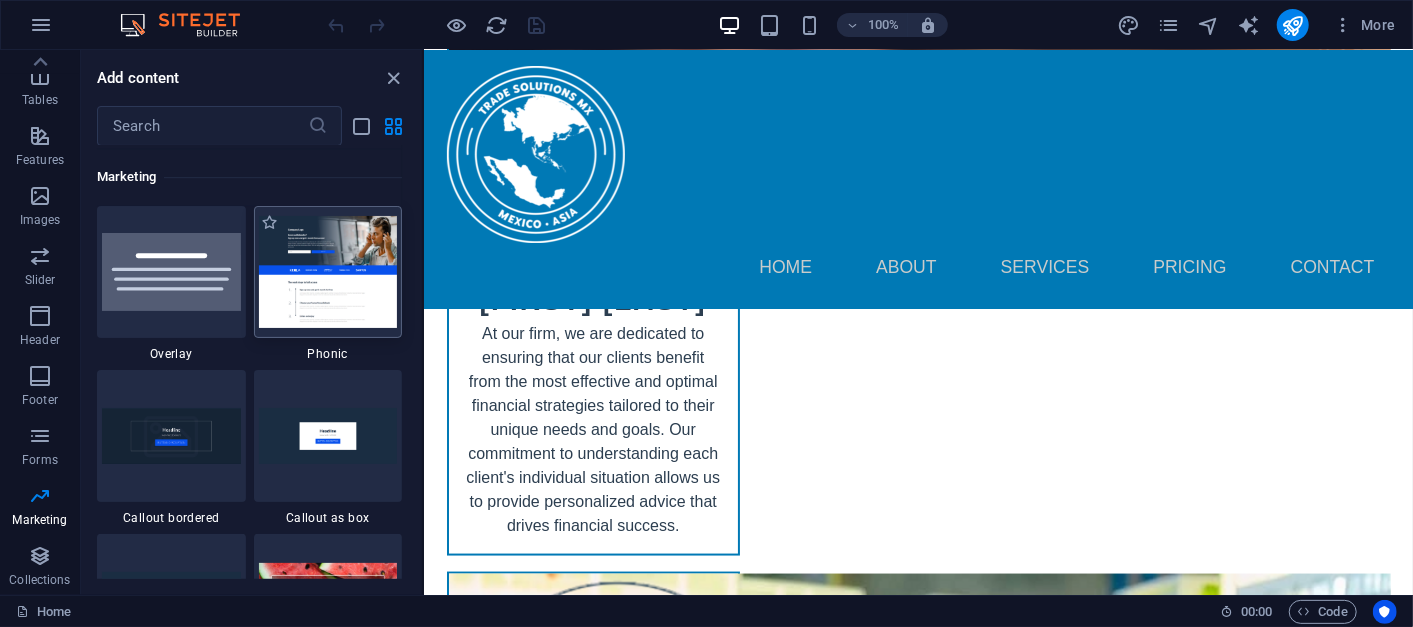 click at bounding box center (328, 271) 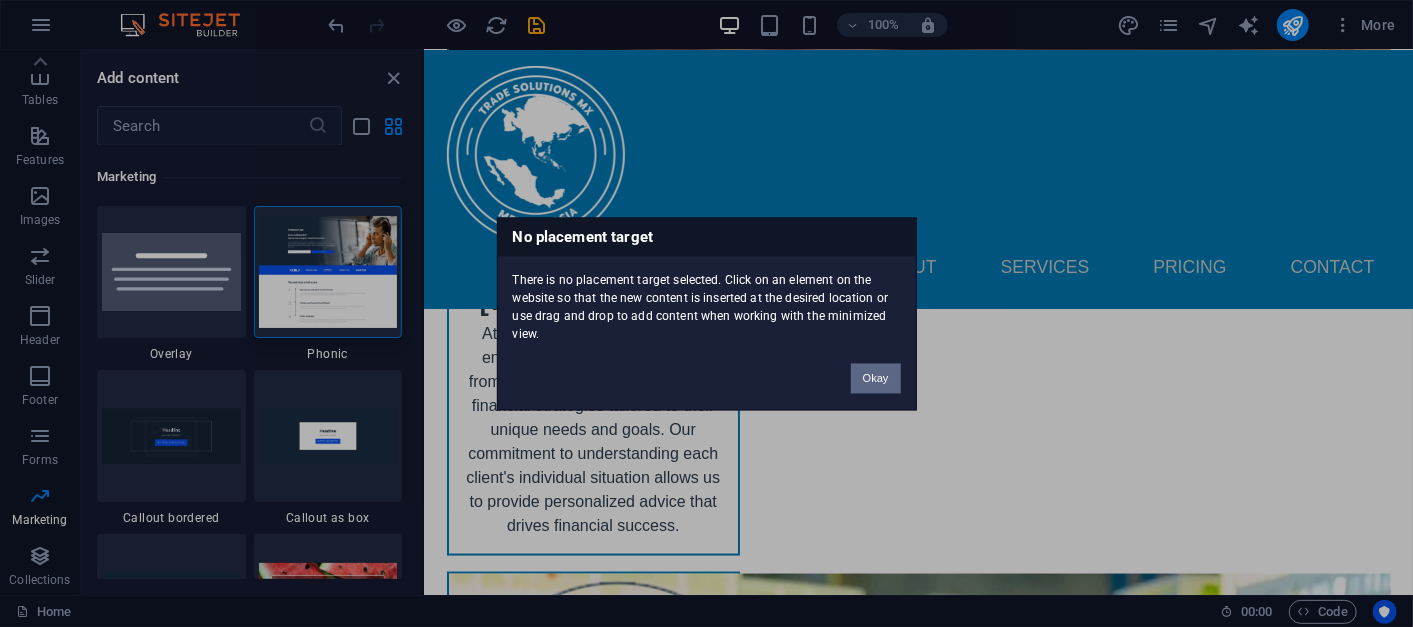 click on "Okay" at bounding box center [876, 378] 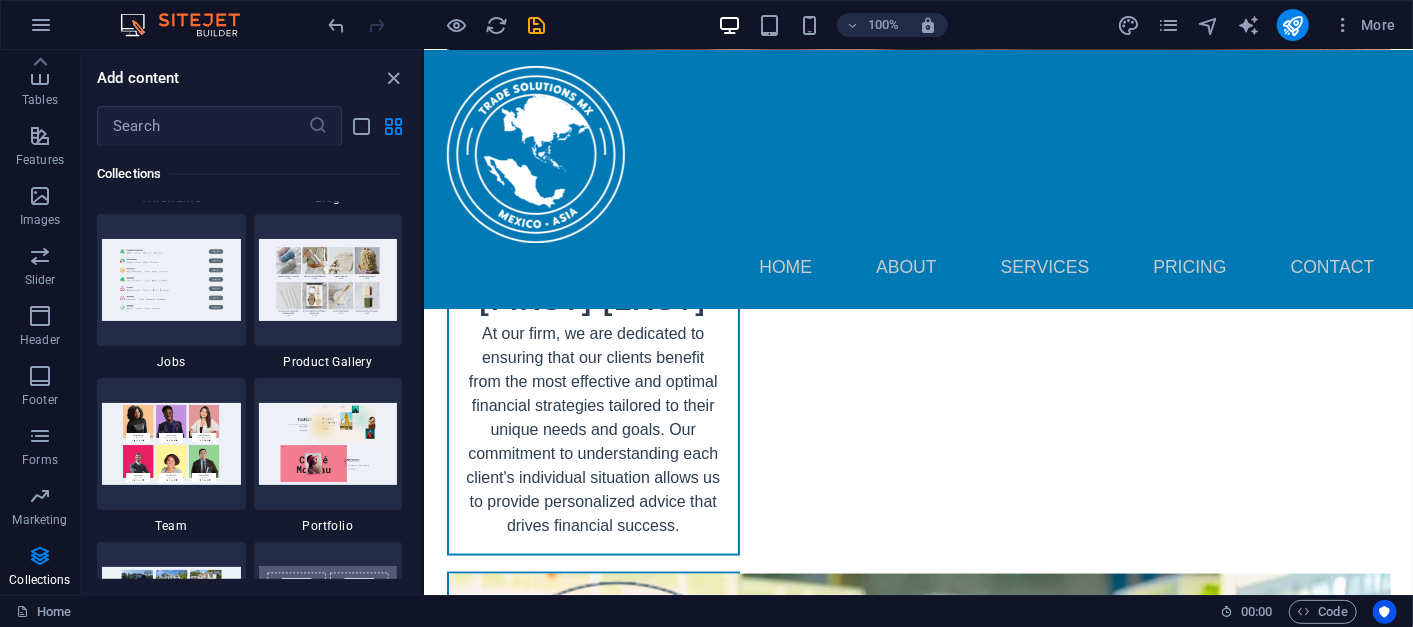scroll, scrollTop: 18731, scrollLeft: 0, axis: vertical 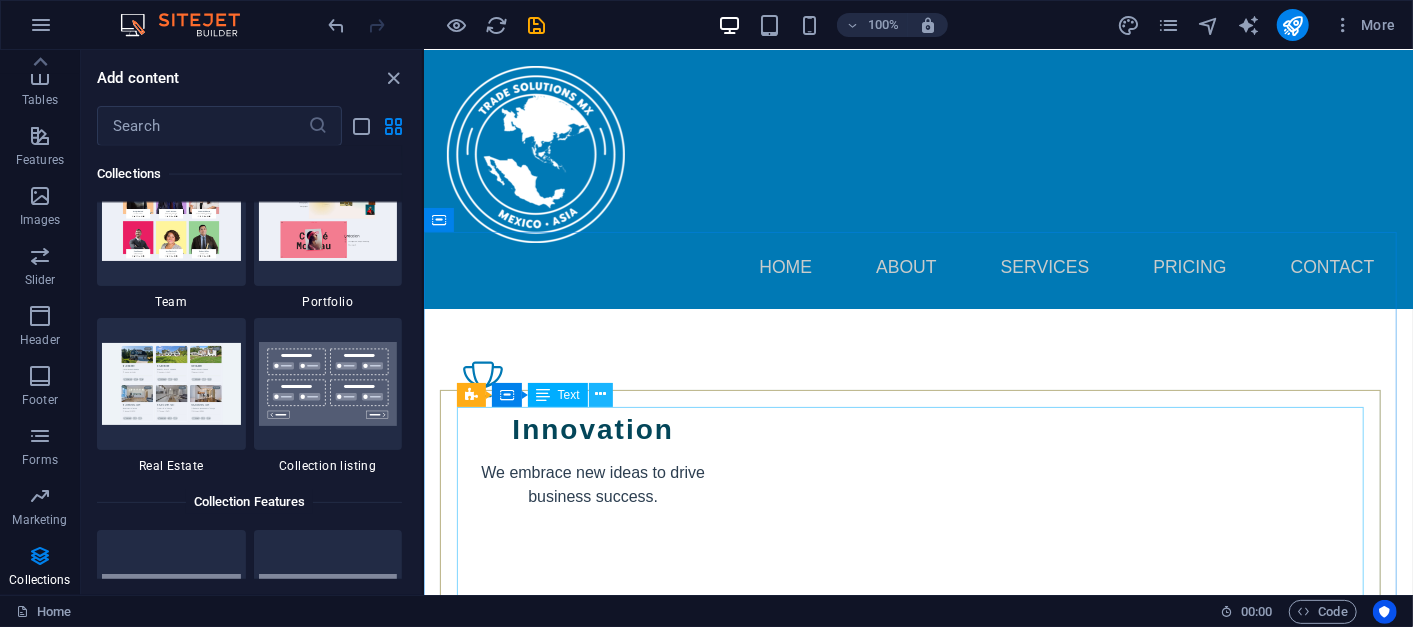 click at bounding box center (600, 394) 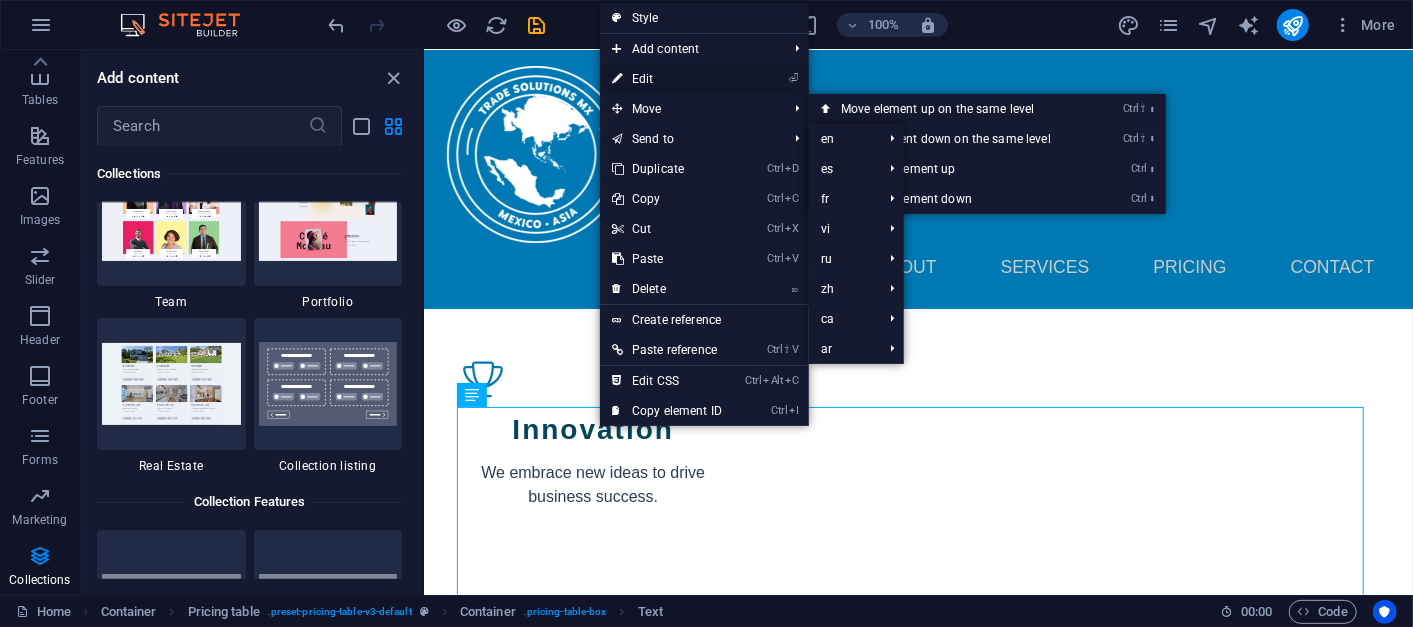 click on "⏎  Edit" at bounding box center [667, 79] 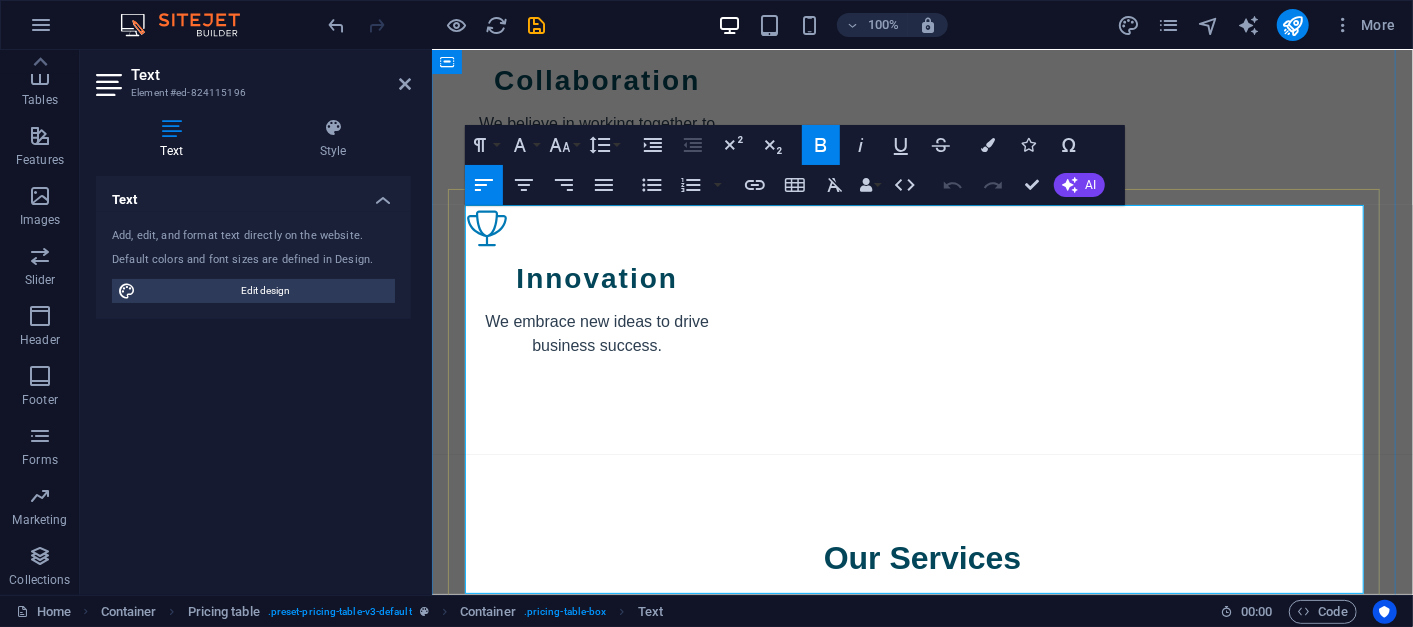 scroll, scrollTop: 2868, scrollLeft: 0, axis: vertical 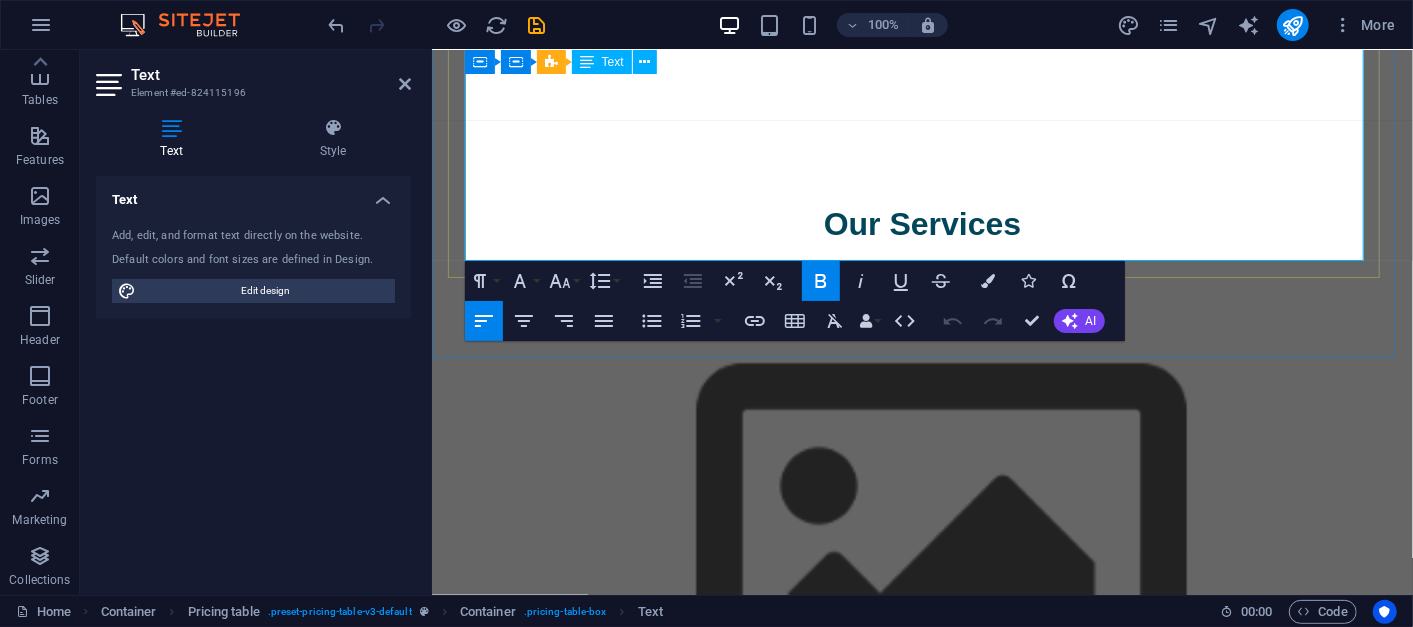 click on "Year-round consultation and support for continuous growth." at bounding box center [685, 3665] 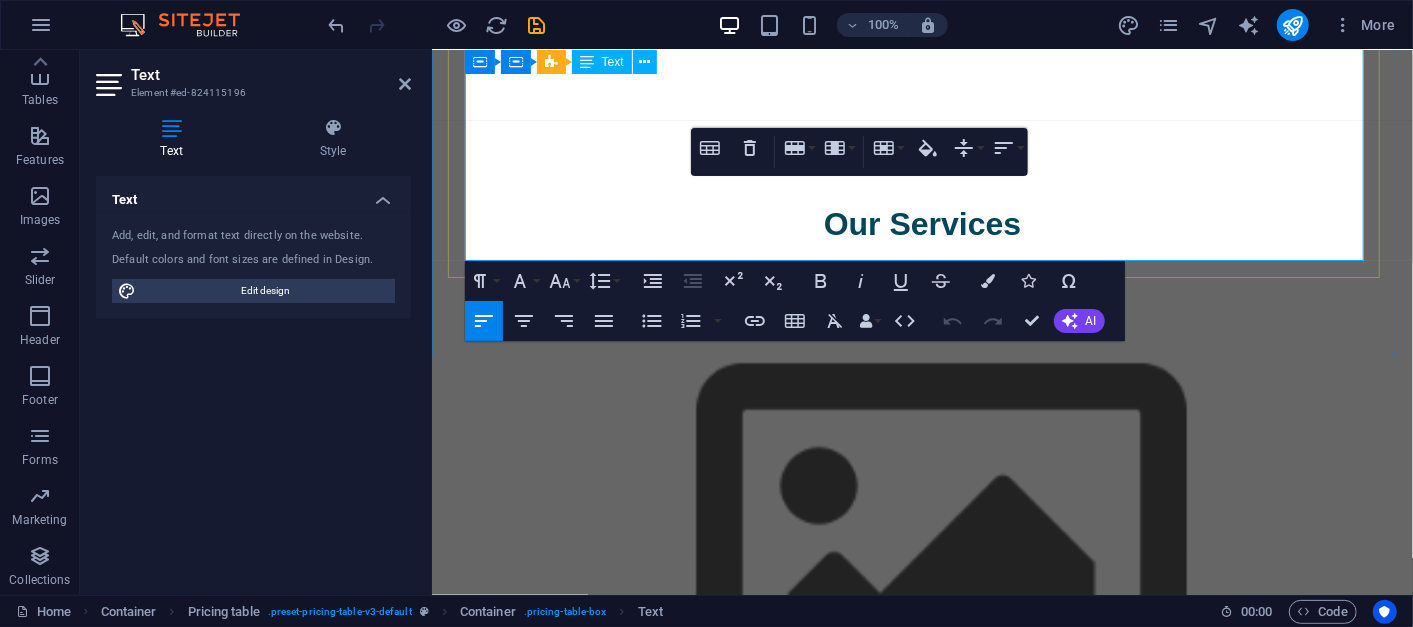 click on "Ongoing Business Support Year-round consultation and support for continuous growth." at bounding box center (865, 3653) 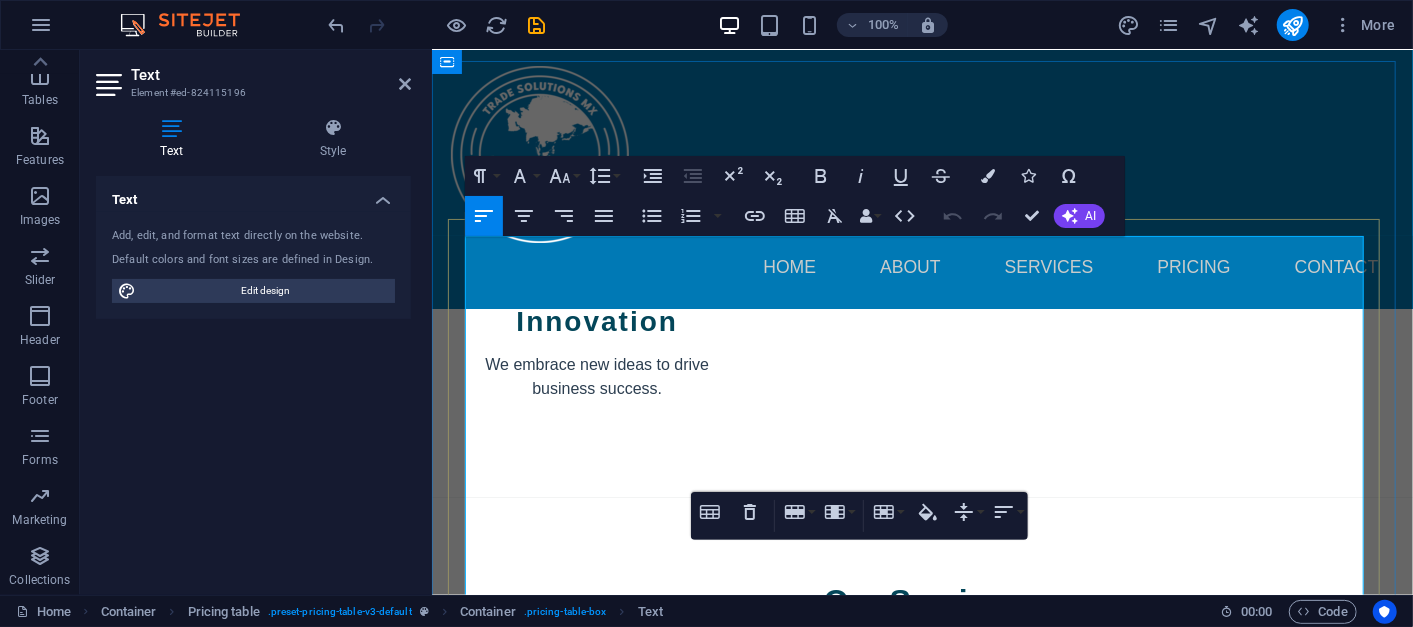 scroll, scrollTop: 2423, scrollLeft: 0, axis: vertical 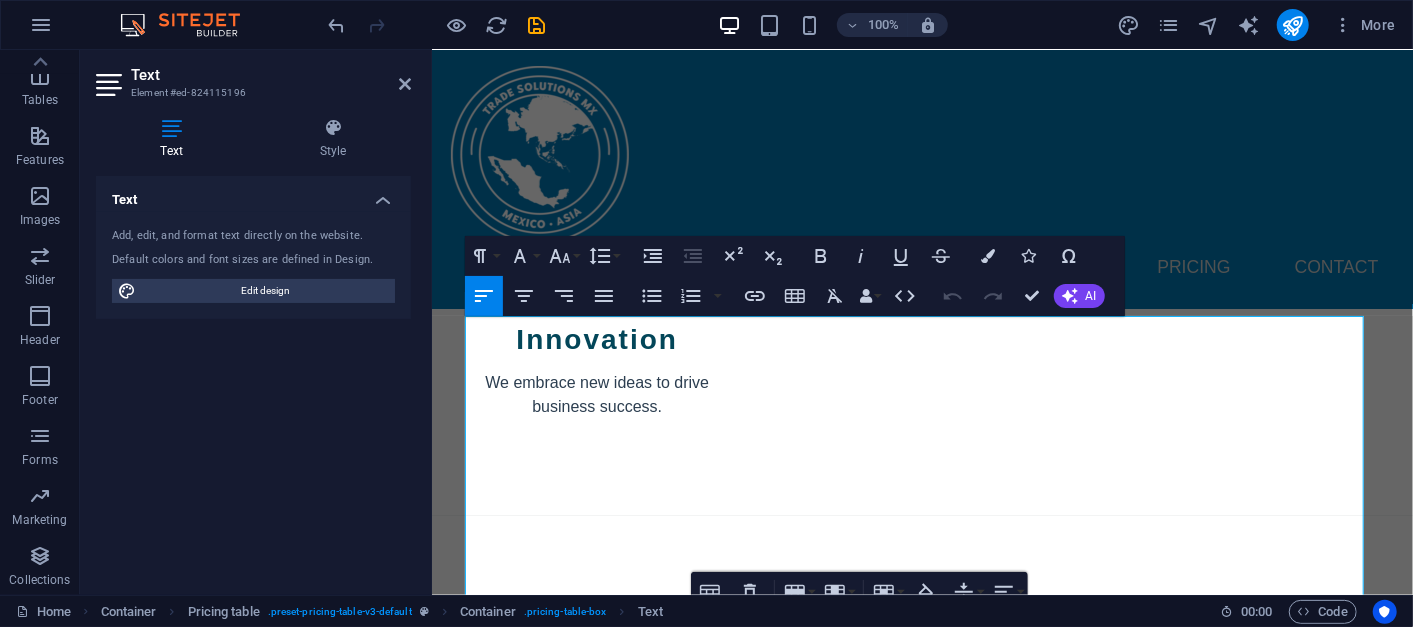 click at bounding box center [922, 3659] 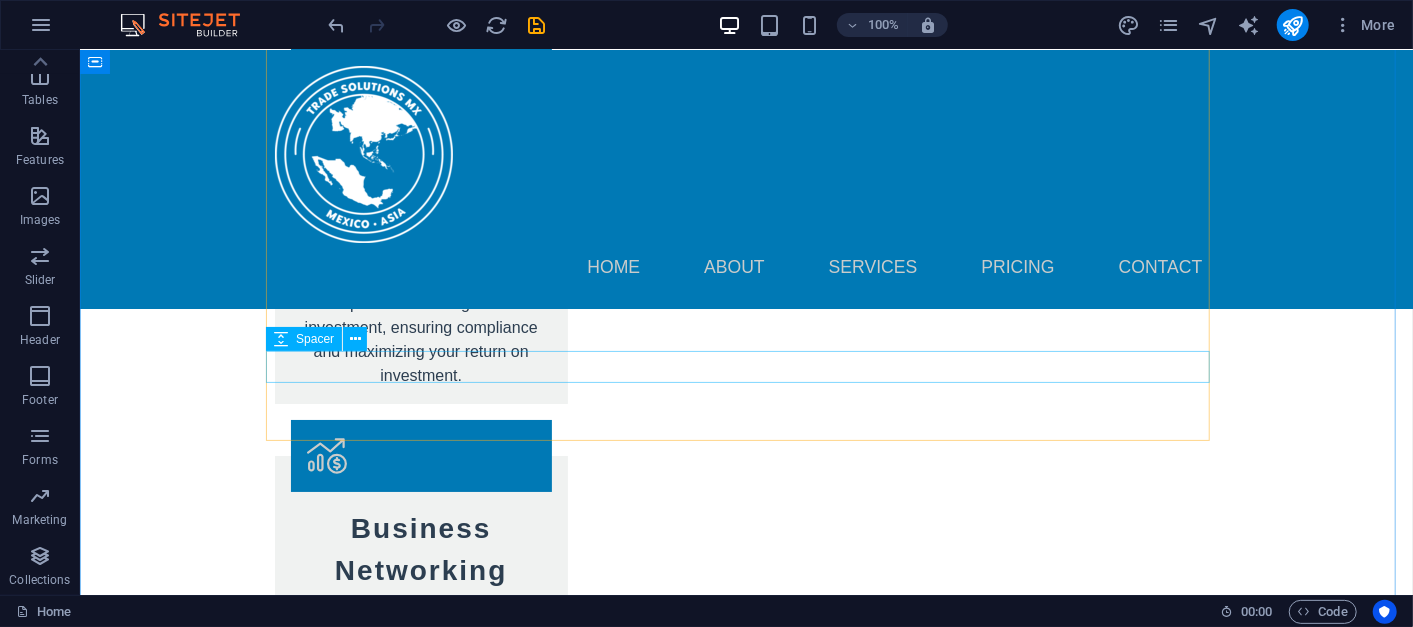 scroll, scrollTop: 3979, scrollLeft: 0, axis: vertical 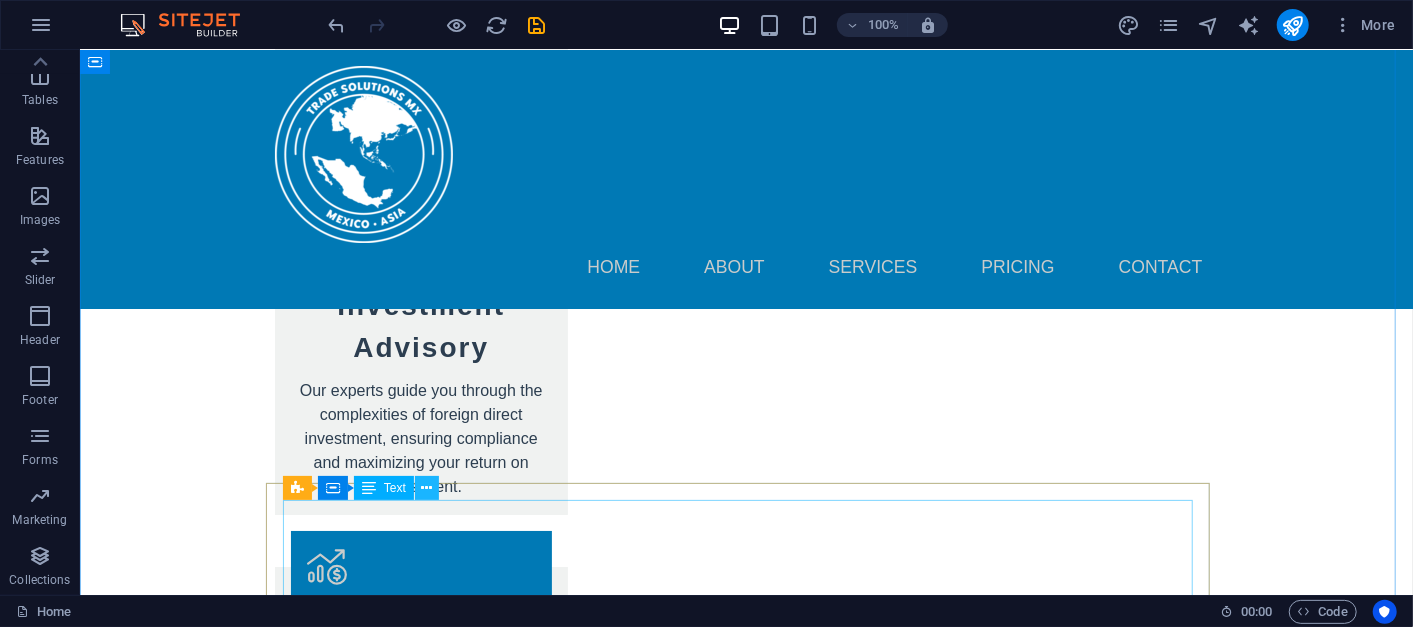 click at bounding box center [427, 488] 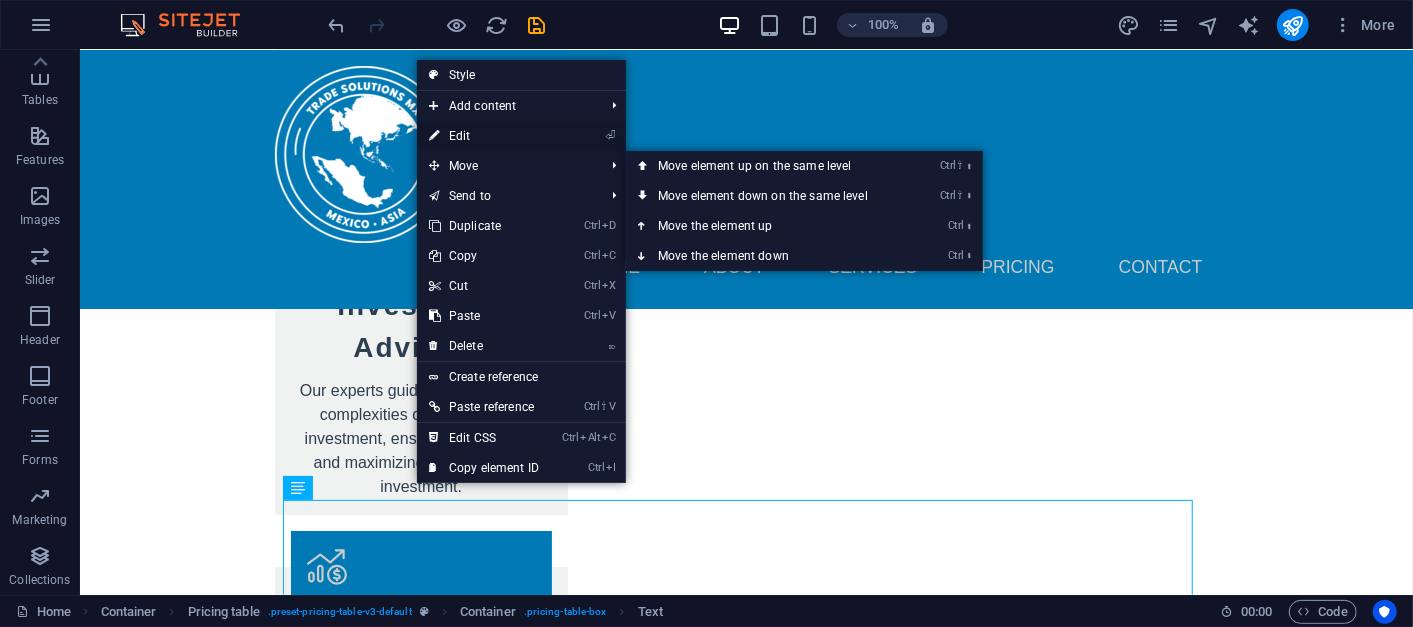 click on "⏎  Edit" at bounding box center [484, 136] 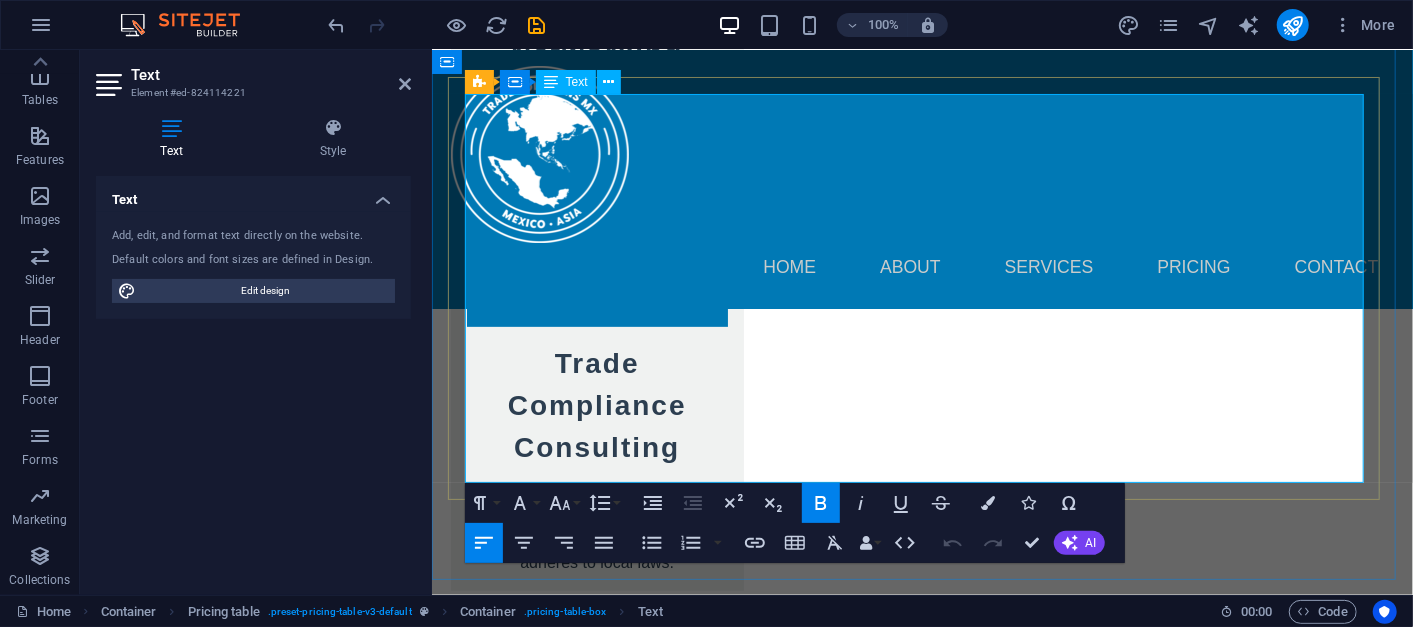 scroll, scrollTop: 4385, scrollLeft: 0, axis: vertical 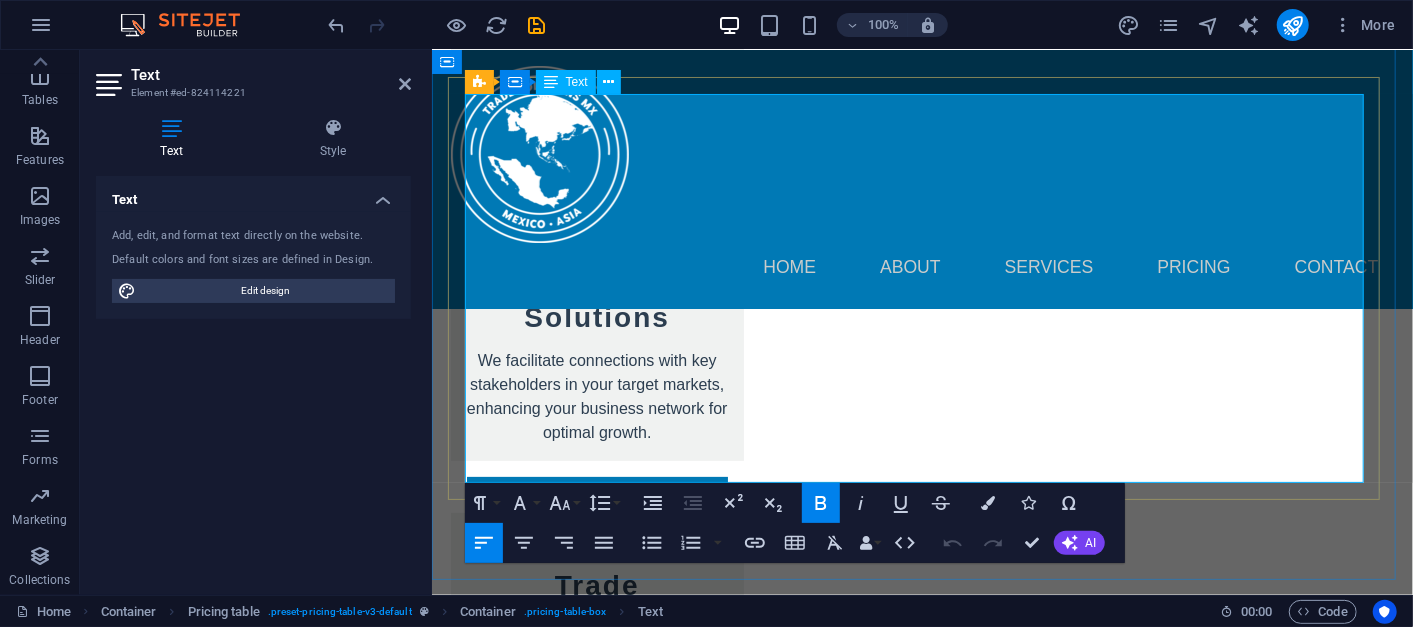 click on "Market Monitoring Tracking performance and market conditions." at bounding box center (859, 3832) 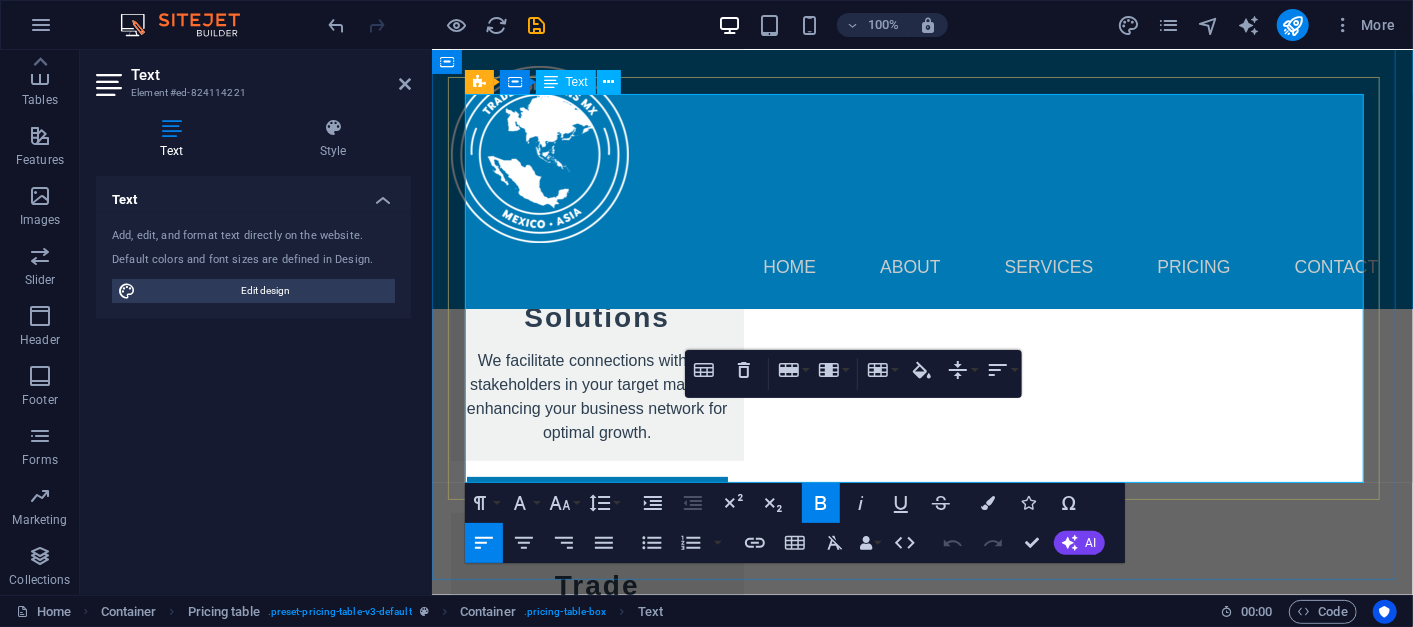 click on "Market Monitoring" at bounding box center (563, 3819) 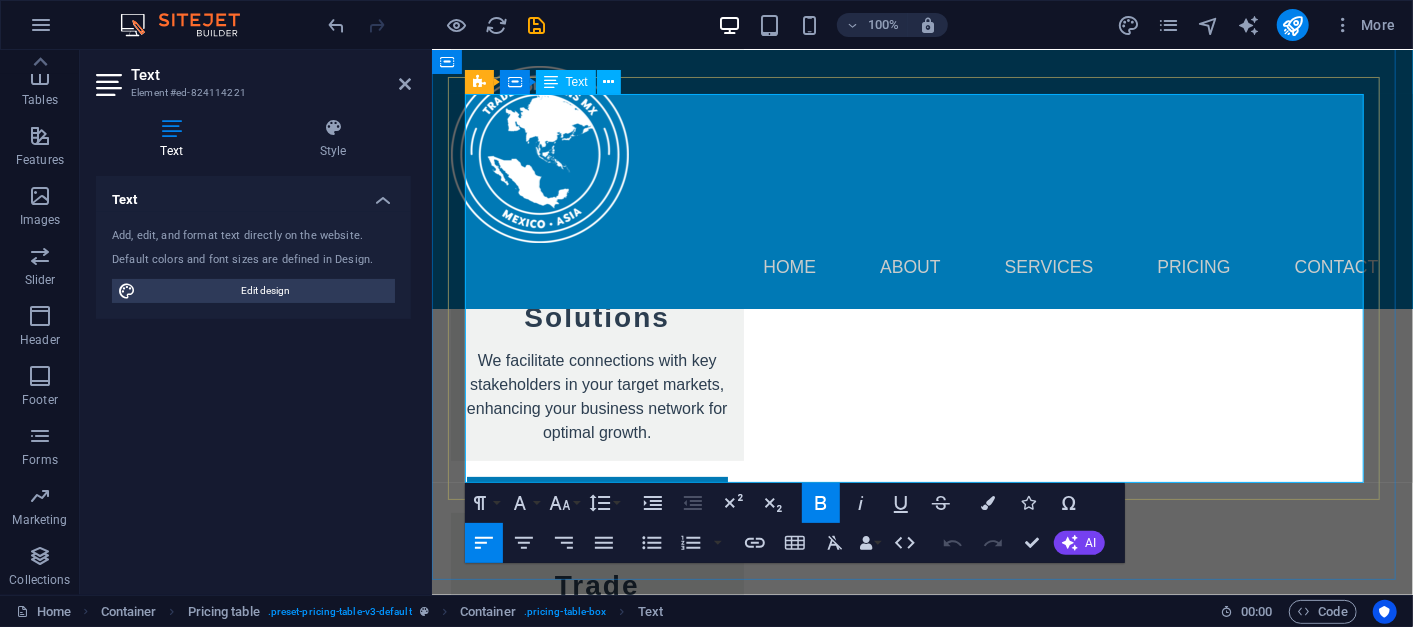 click on "Market Monitoring" at bounding box center [563, 3819] 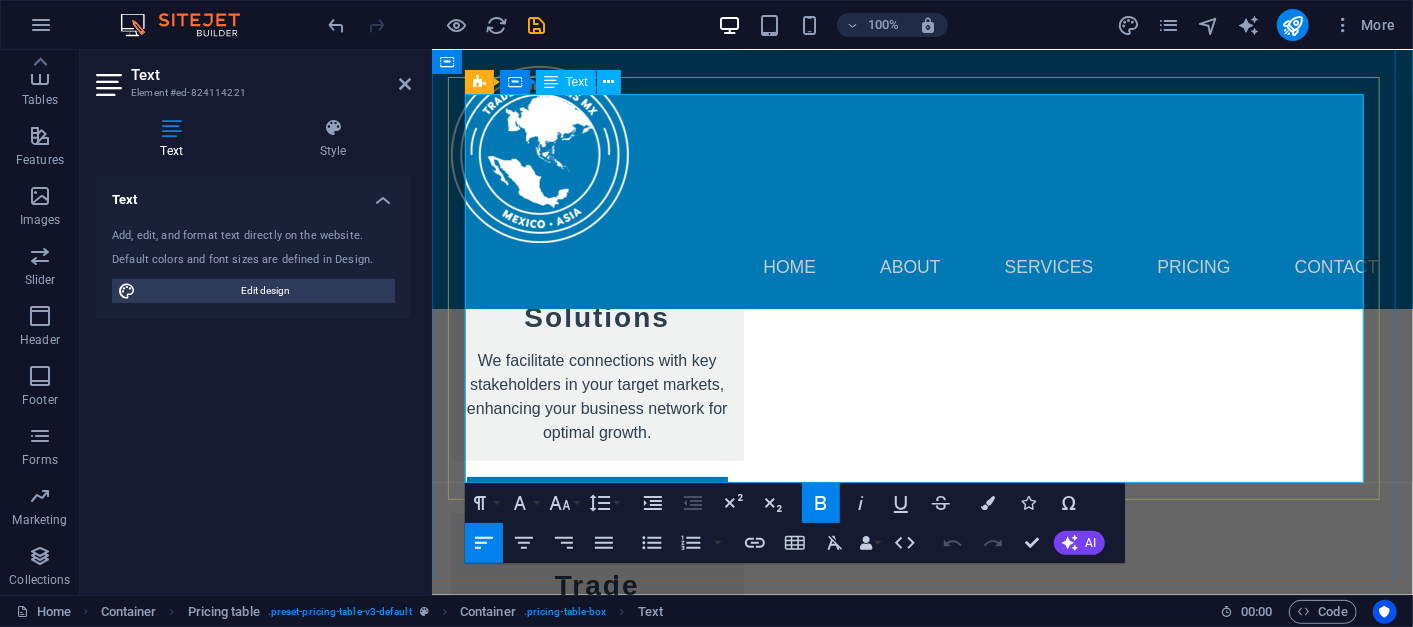 click on "Market Monitoring" at bounding box center [563, 3819] 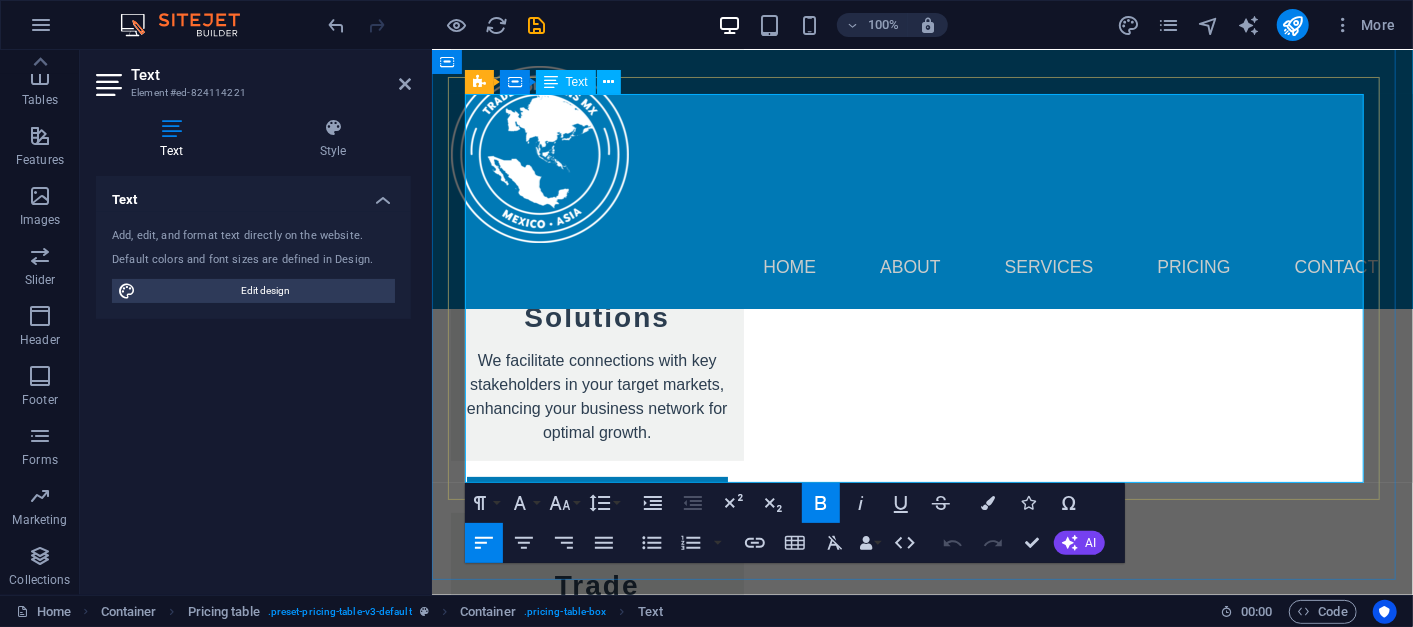 type 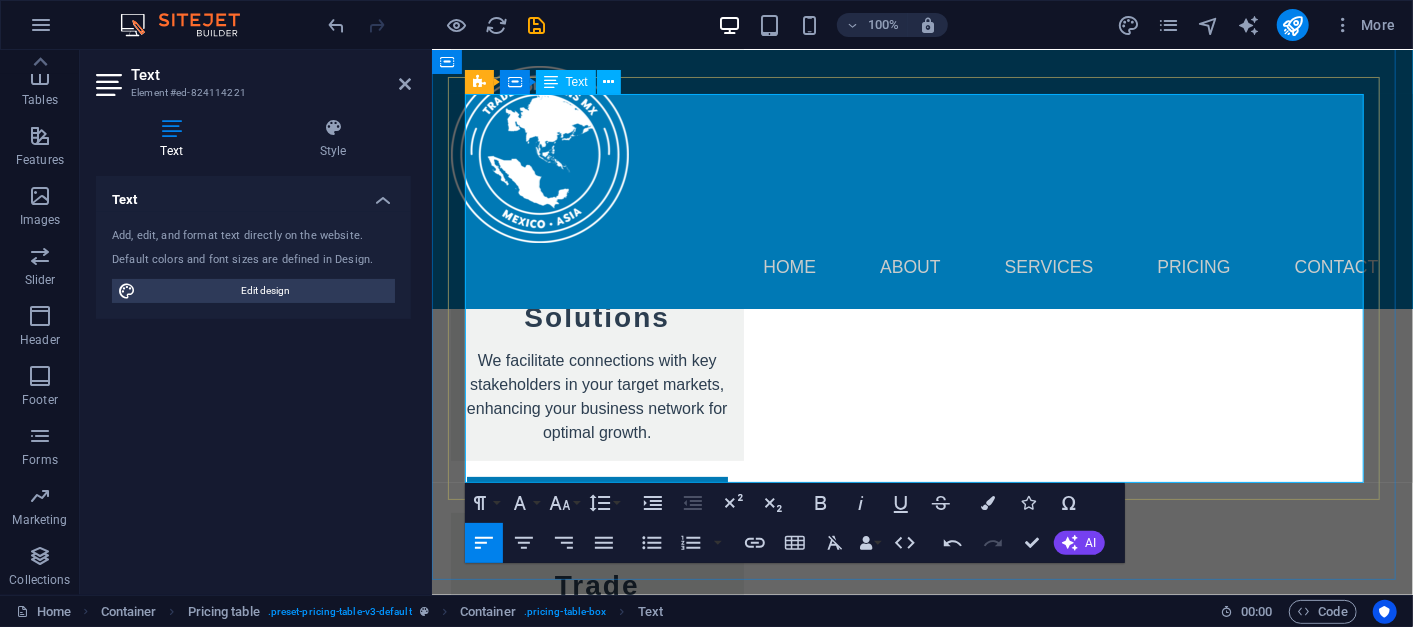 click on "BusinessCoaching" at bounding box center (542, 3819) 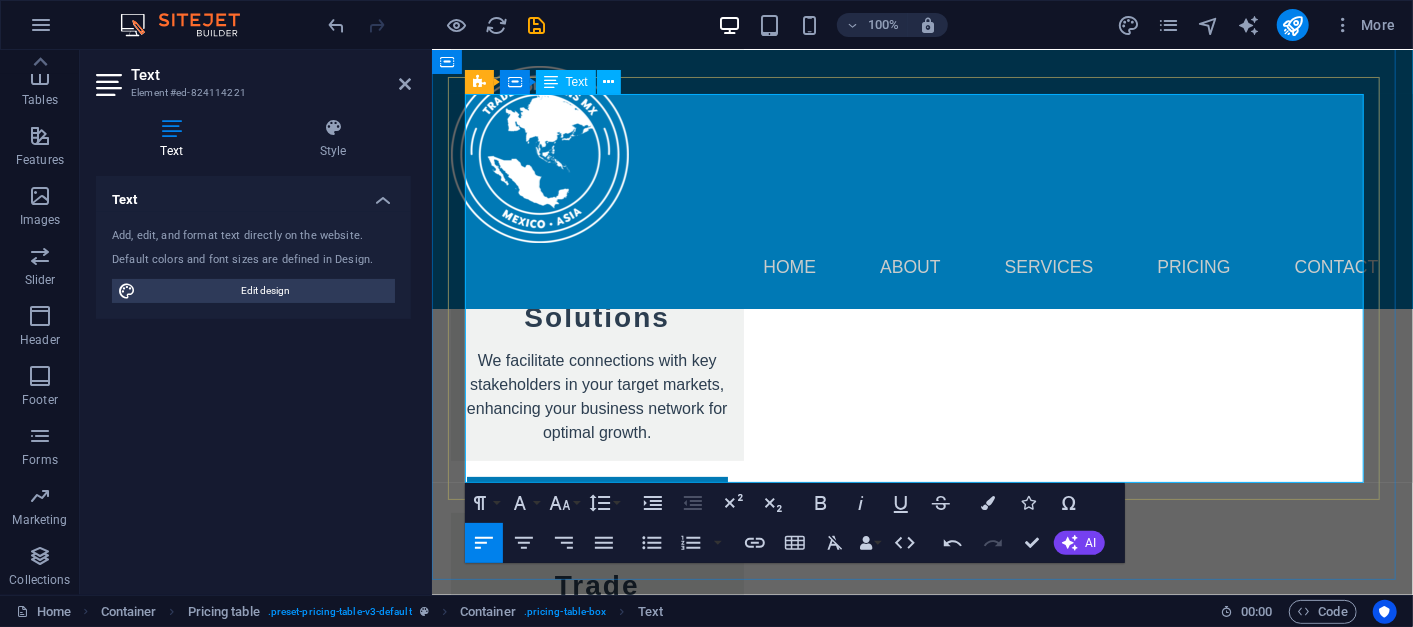 drag, startPoint x: 613, startPoint y: 441, endPoint x: 465, endPoint y: 425, distance: 148.86235 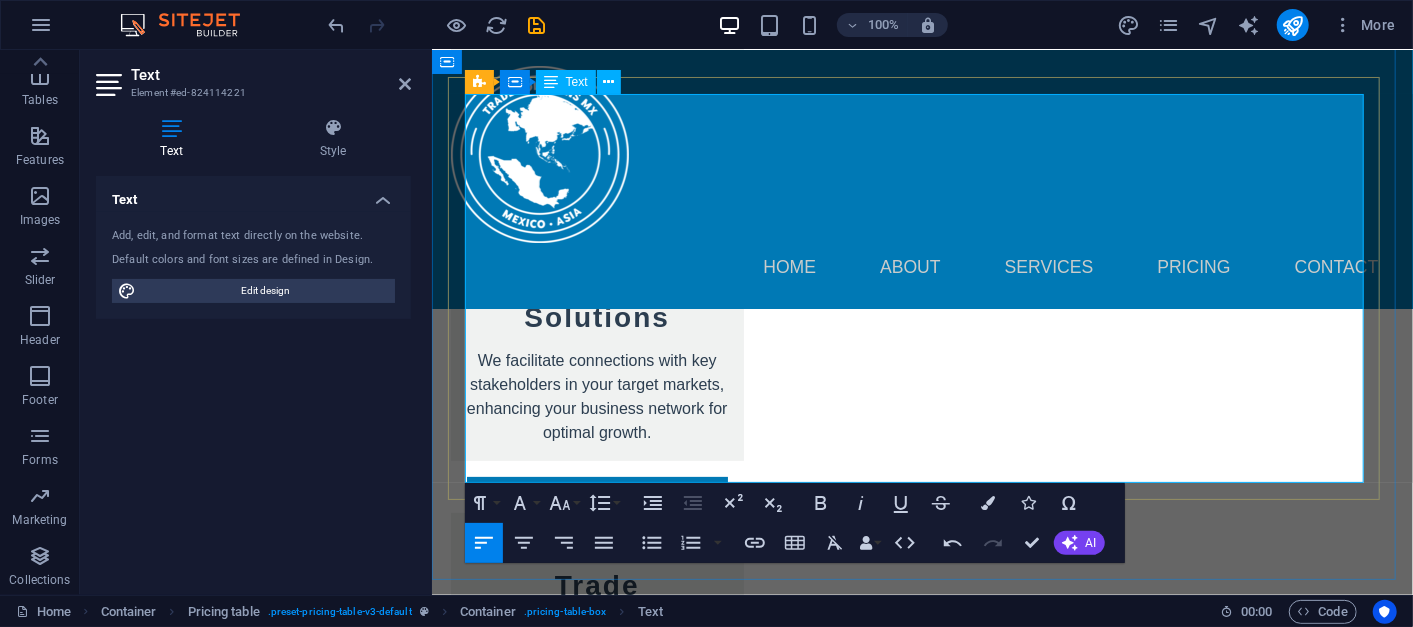 click on "Continuous Consultancy" at bounding box center [591, 3754] 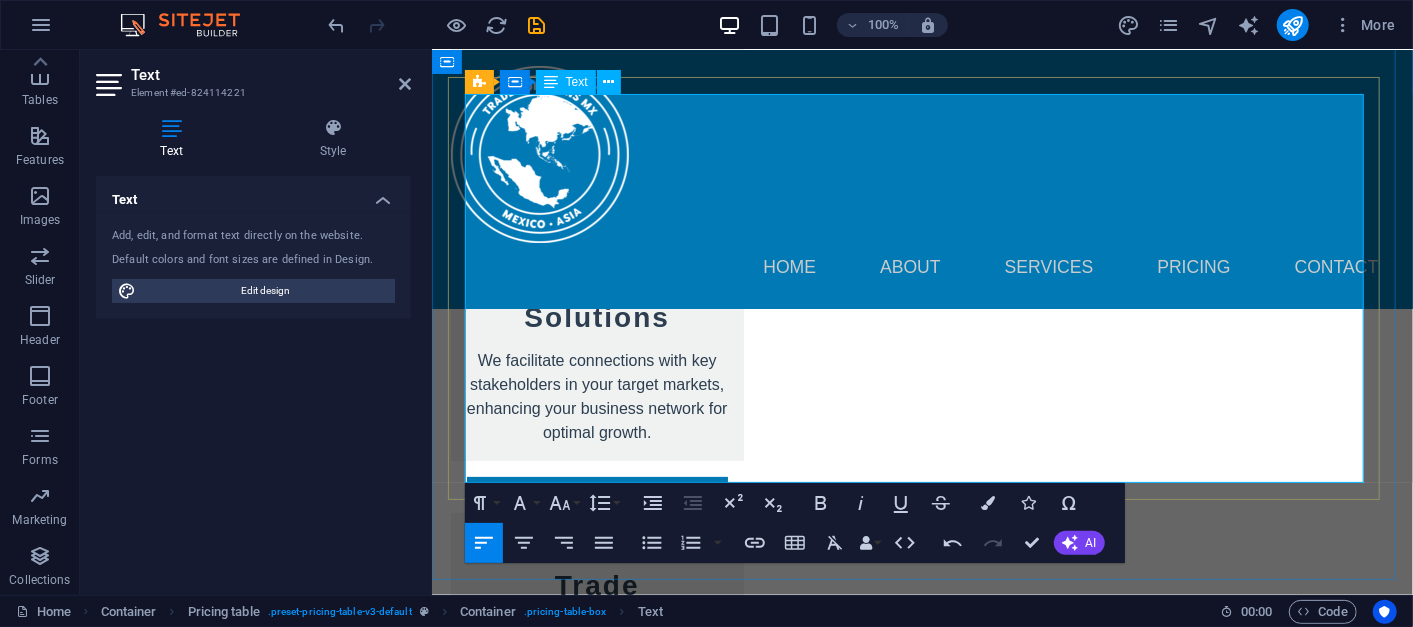 click on "Business  Coaching" at bounding box center [542, 3819] 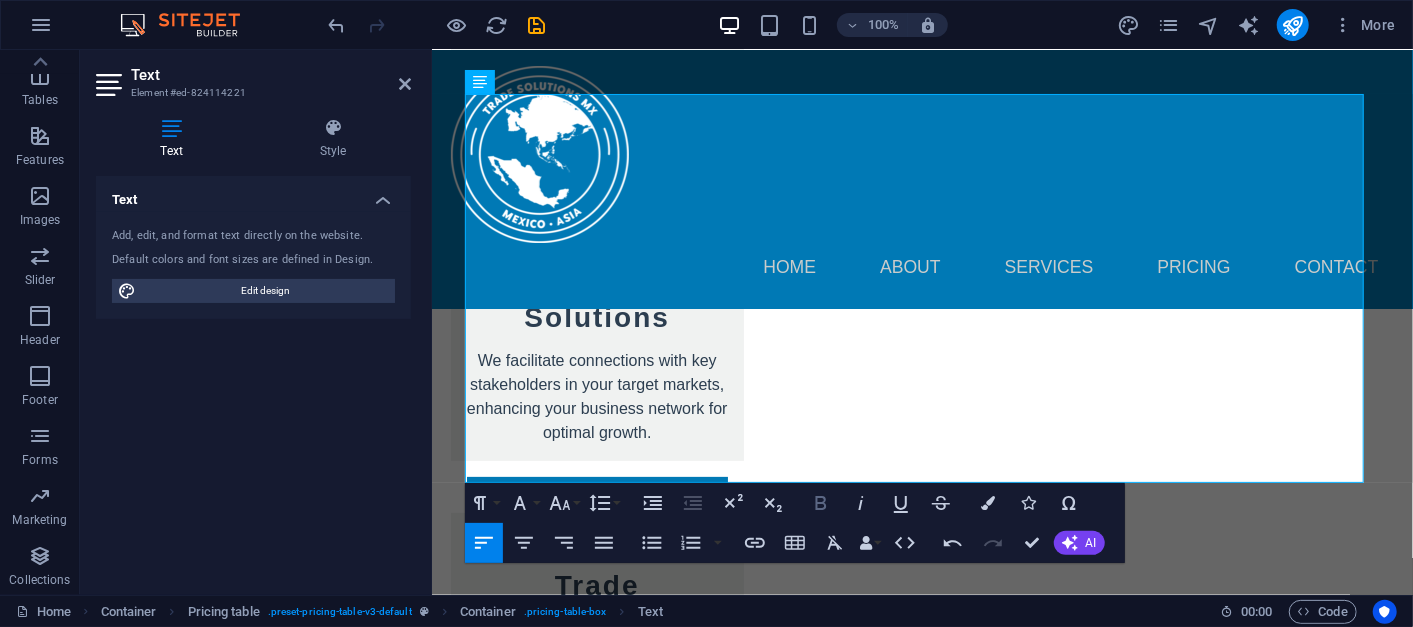 click 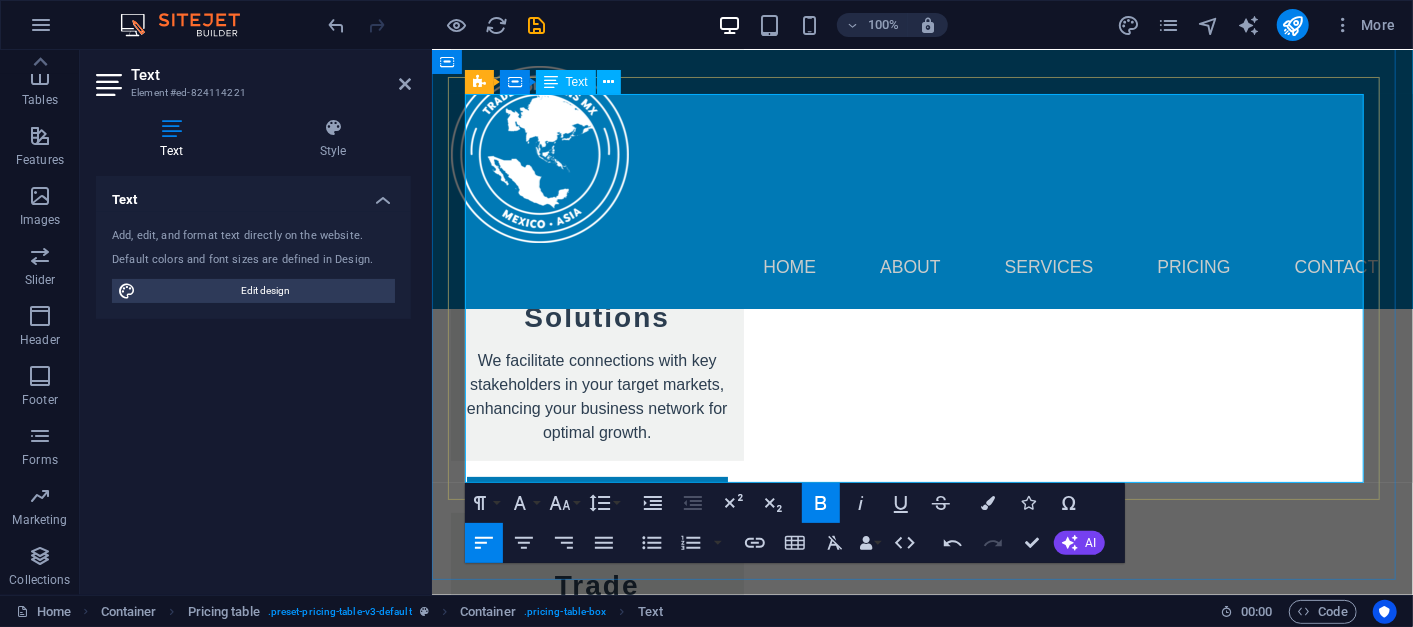 click on "Business Coaching" at bounding box center (562, 3819) 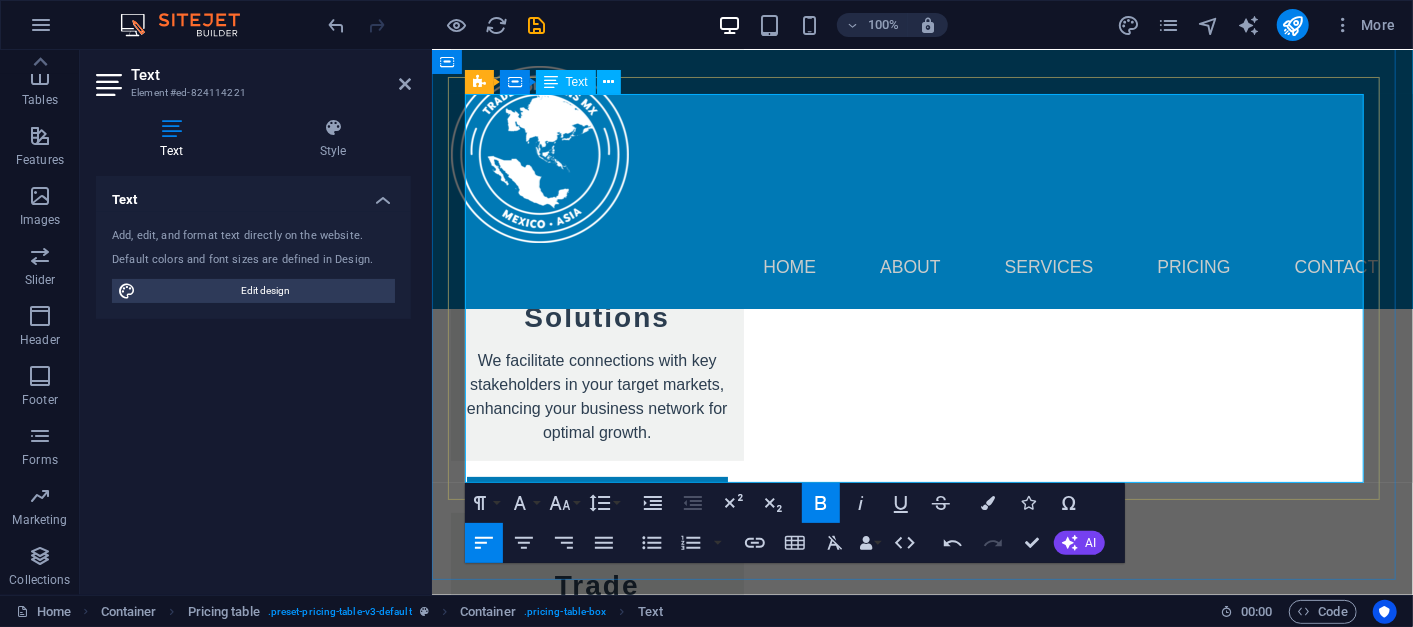click on "Business Coaching" at bounding box center [562, 3819] 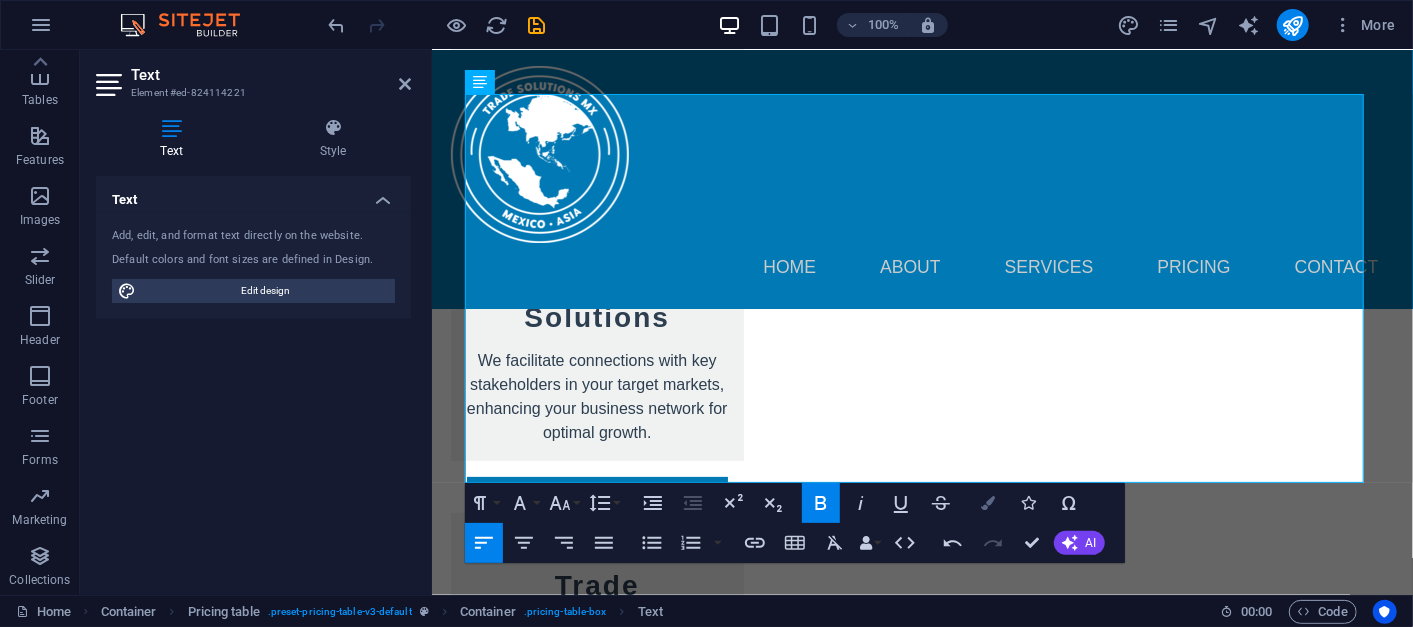 click at bounding box center [989, 503] 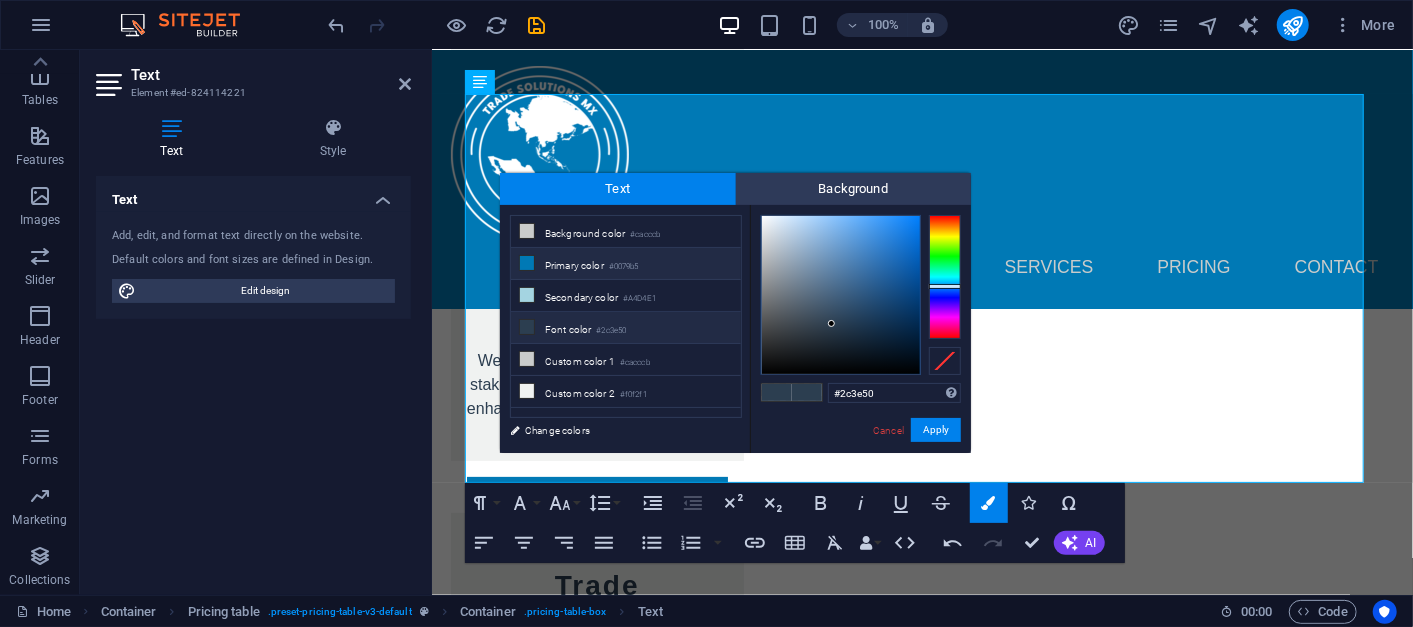 click on "#0079b5" at bounding box center (624, 267) 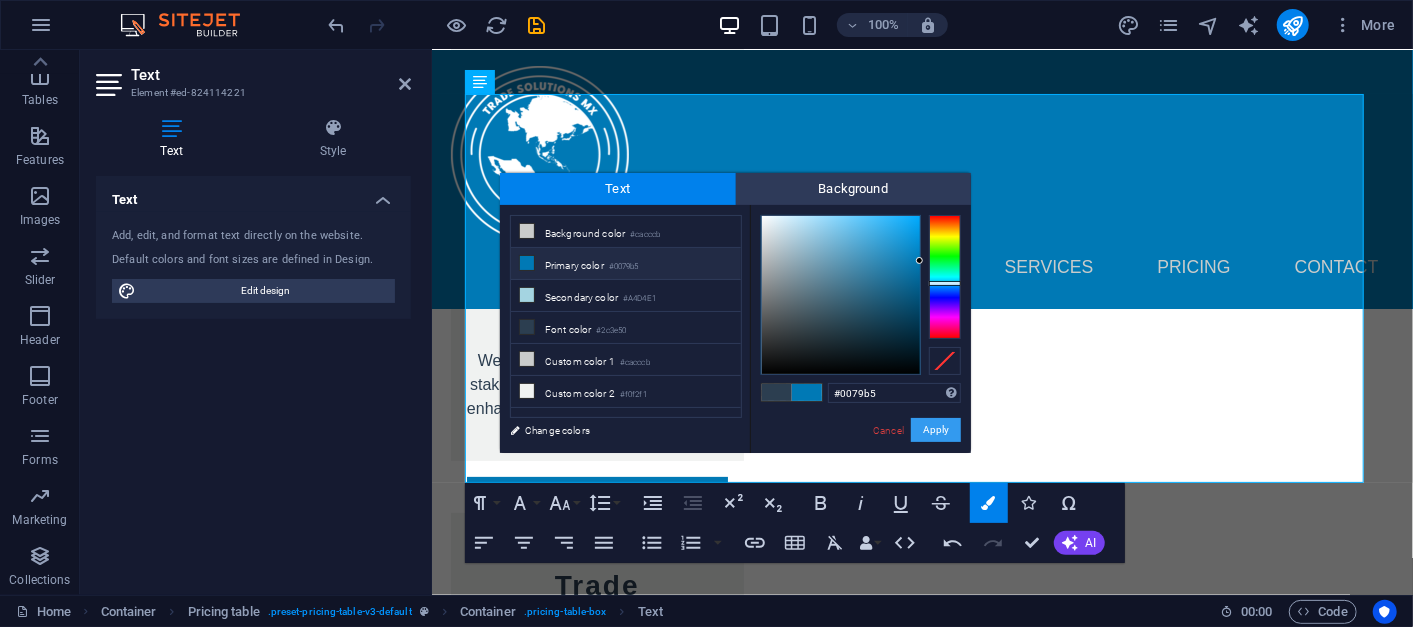 click on "Apply" at bounding box center [936, 430] 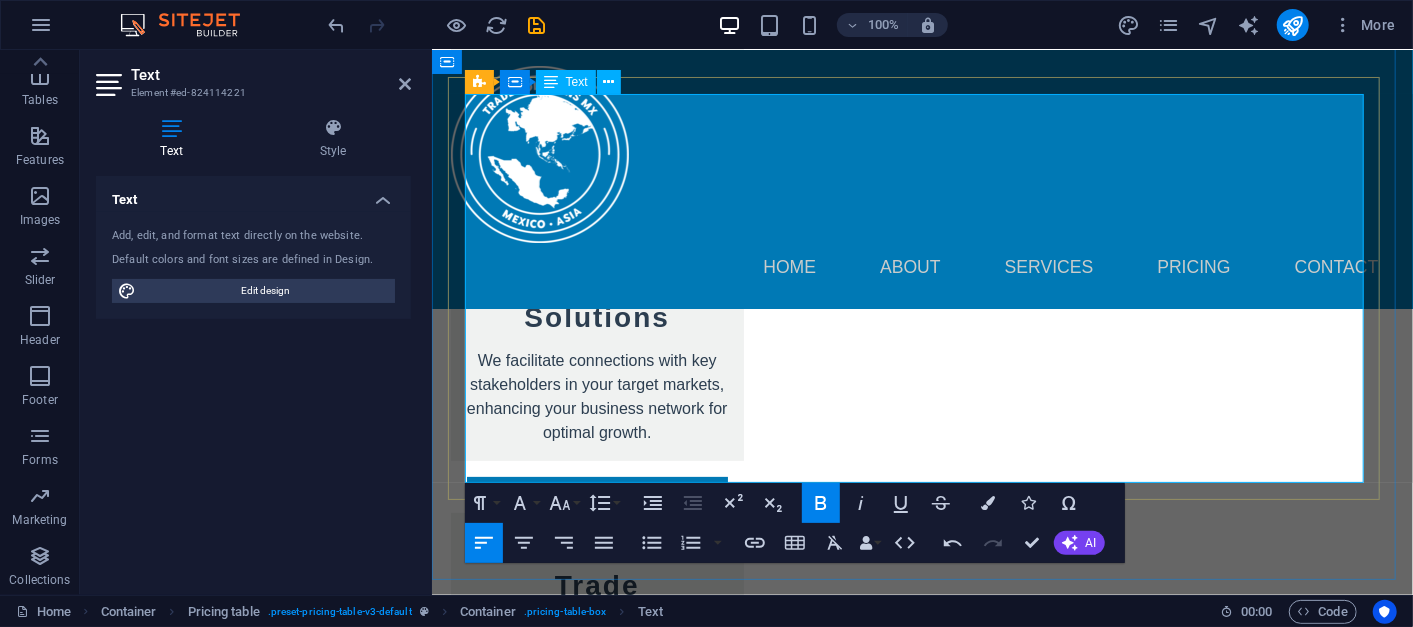 click on "Continuous Consultancy Ongoing advice as your business grows internationally." at bounding box center (859, 3767) 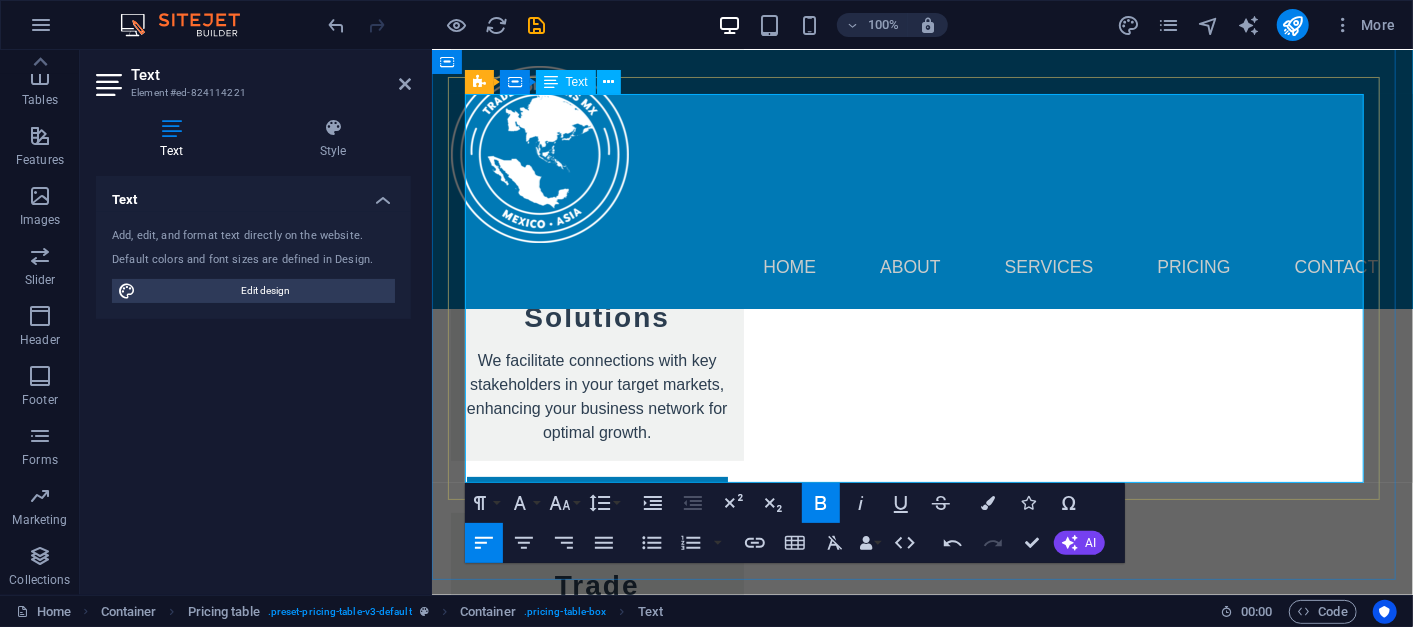 click on "Business Coaching" at bounding box center (562, 3819) 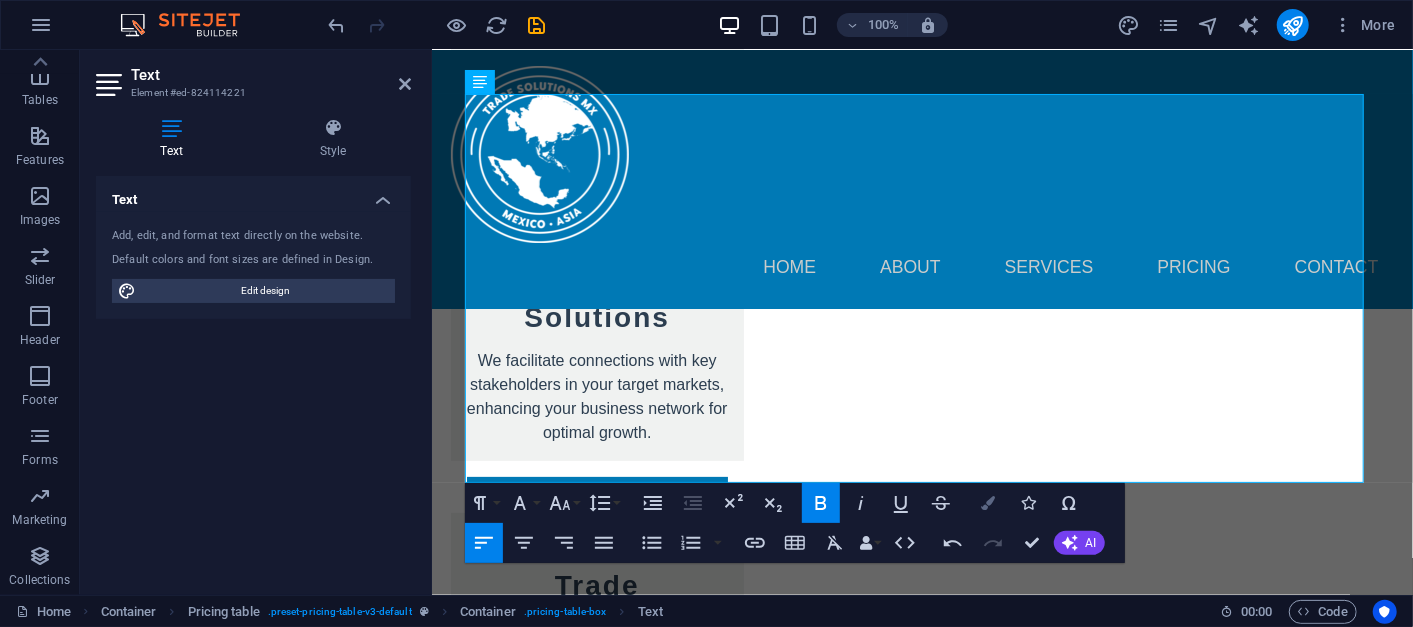 click on "Colors" at bounding box center (989, 503) 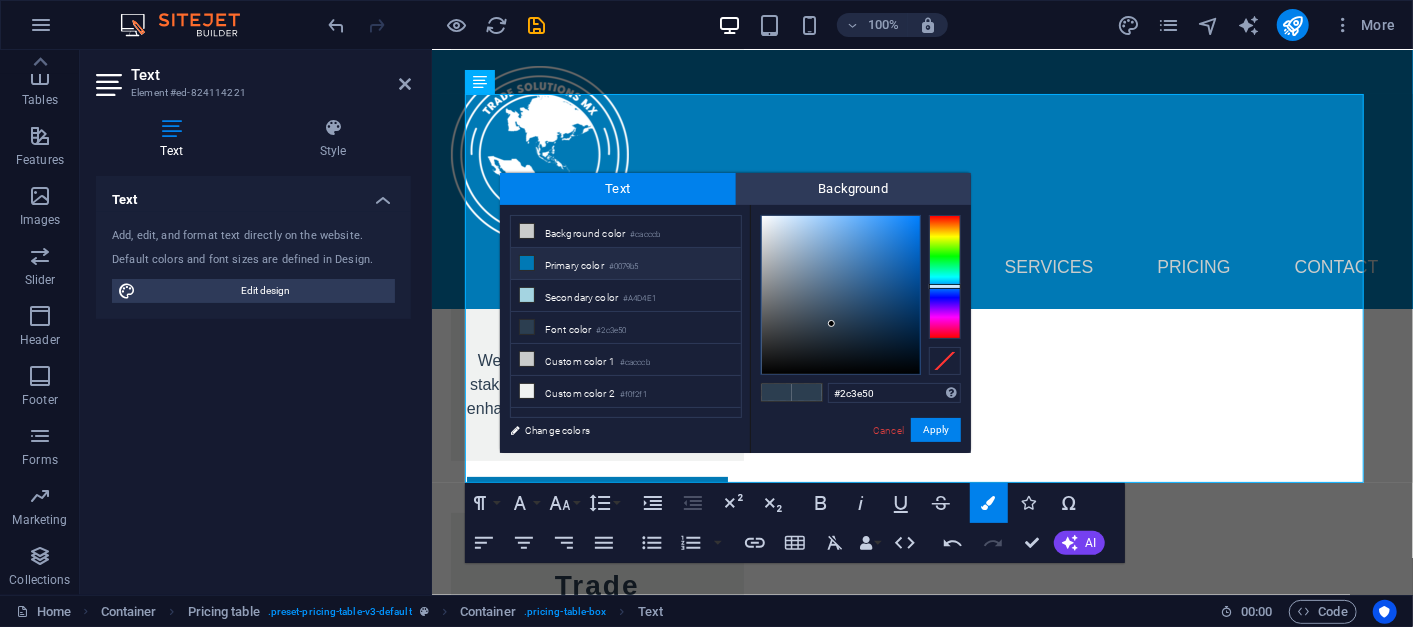 click on "Primary color
#0079b5" at bounding box center [626, 264] 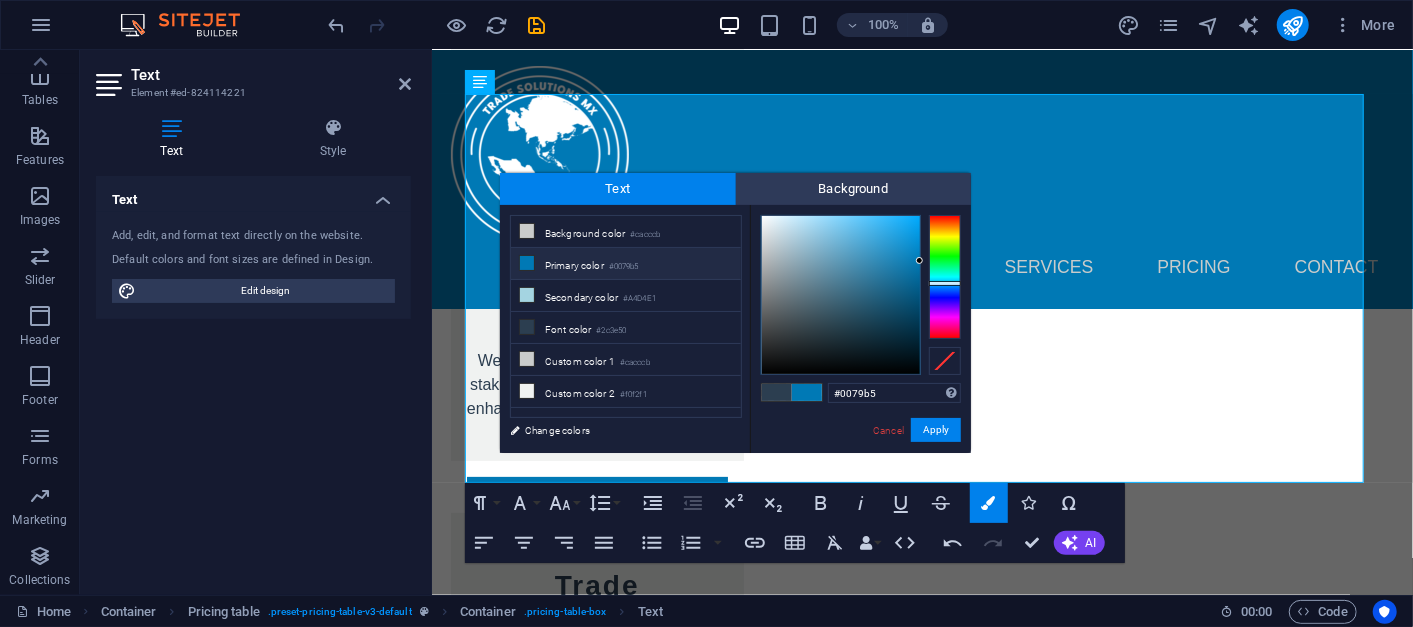 click on "Primary color
#0079b5" at bounding box center [626, 264] 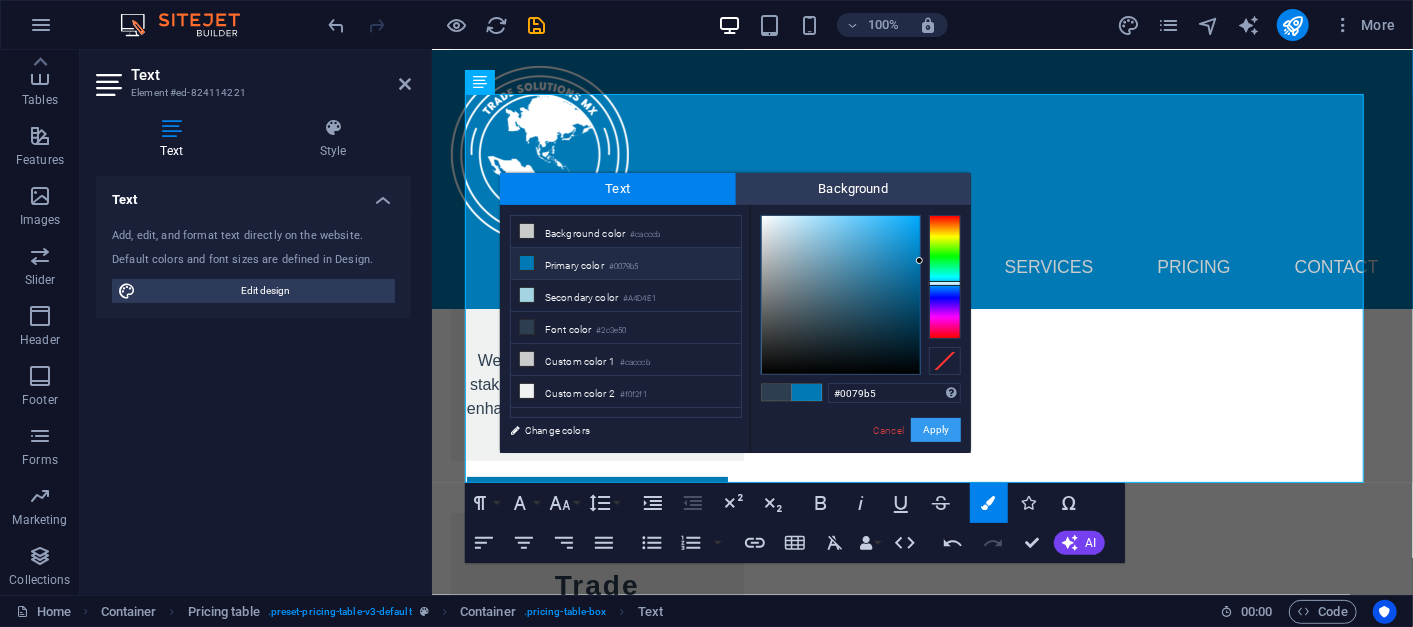 click on "Apply" at bounding box center (936, 430) 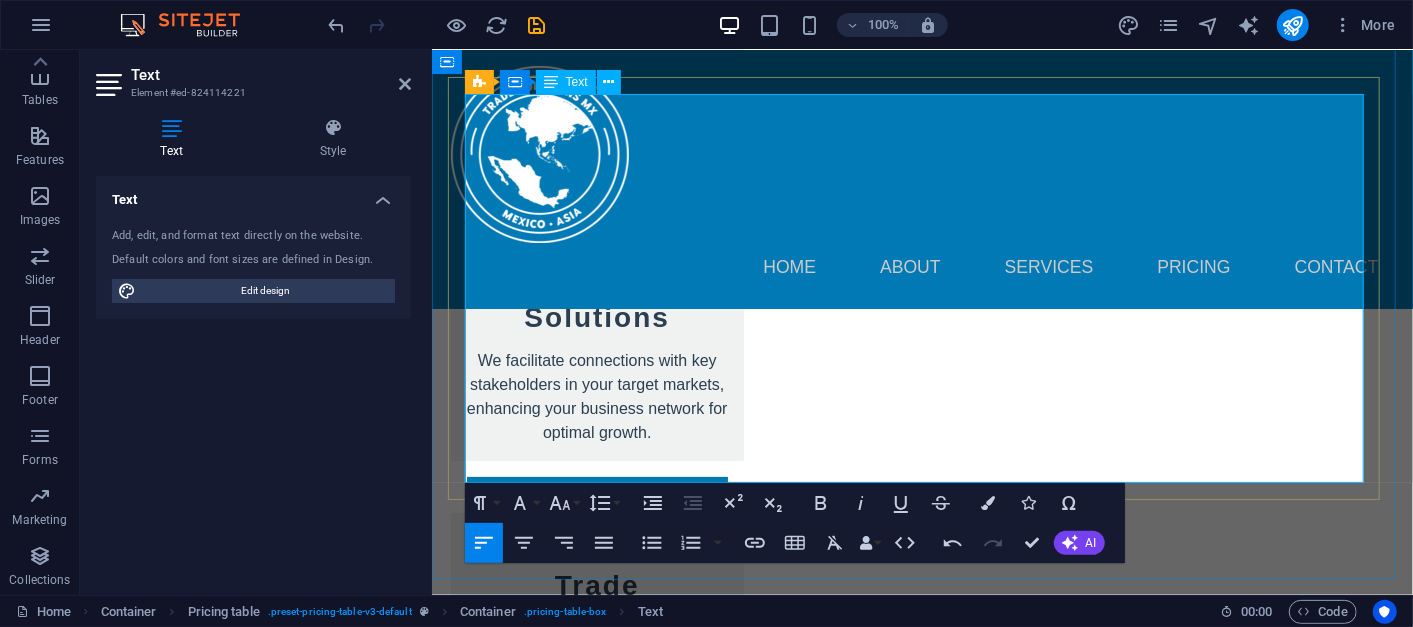 click on "​ ​ Business Coaching  ​ Tracking performance and market conditions." at bounding box center (859, 3832) 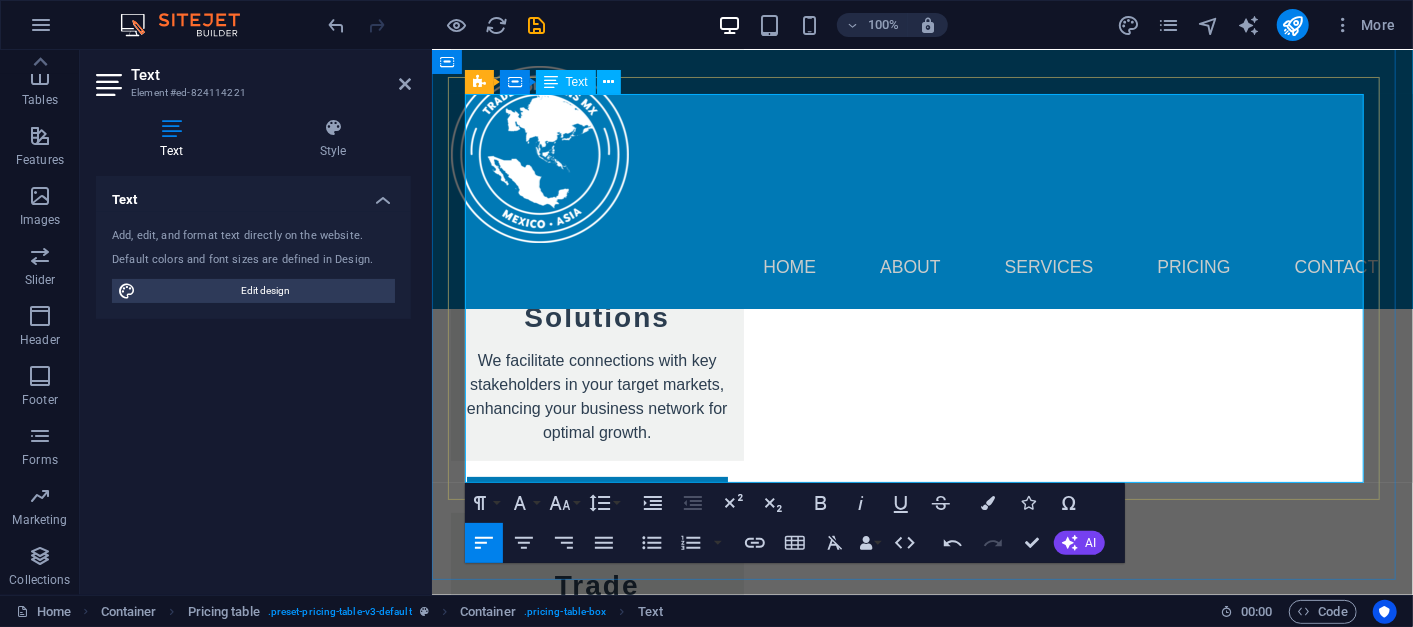 click on "Tracking performance and market conditions." at bounding box center (636, 3843) 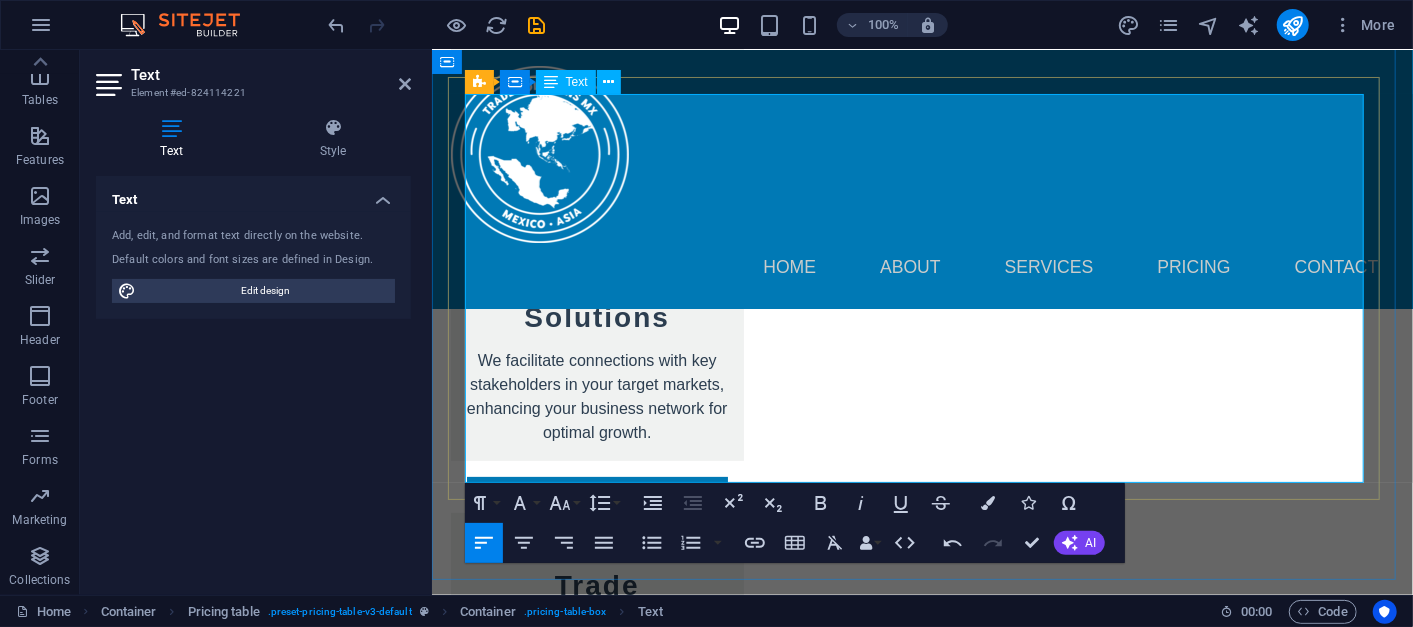 click on "Continuous Consultancy" at bounding box center [591, 3754] 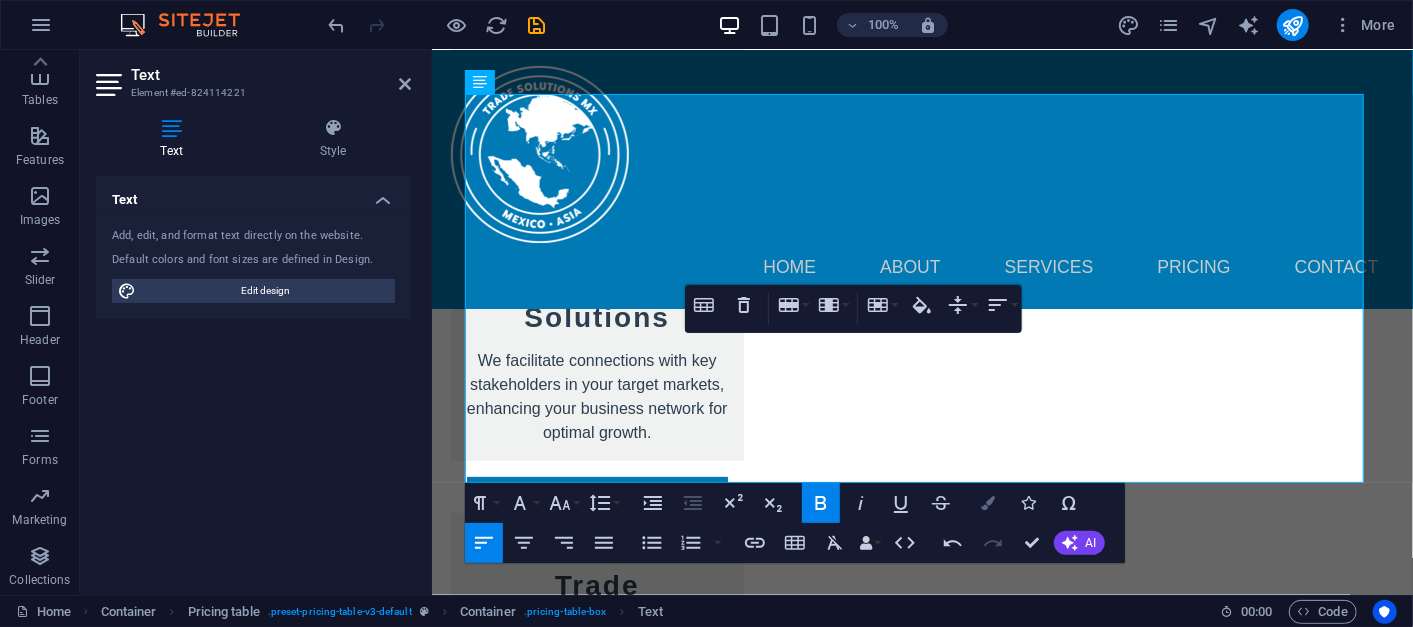 click on "Colors" at bounding box center (989, 503) 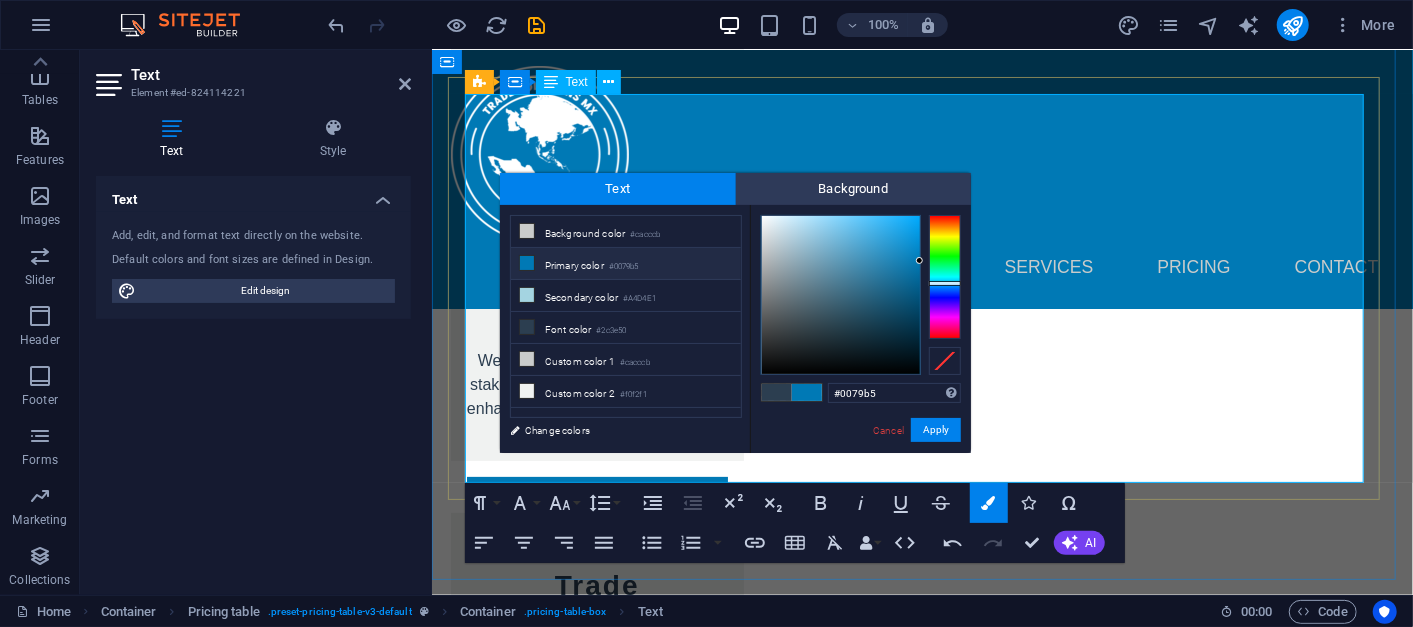click on "Continu ous Consultancy Ongoing advice as your business grows internationally." at bounding box center (859, 3767) 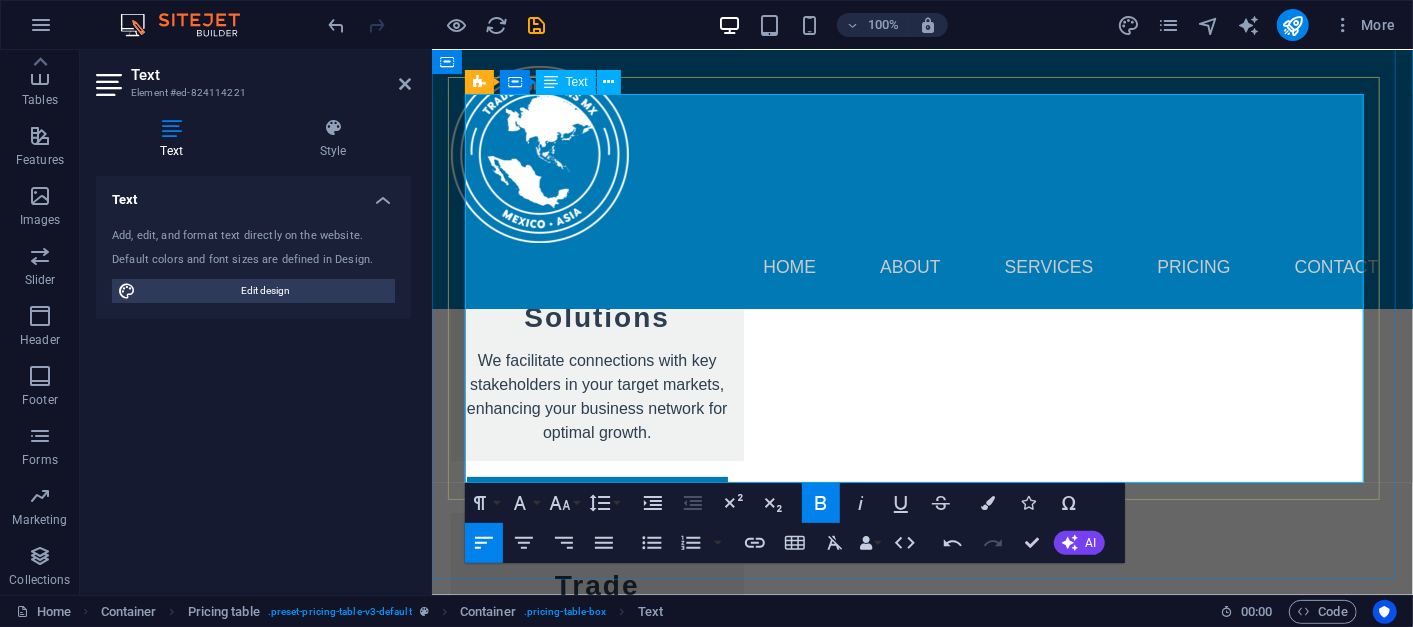 click on "Business Coaching" at bounding box center [562, 3819] 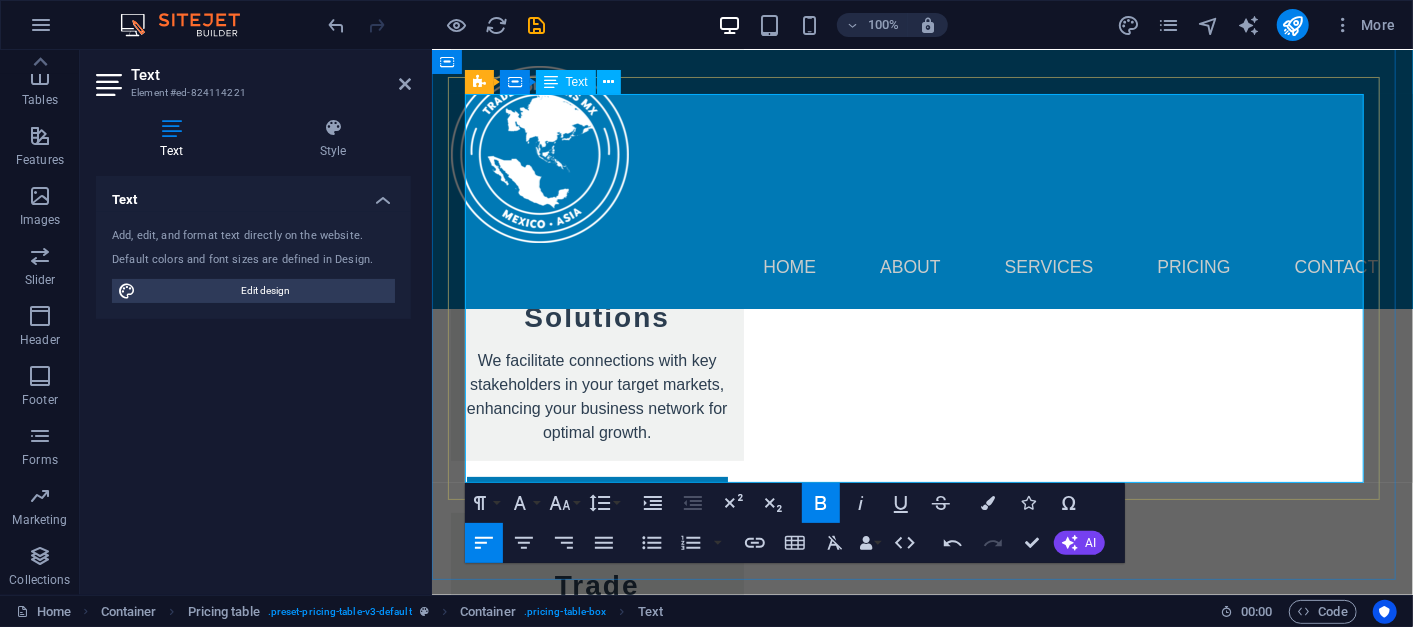 click on "Business Coaching" at bounding box center (562, 3819) 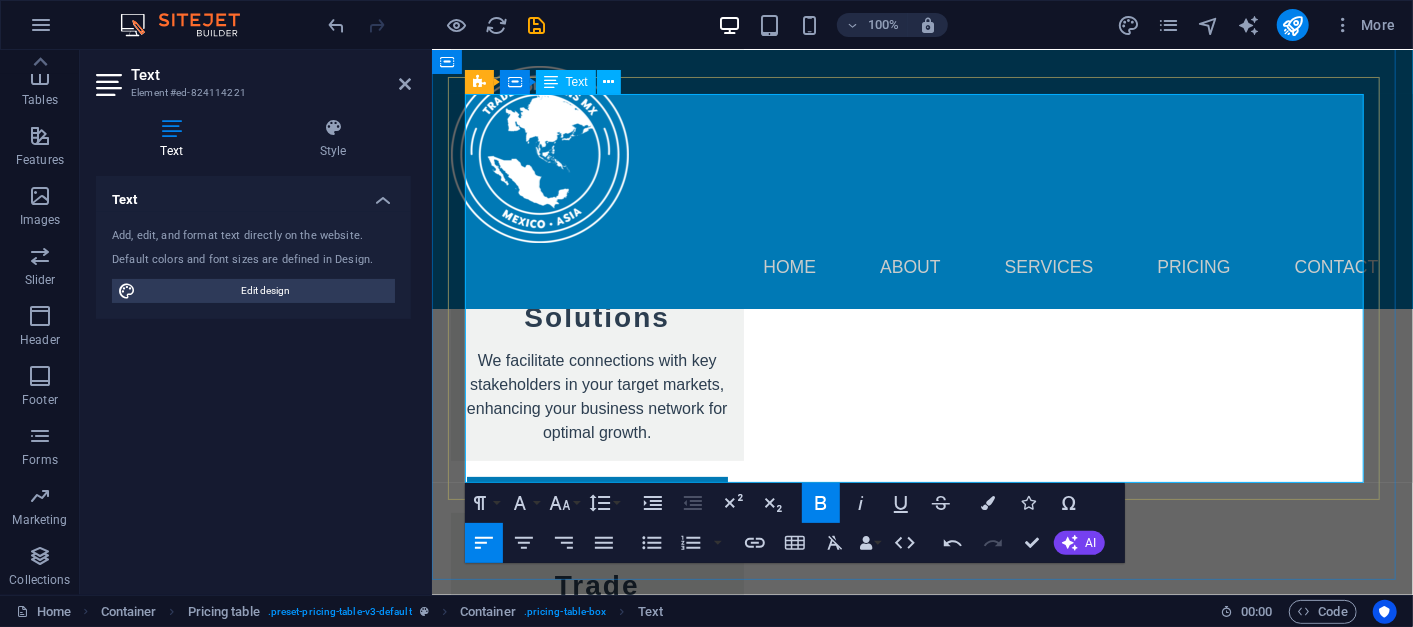 click on "Business Coaching" at bounding box center [562, 3819] 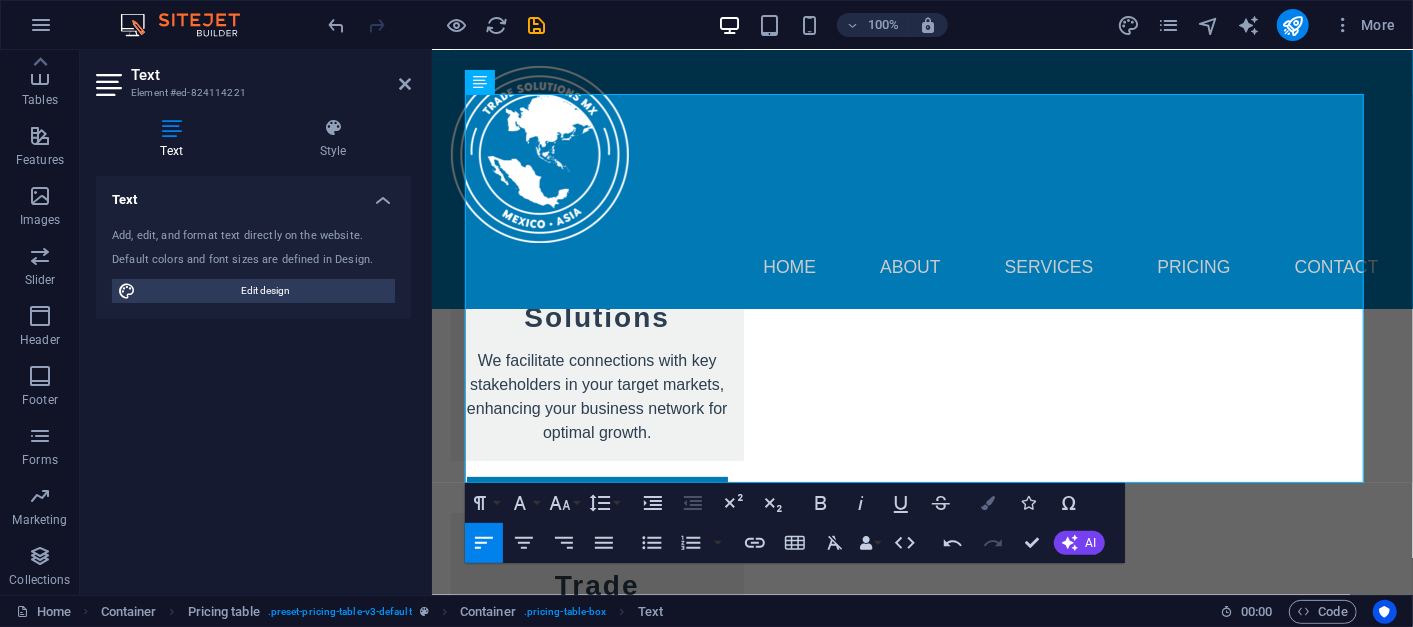 click at bounding box center (989, 503) 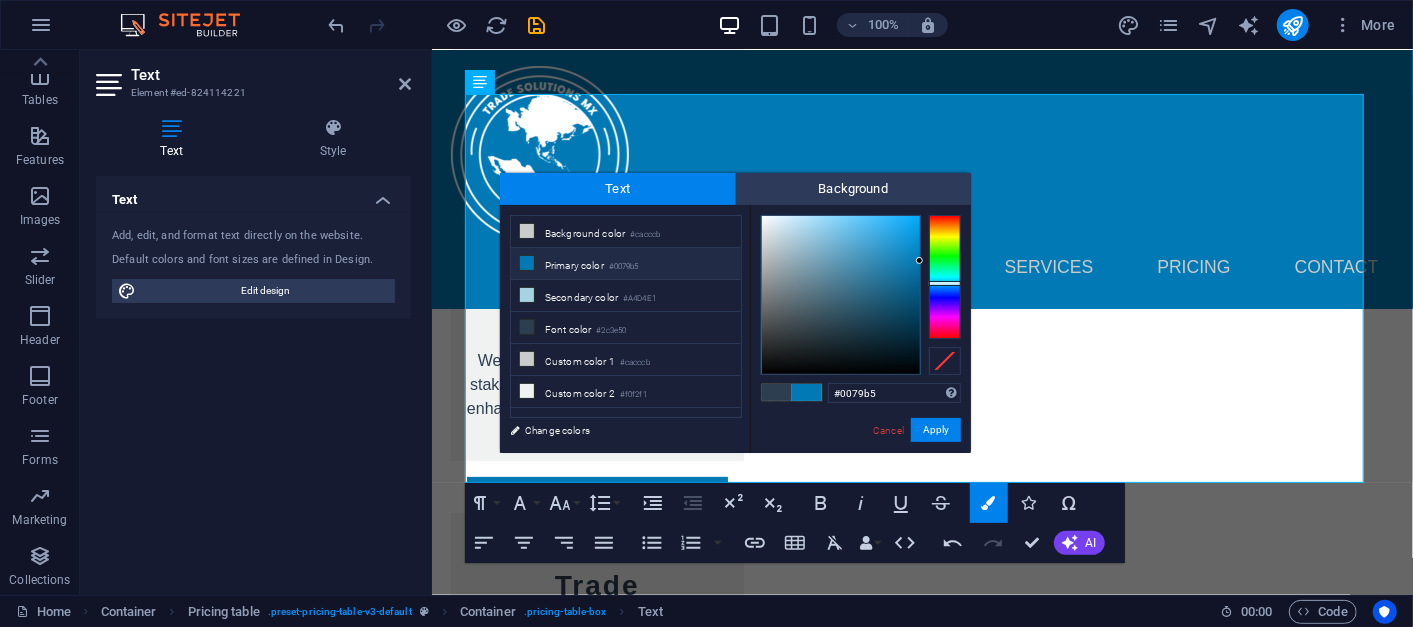 click on "Primary color
#0079b5" at bounding box center (626, 264) 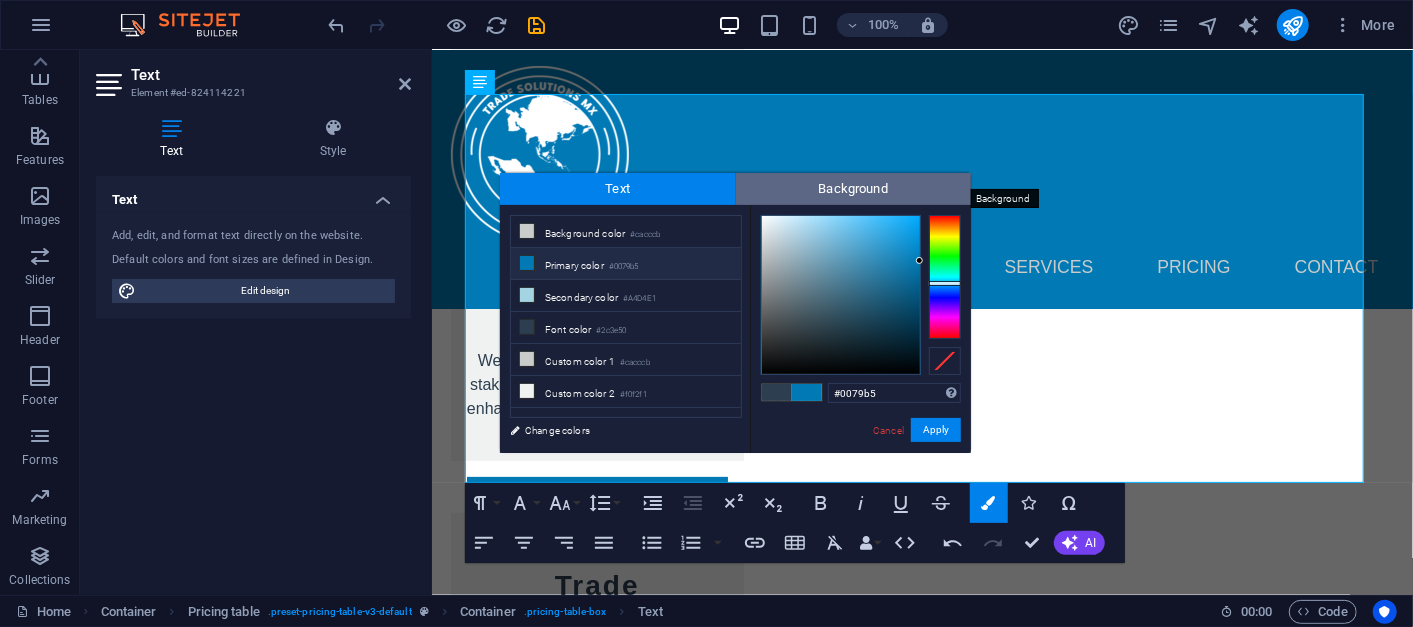click on "Background" at bounding box center [854, 189] 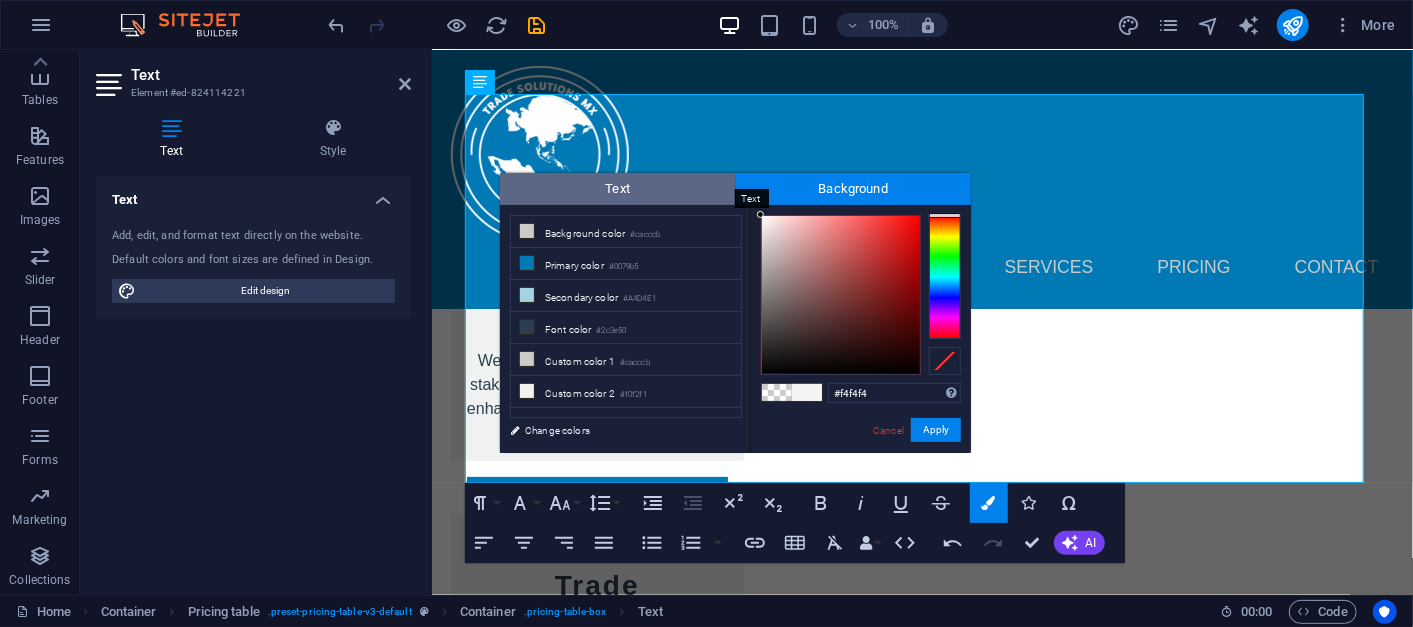 click on "Text" at bounding box center [618, 189] 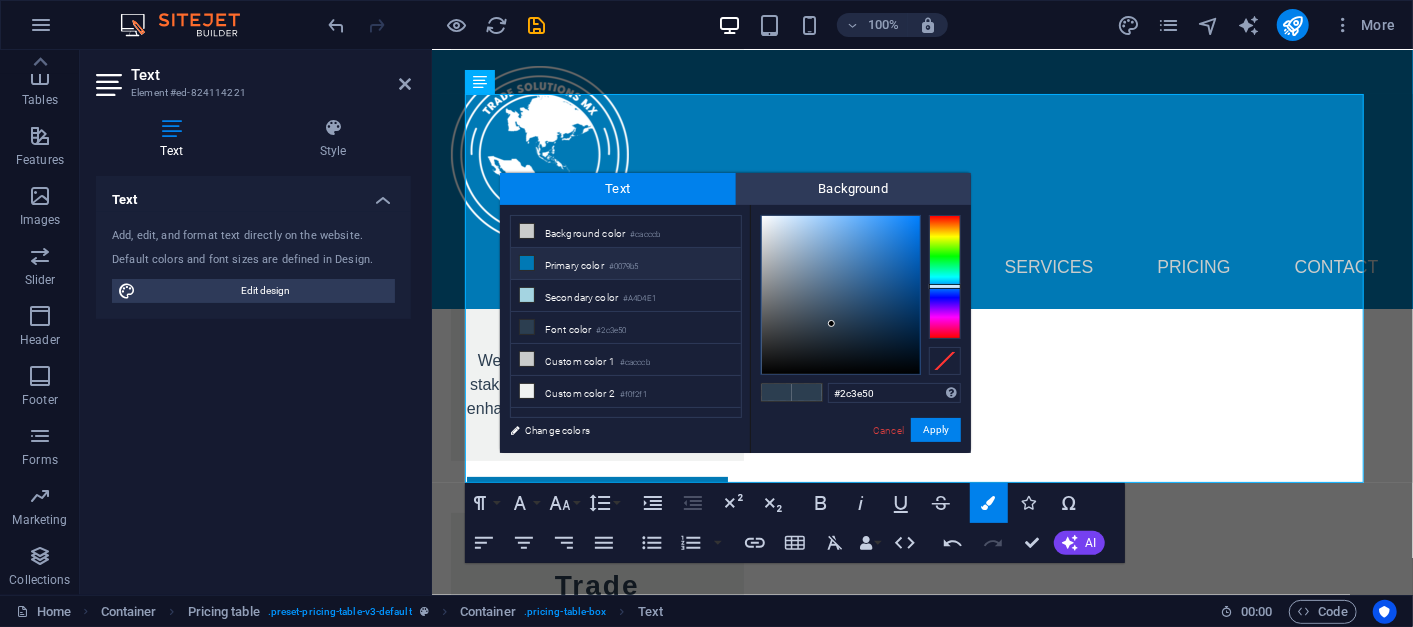click on "Primary color
#0079b5" at bounding box center [626, 264] 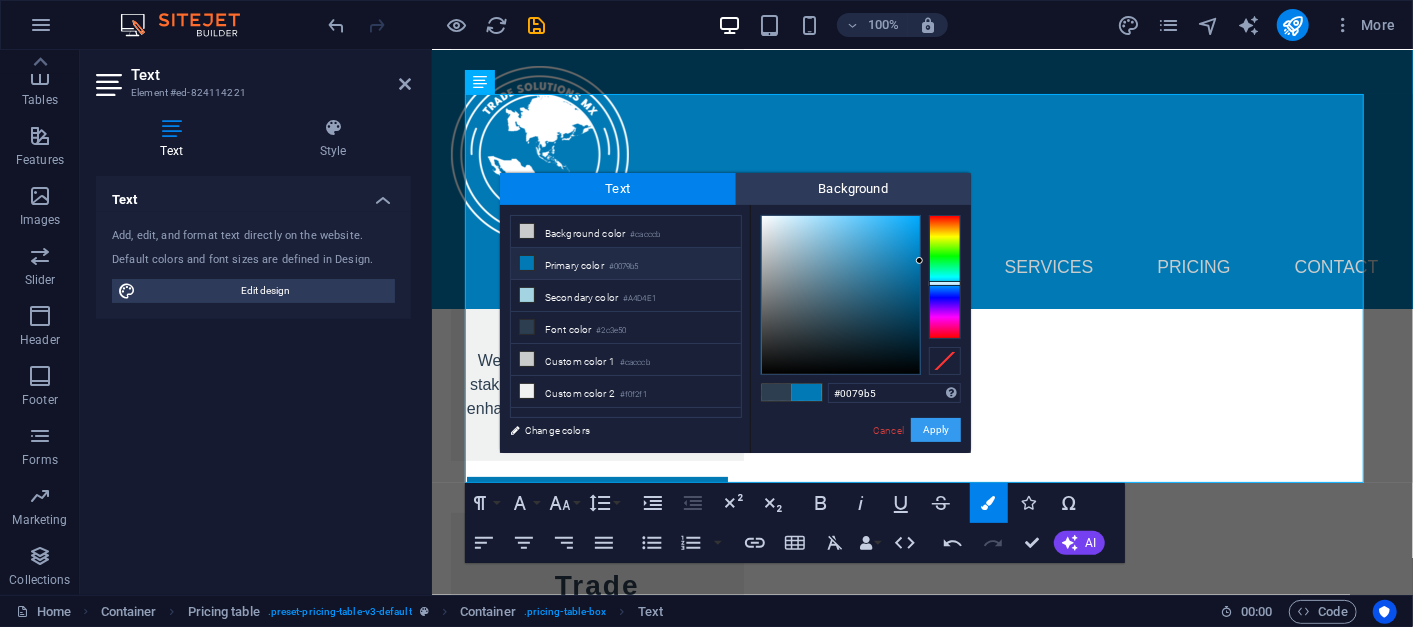 click on "Apply" at bounding box center [936, 430] 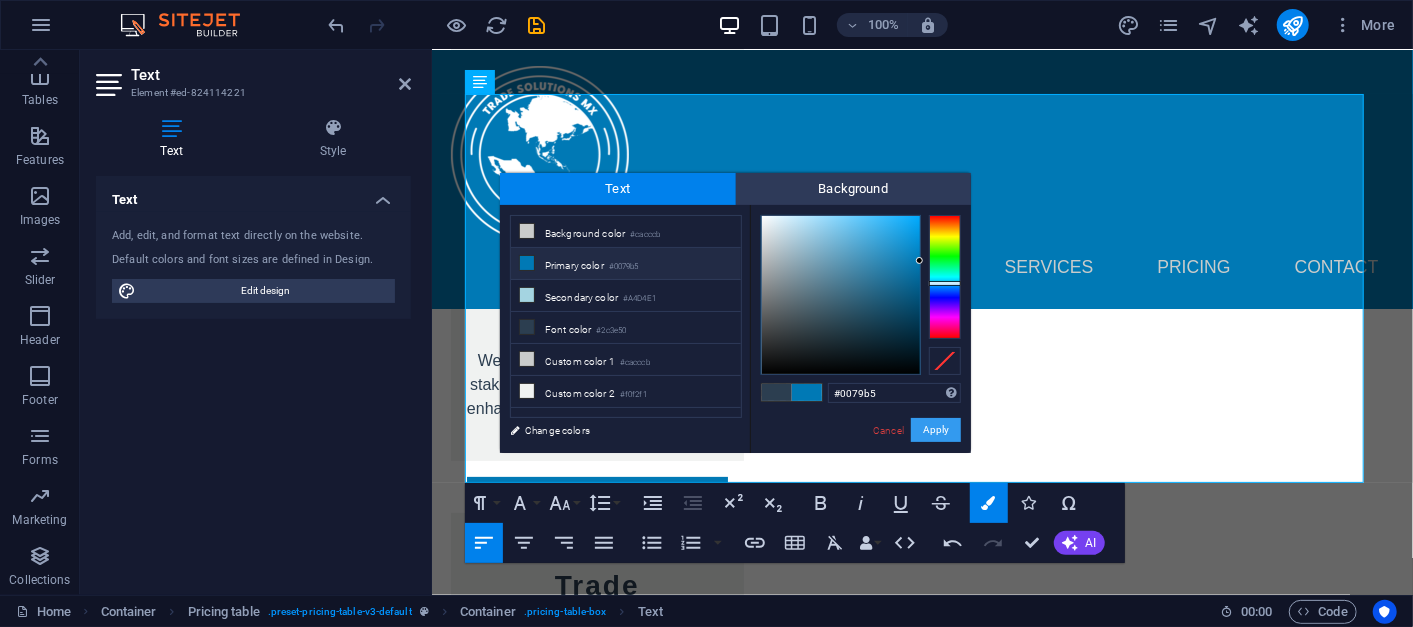 click on "Apply" at bounding box center [936, 430] 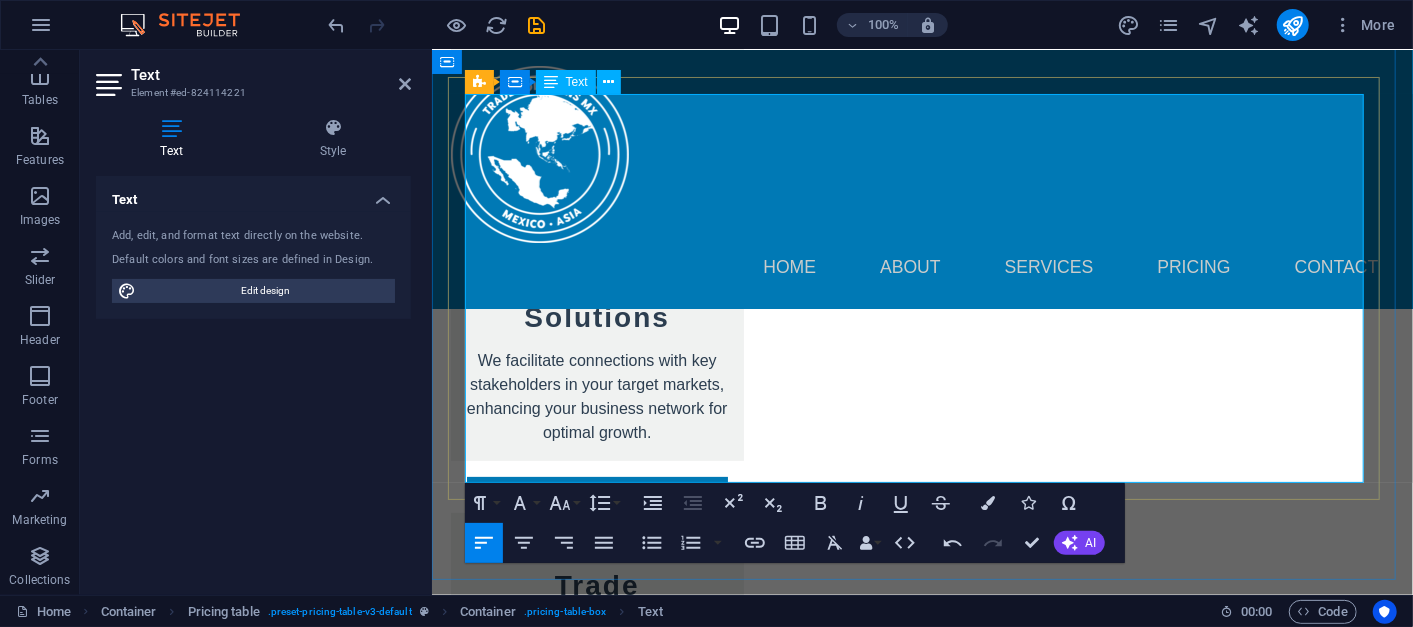 click on "​​​ Business Coaching  ​ Tracking performance and market conditions." at bounding box center (859, 3832) 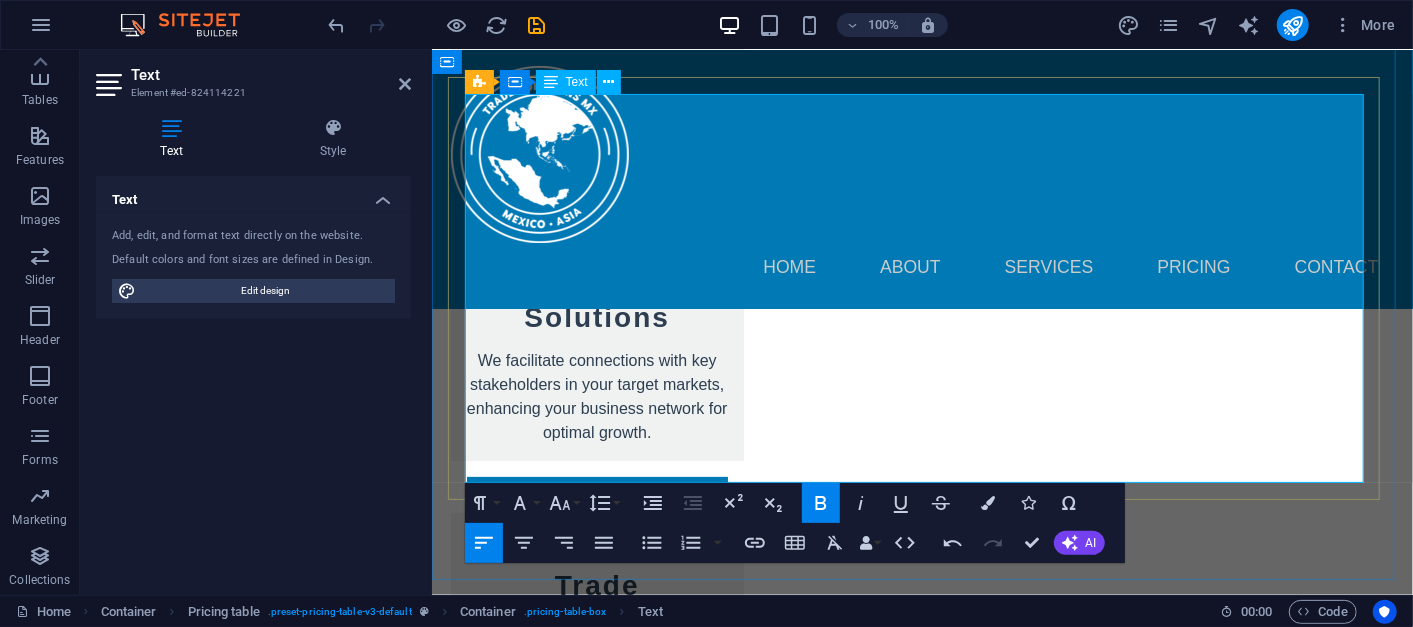 click on "Tracking performance and market conditions." at bounding box center [636, 3843] 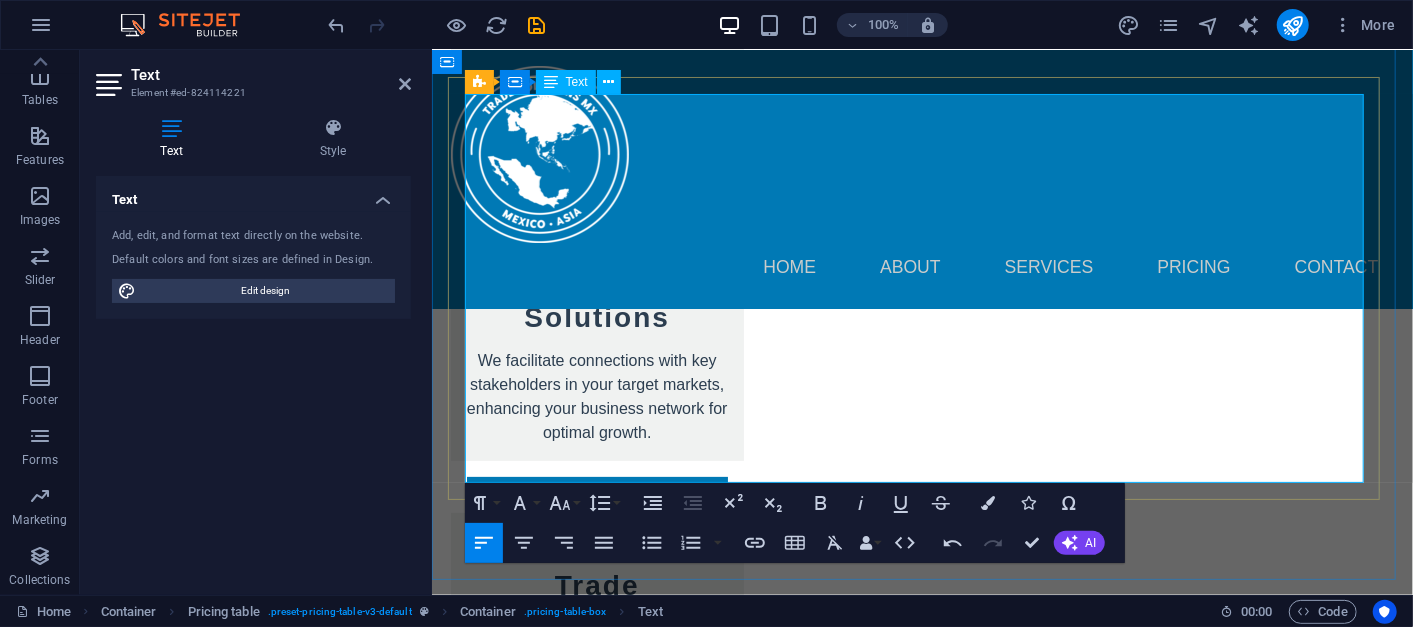 click on "Tracking performance and market conditions." at bounding box center (636, 3843) 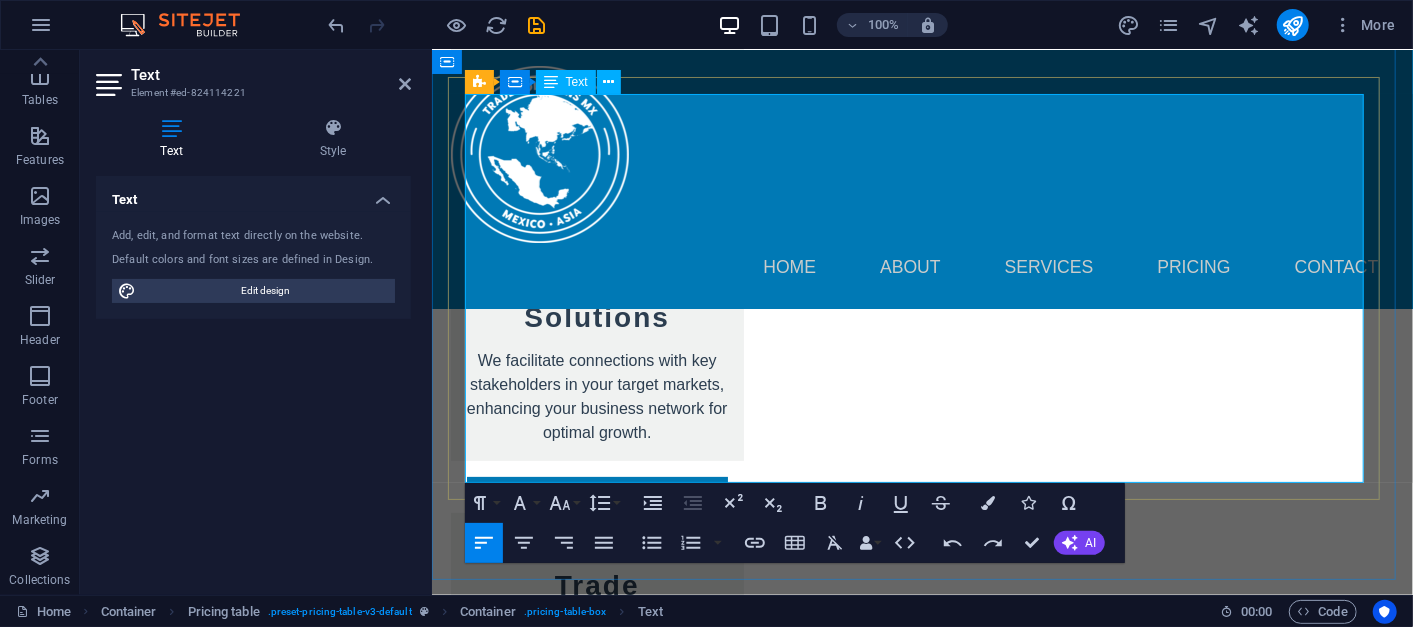 click on "Continuous Consultancy Ongoing advice as your business grows internationally." at bounding box center (859, 3767) 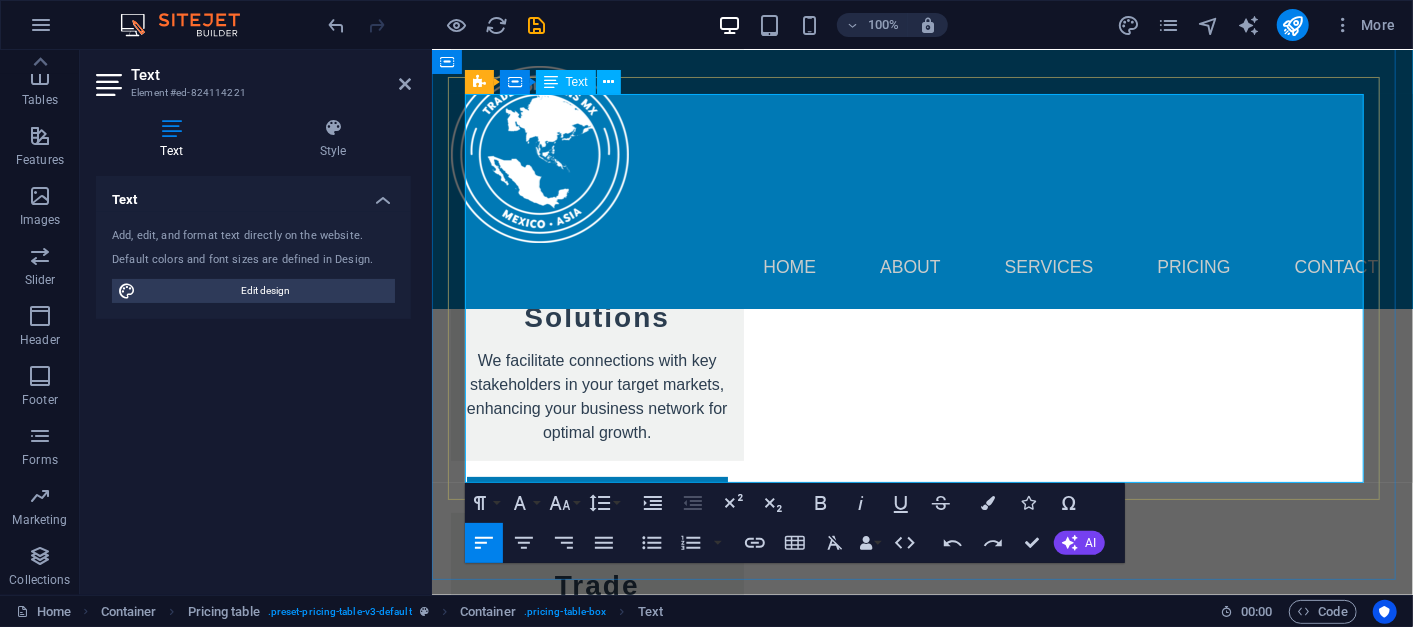 click on "Tracking performance and market conditions." at bounding box center (636, 3843) 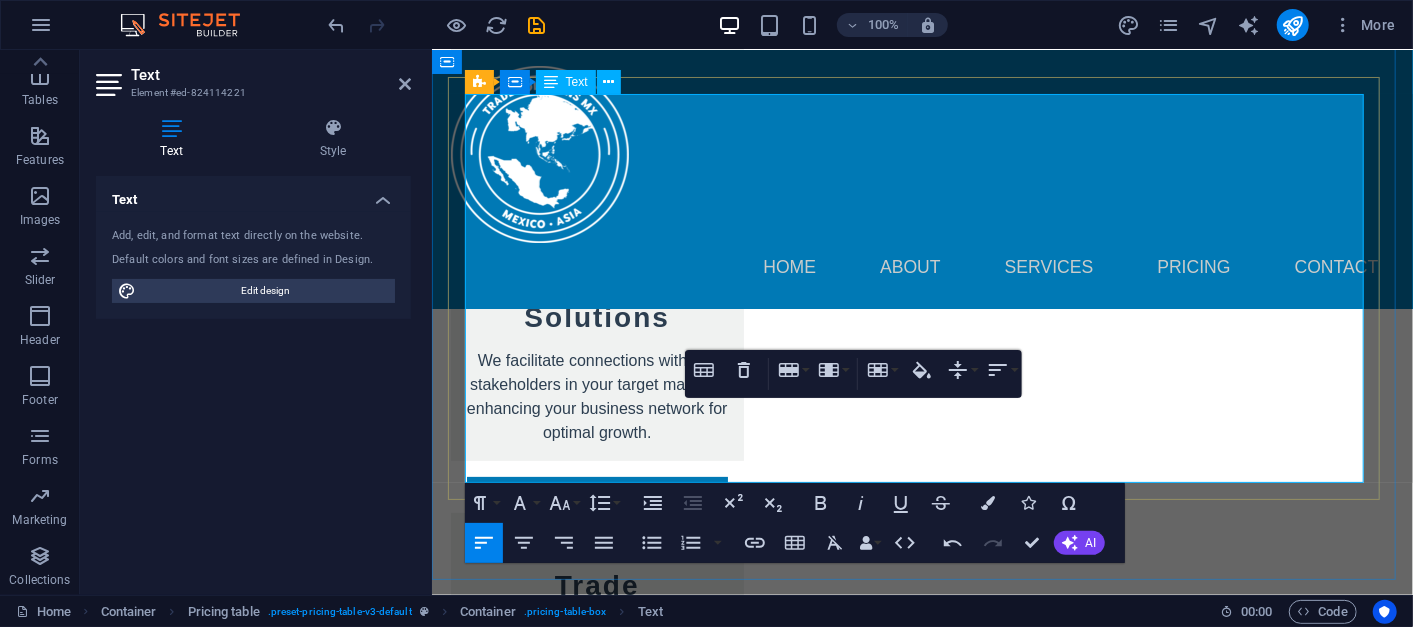 click on "Business Coaching" at bounding box center (562, 3819) 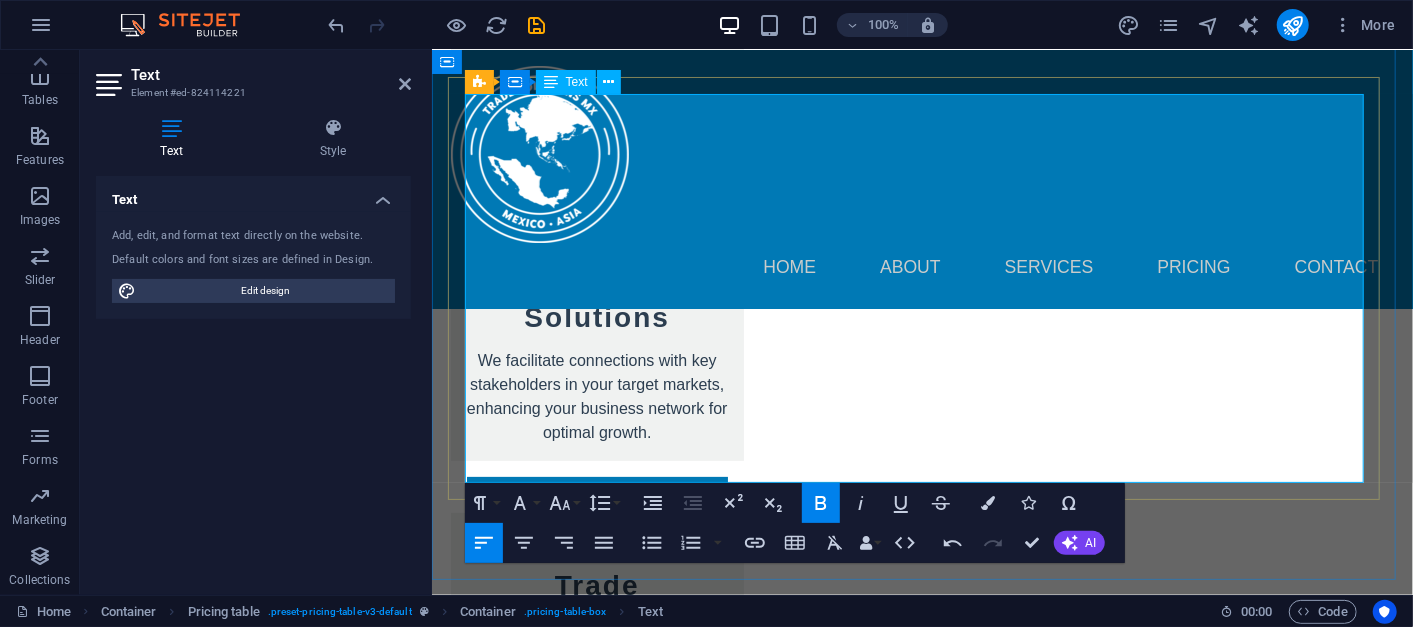click on "Business Coaching" at bounding box center (562, 3819) 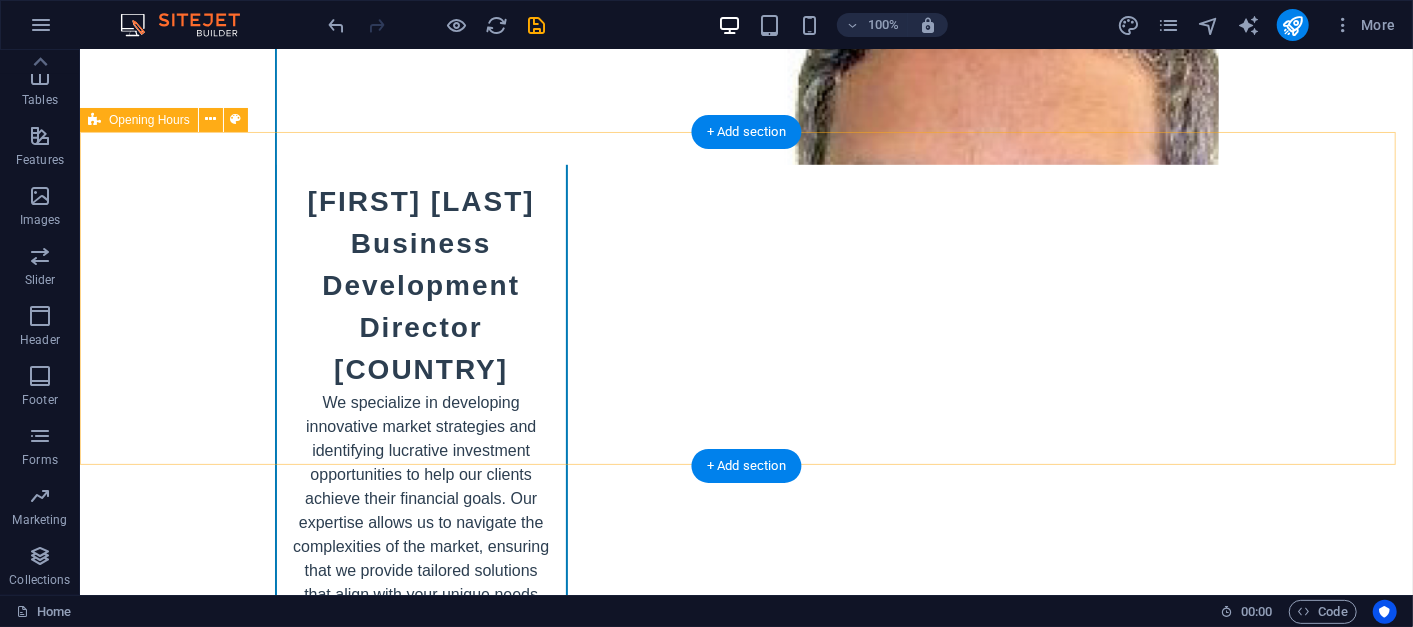 scroll, scrollTop: 9908, scrollLeft: 0, axis: vertical 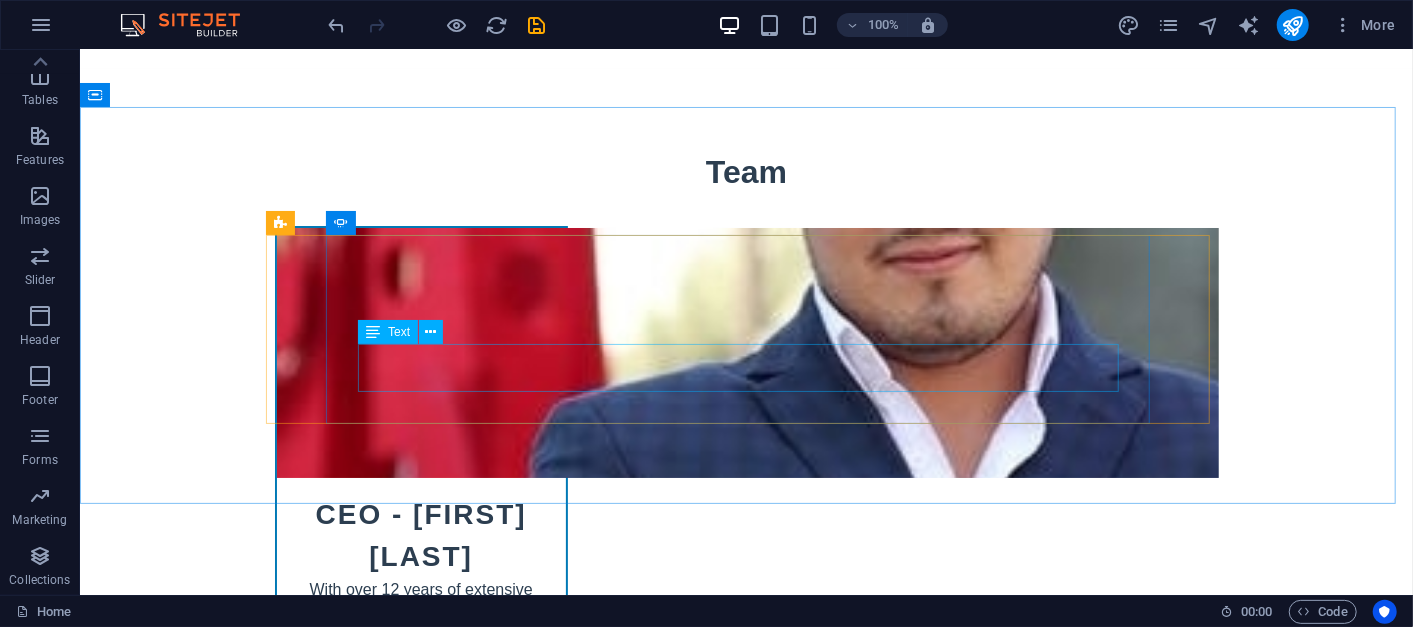 click on "Text" at bounding box center (388, 332) 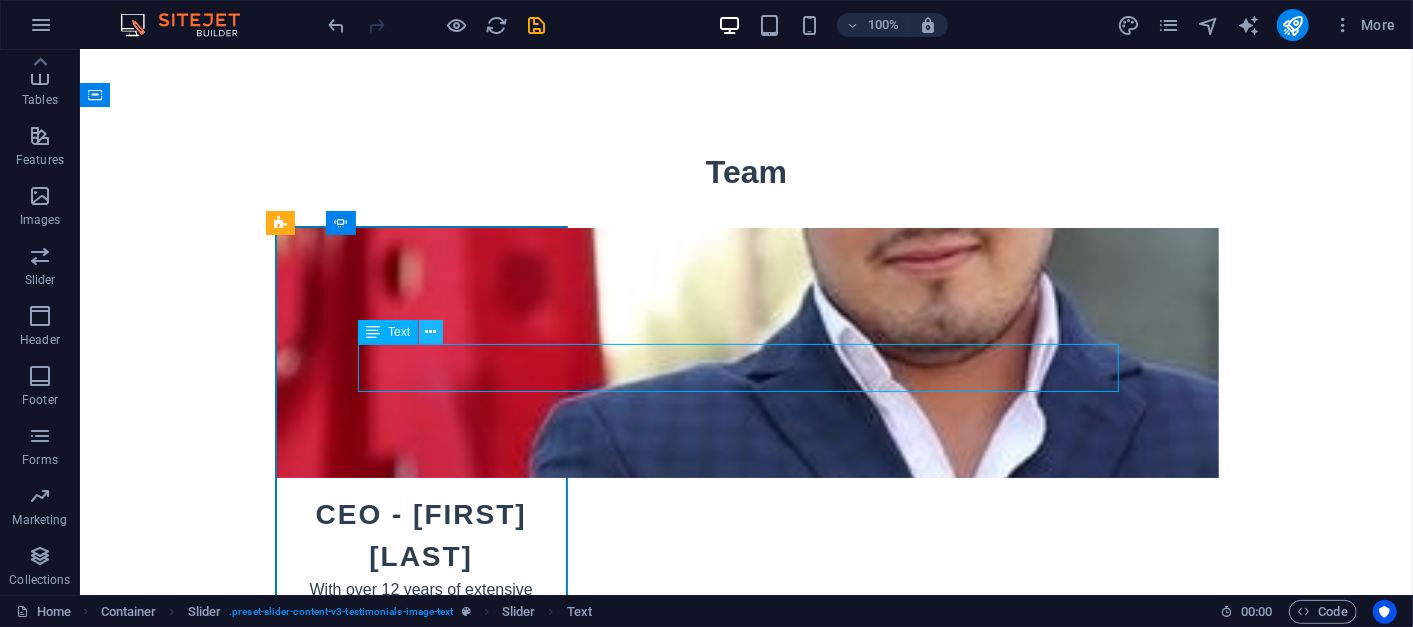 click at bounding box center (431, 332) 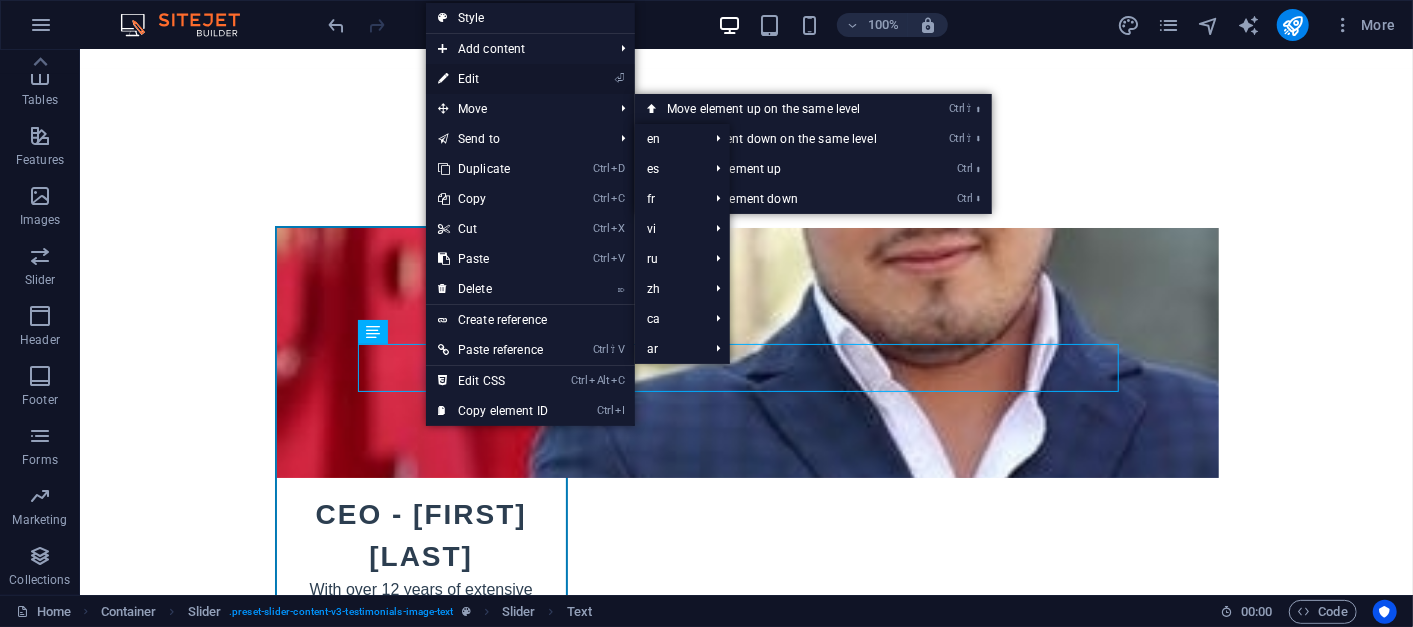 click on "⏎  Edit" at bounding box center [493, 79] 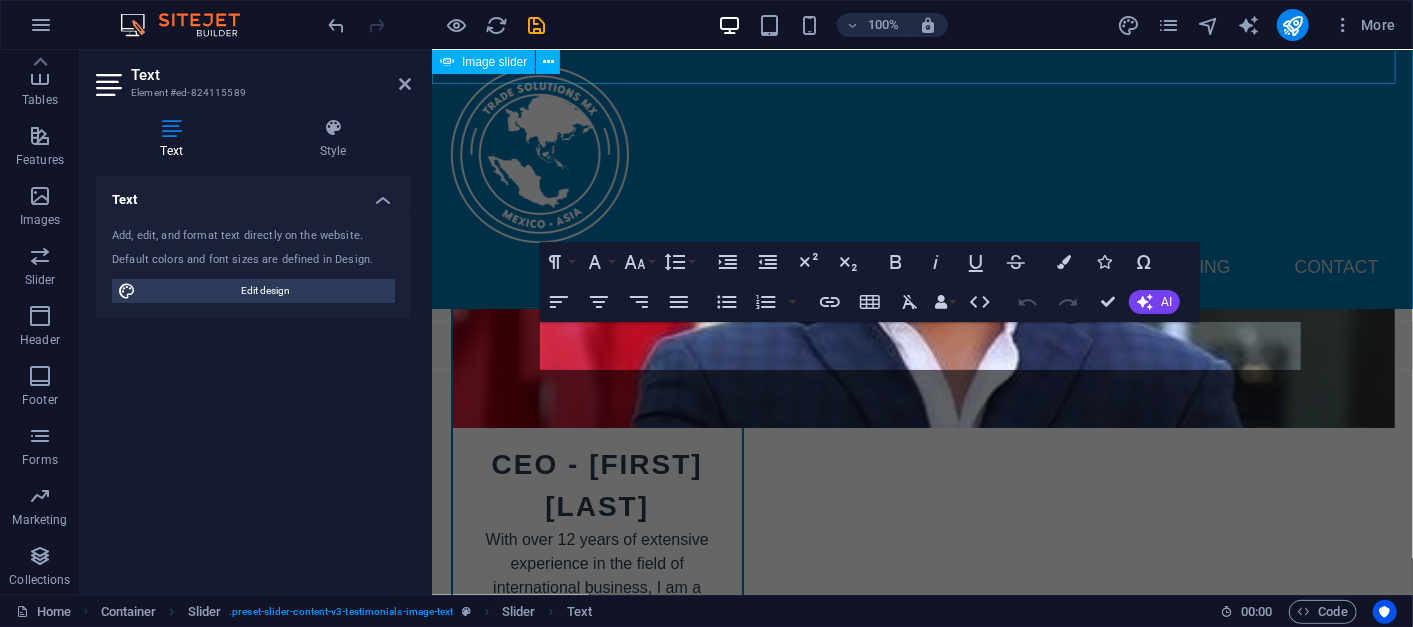 scroll, scrollTop: 7560, scrollLeft: 0, axis: vertical 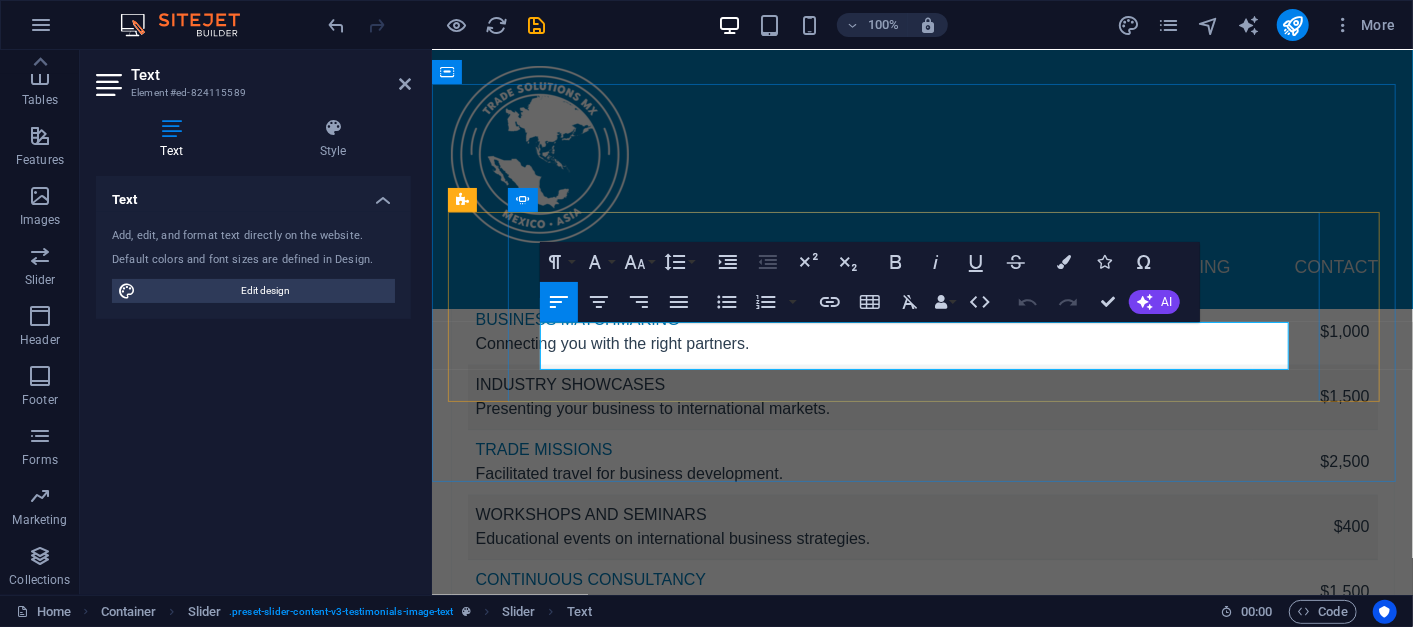 drag, startPoint x: 1182, startPoint y: 353, endPoint x: 904, endPoint y: 354, distance: 278.0018 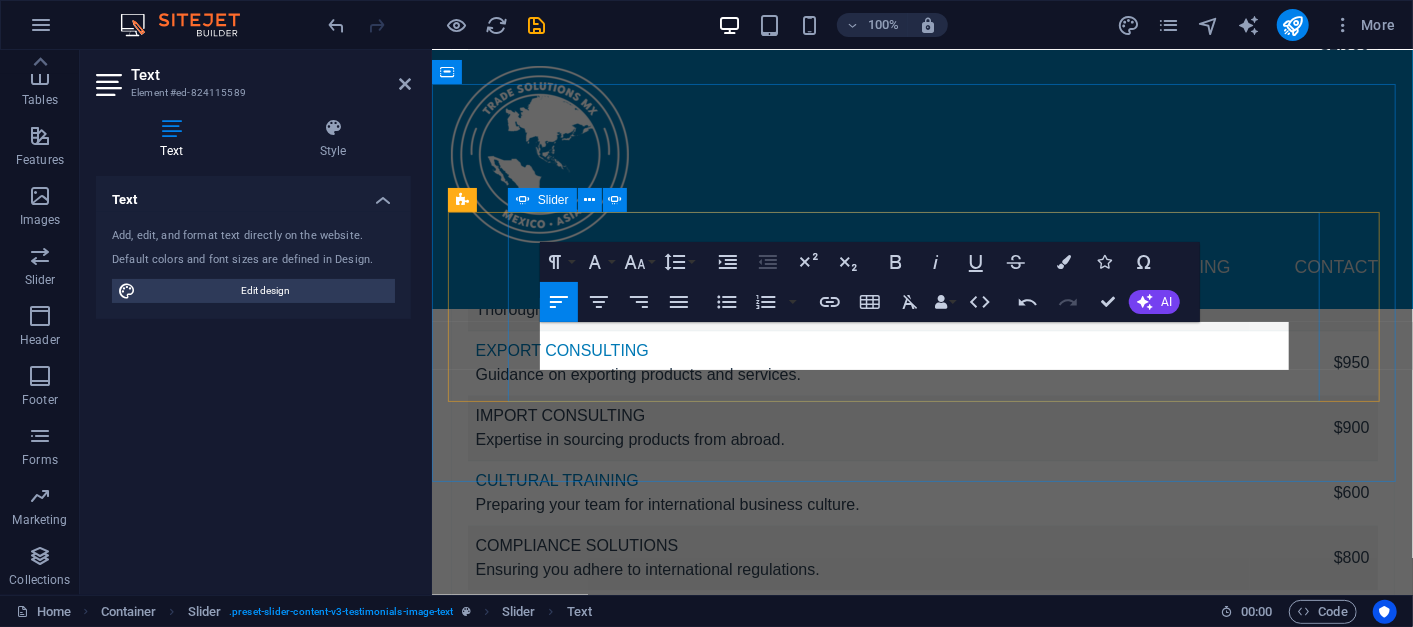 scroll, scrollTop: 7137, scrollLeft: 0, axis: vertical 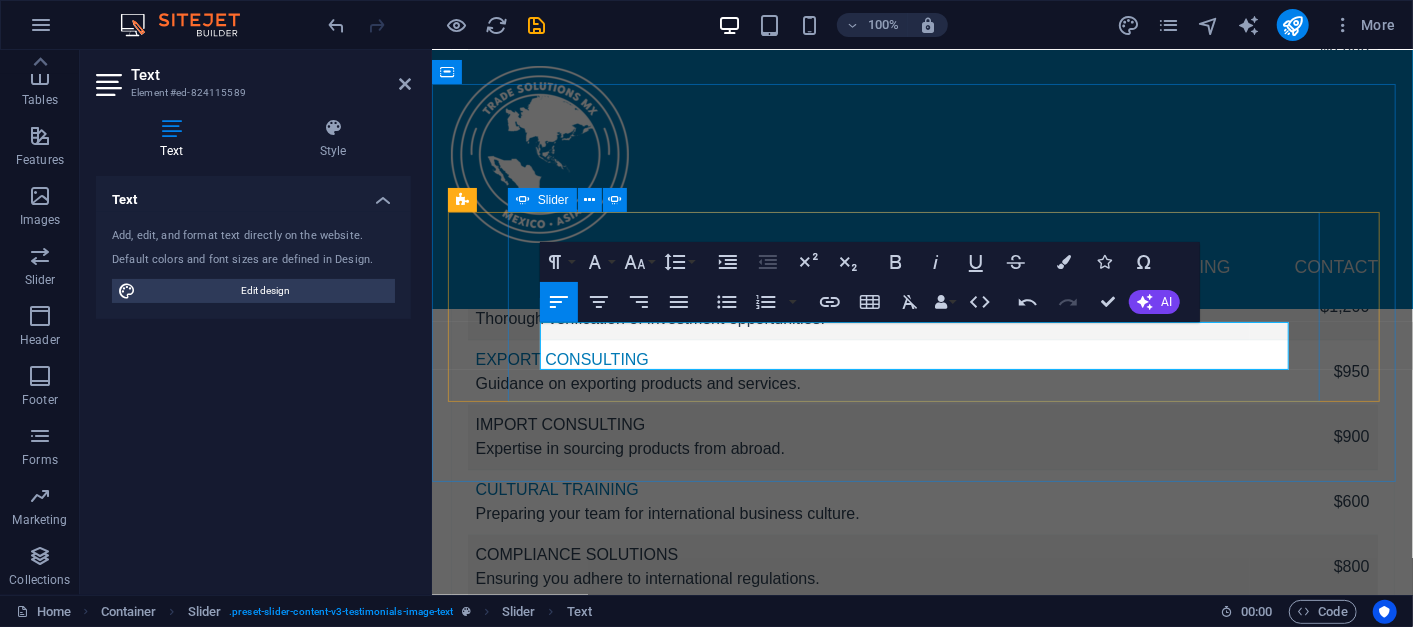 type 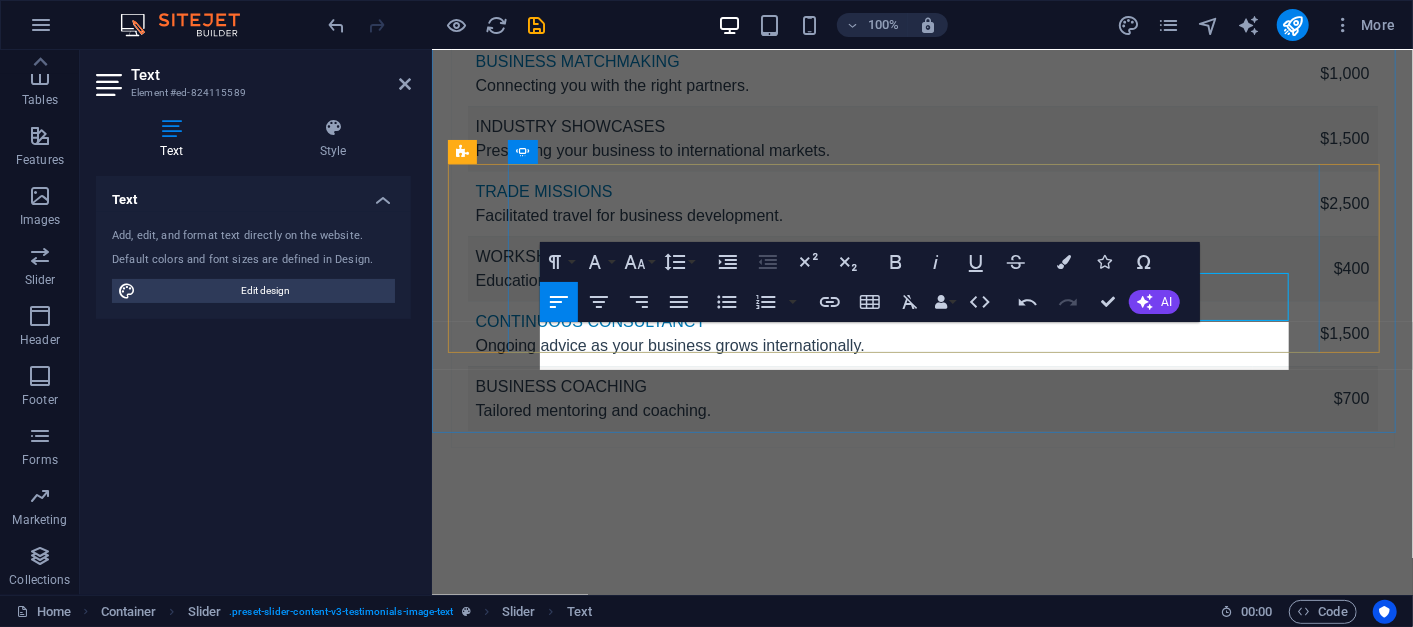 scroll, scrollTop: 7880, scrollLeft: 0, axis: vertical 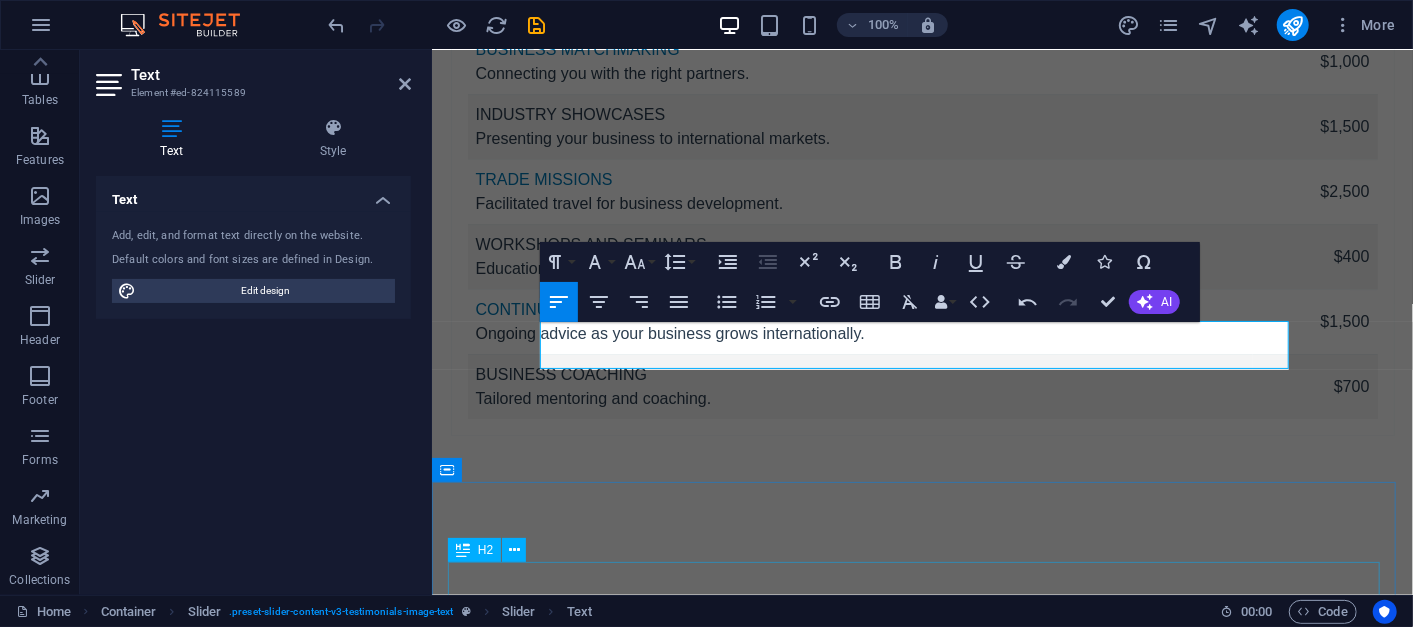 click on "FAQs" at bounding box center [922, 6534] 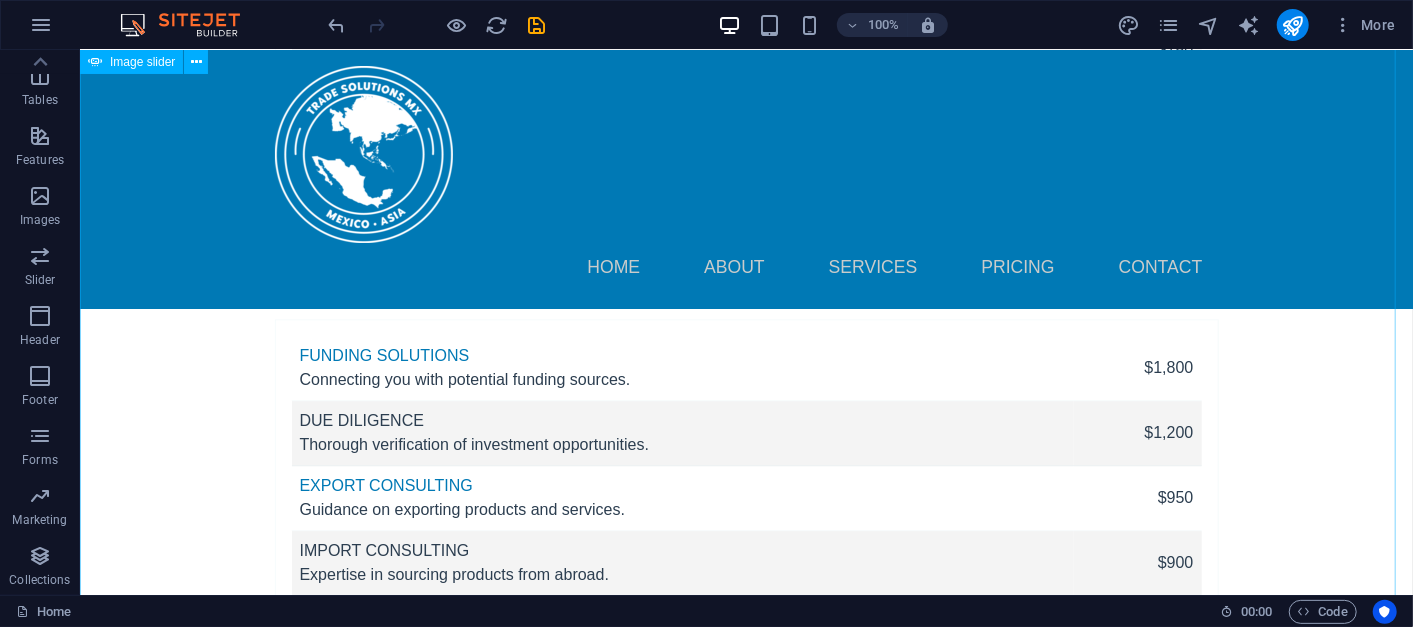 scroll, scrollTop: 6947, scrollLeft: 0, axis: vertical 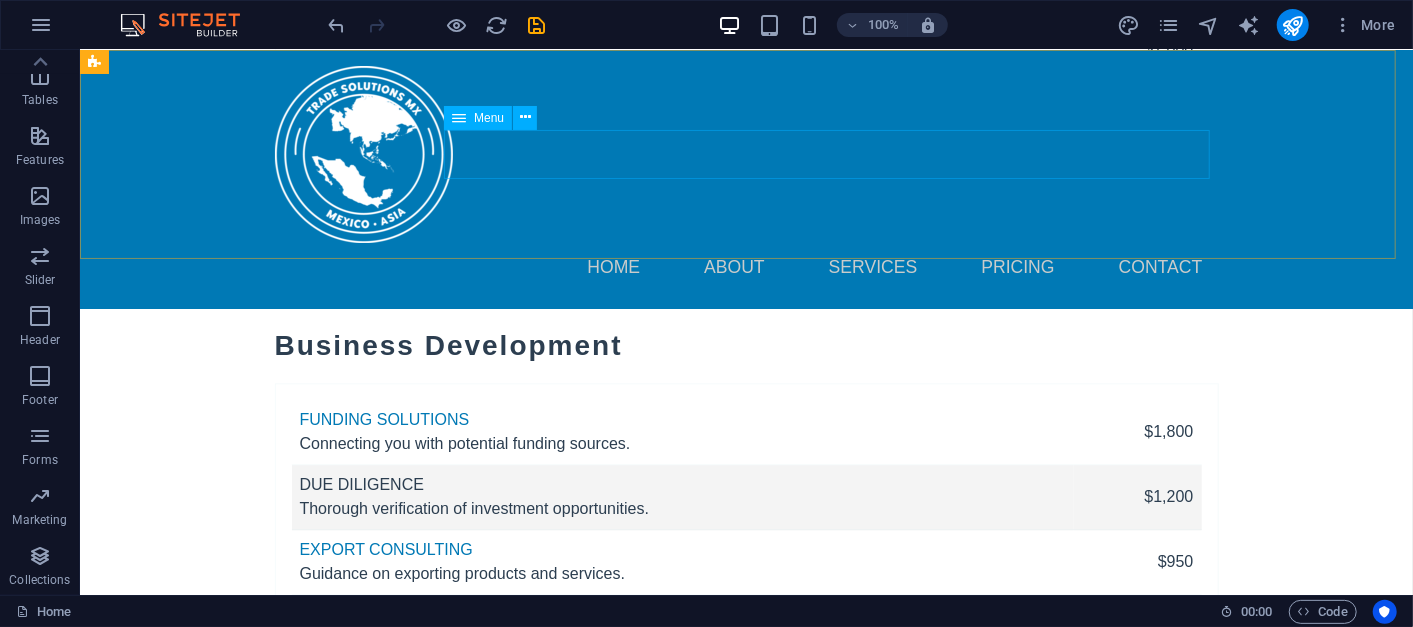 click on "Home About Services Pricing Contact" at bounding box center [746, 267] 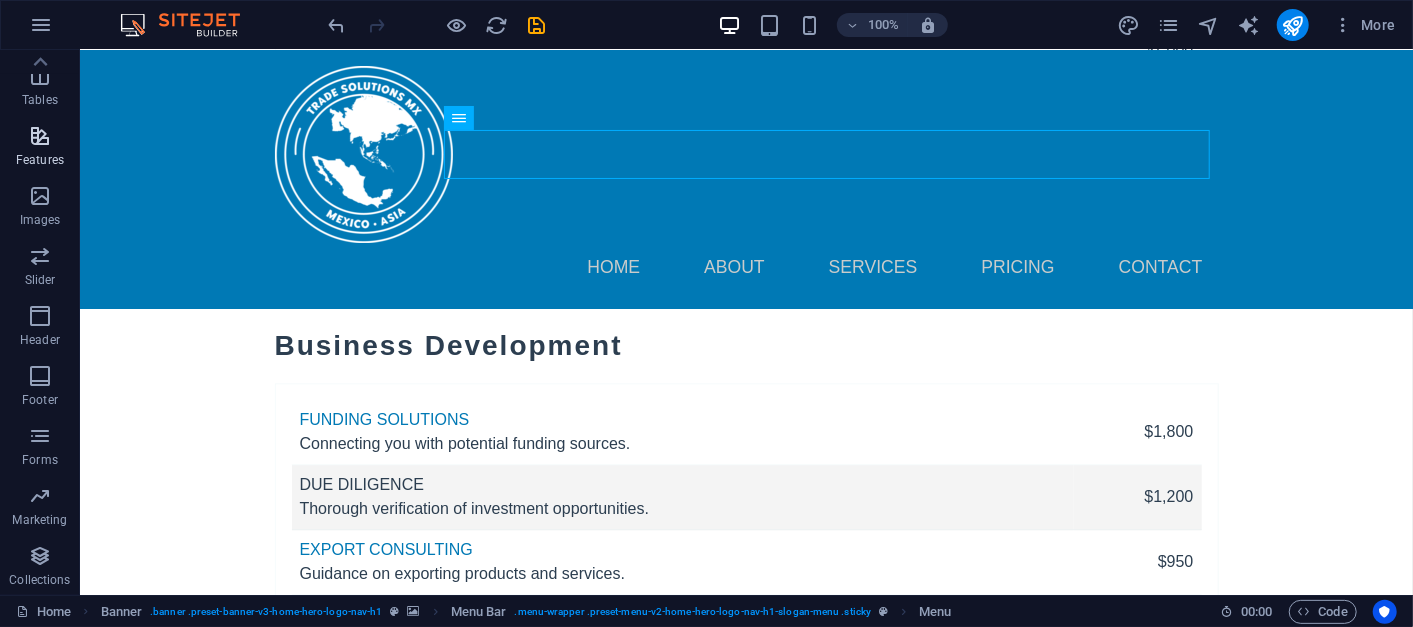 click on "Features" at bounding box center (40, 160) 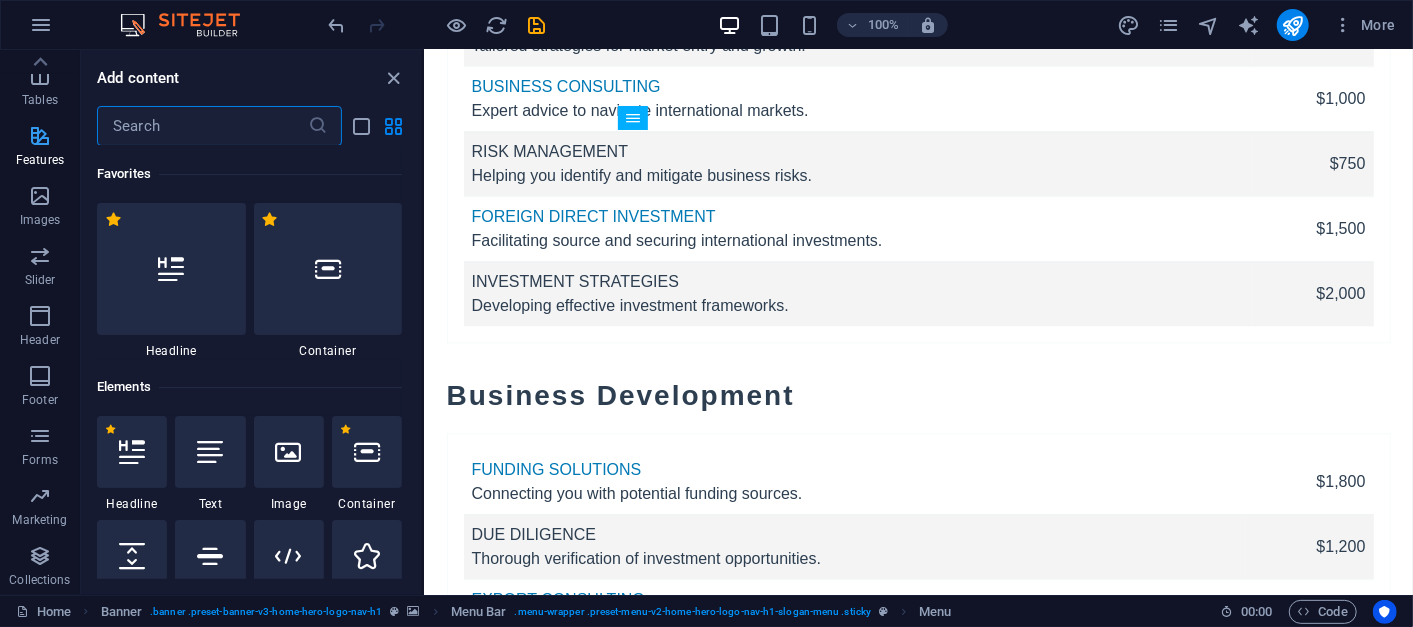 scroll, scrollTop: 0, scrollLeft: 0, axis: both 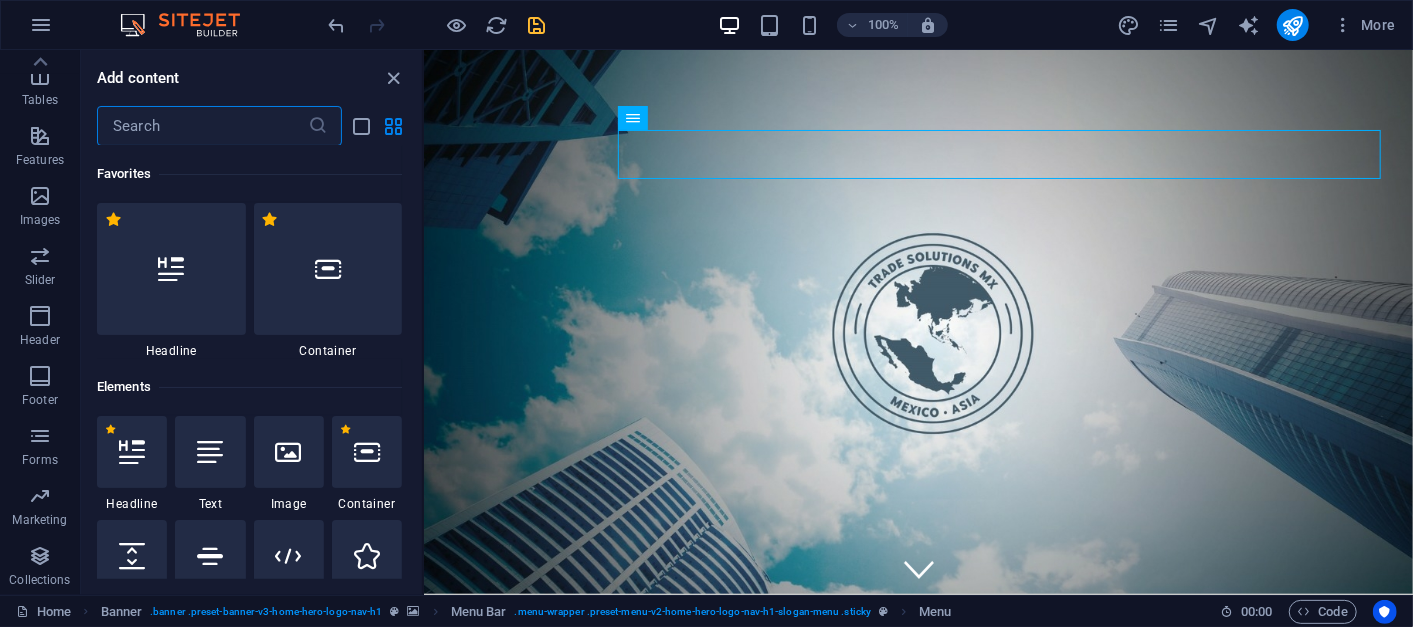 click at bounding box center [537, 25] 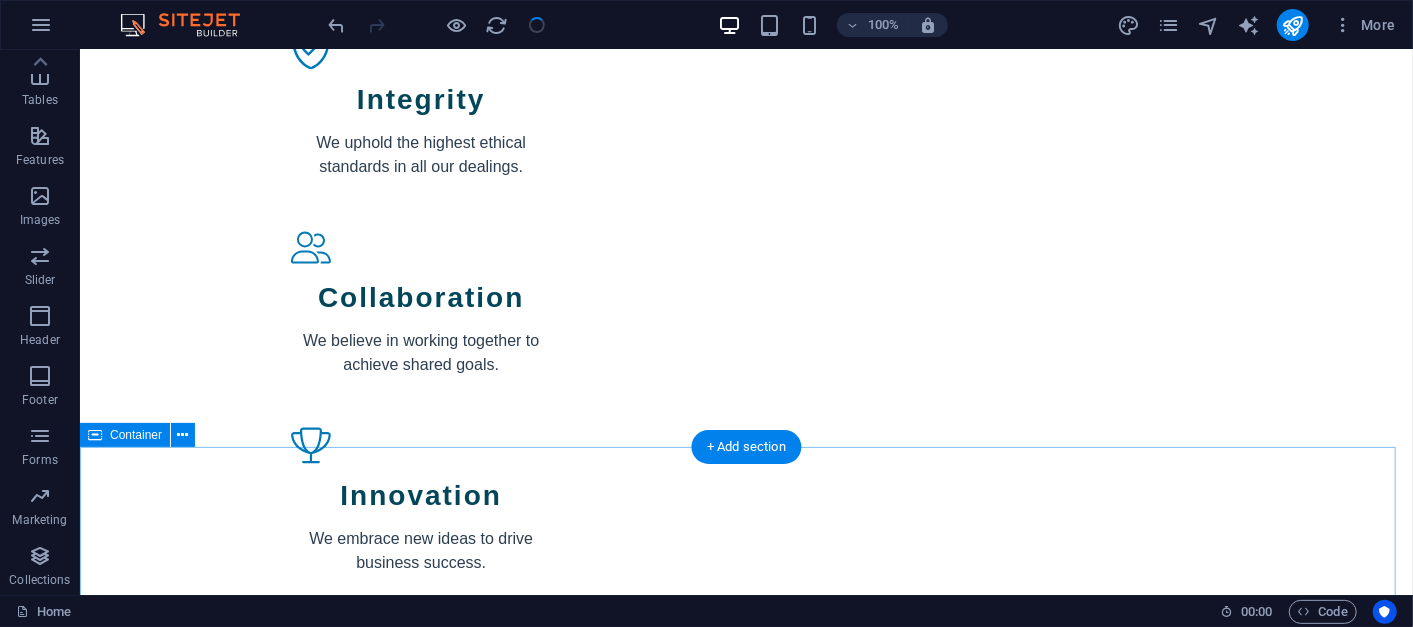 scroll, scrollTop: 2777, scrollLeft: 0, axis: vertical 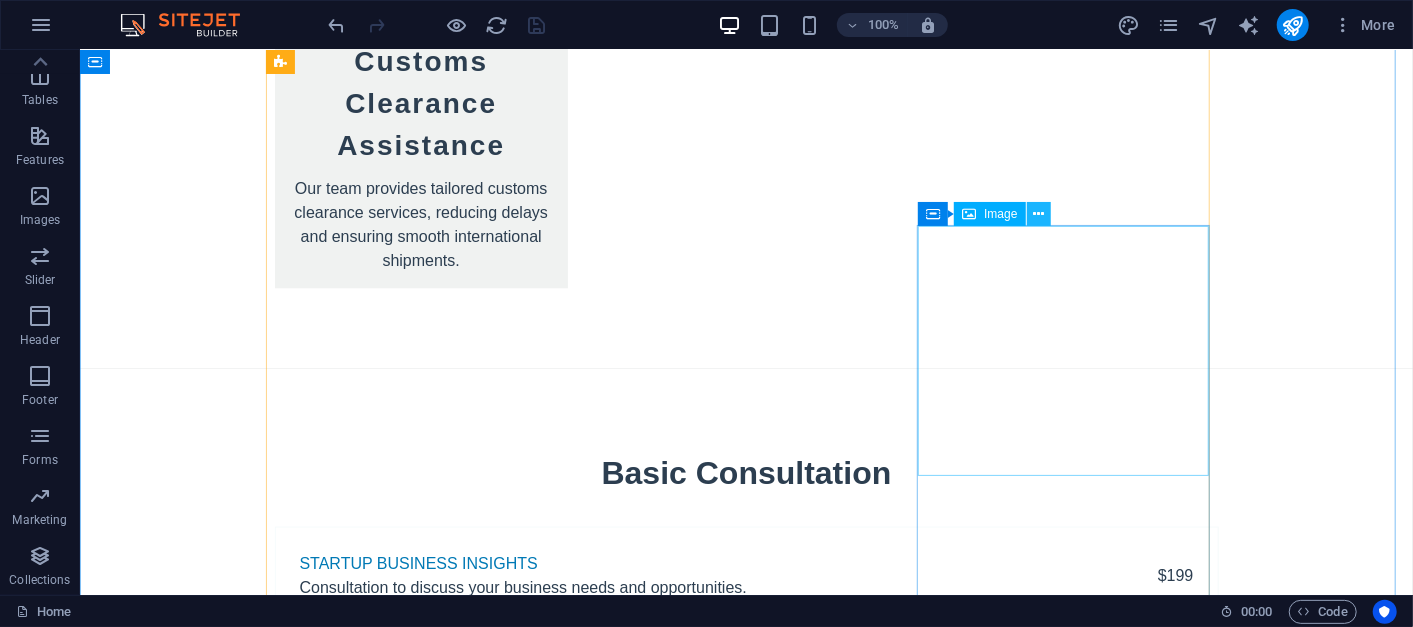 click at bounding box center [1039, 214] 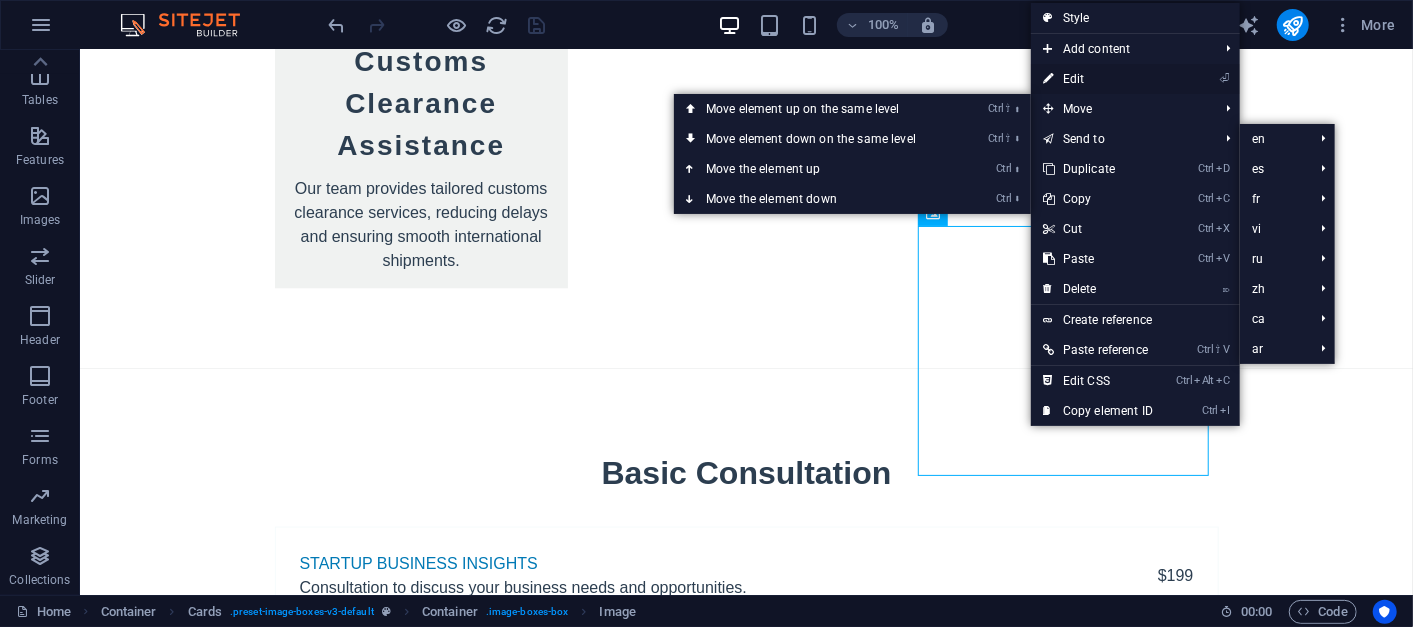 click on "⏎  Edit" at bounding box center (1098, 79) 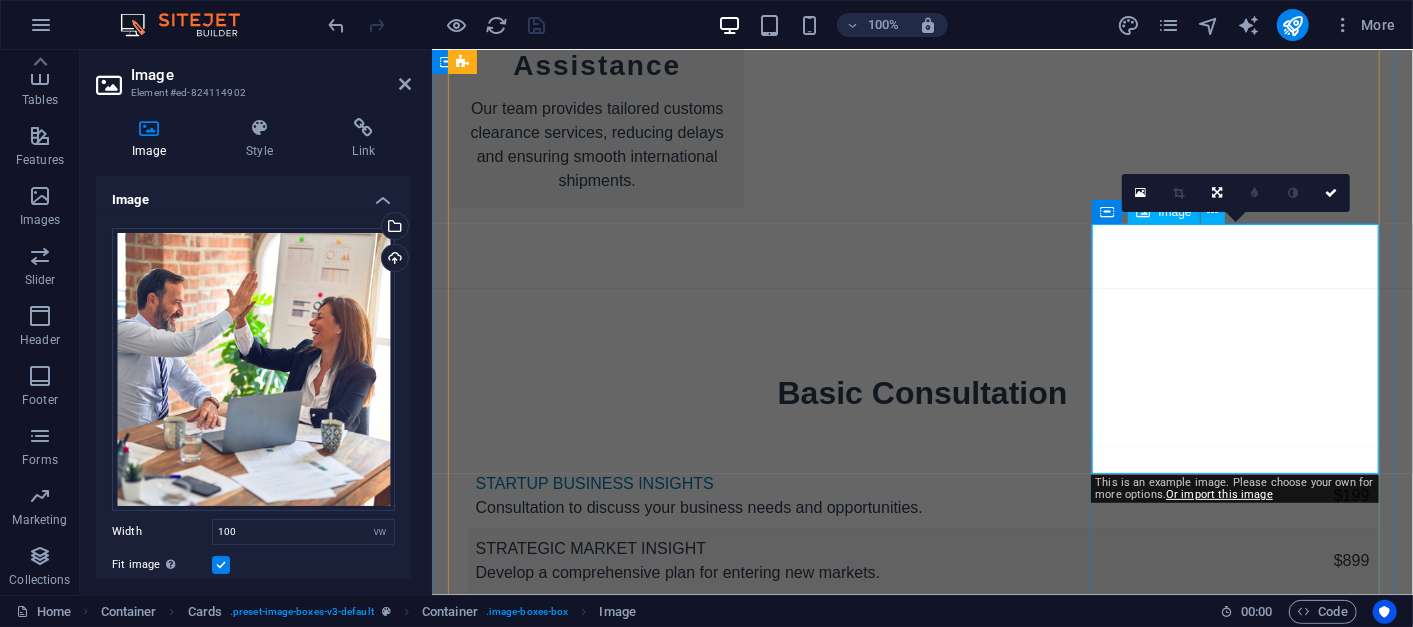 scroll, scrollTop: 5732, scrollLeft: 0, axis: vertical 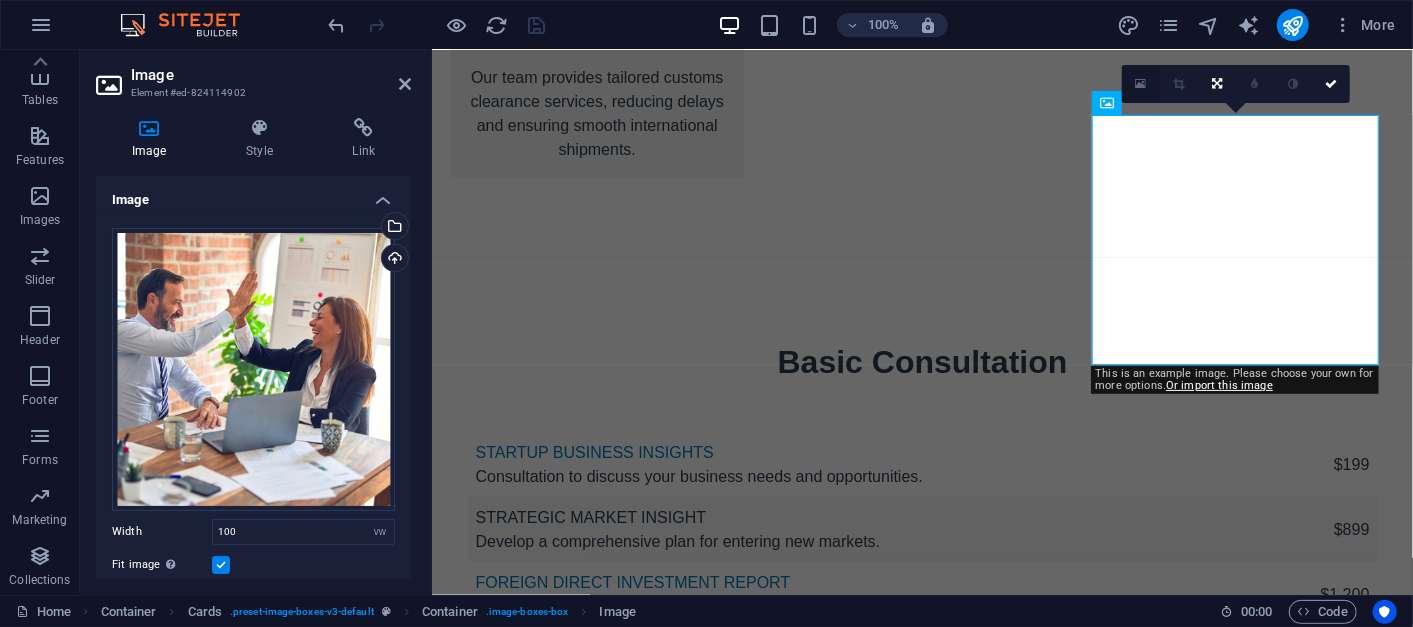 click at bounding box center [1141, 84] 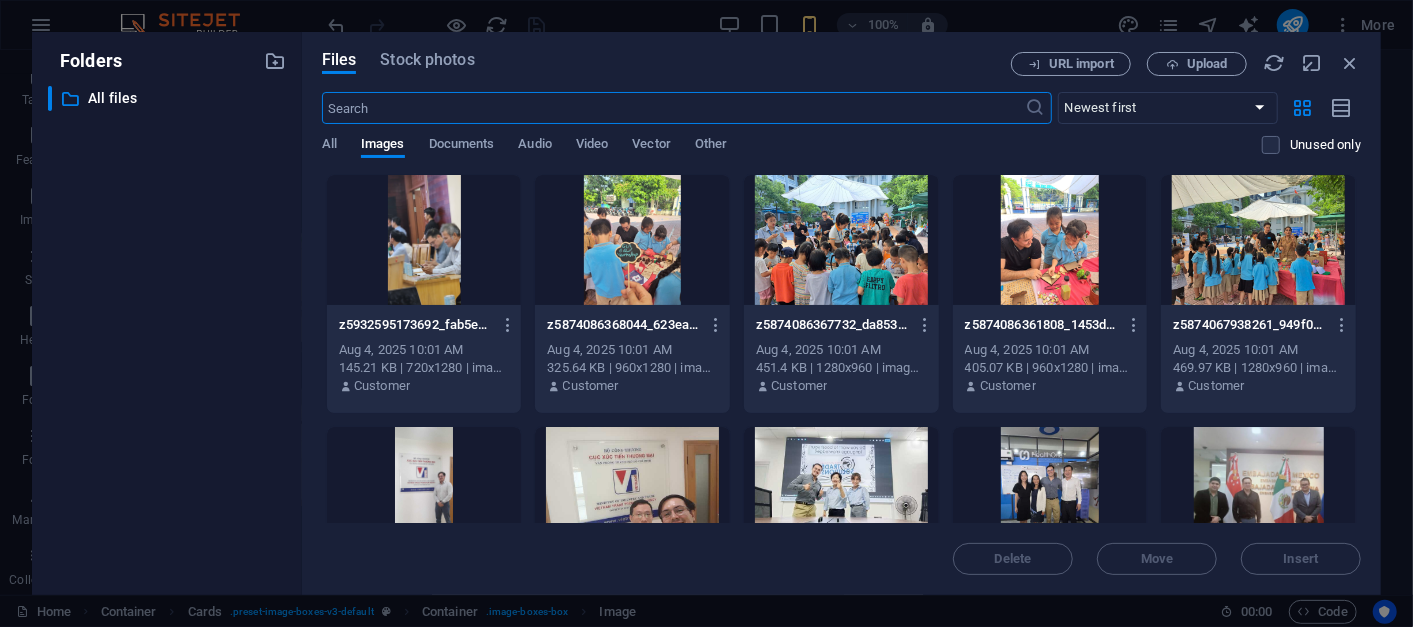 scroll, scrollTop: 8874, scrollLeft: 0, axis: vertical 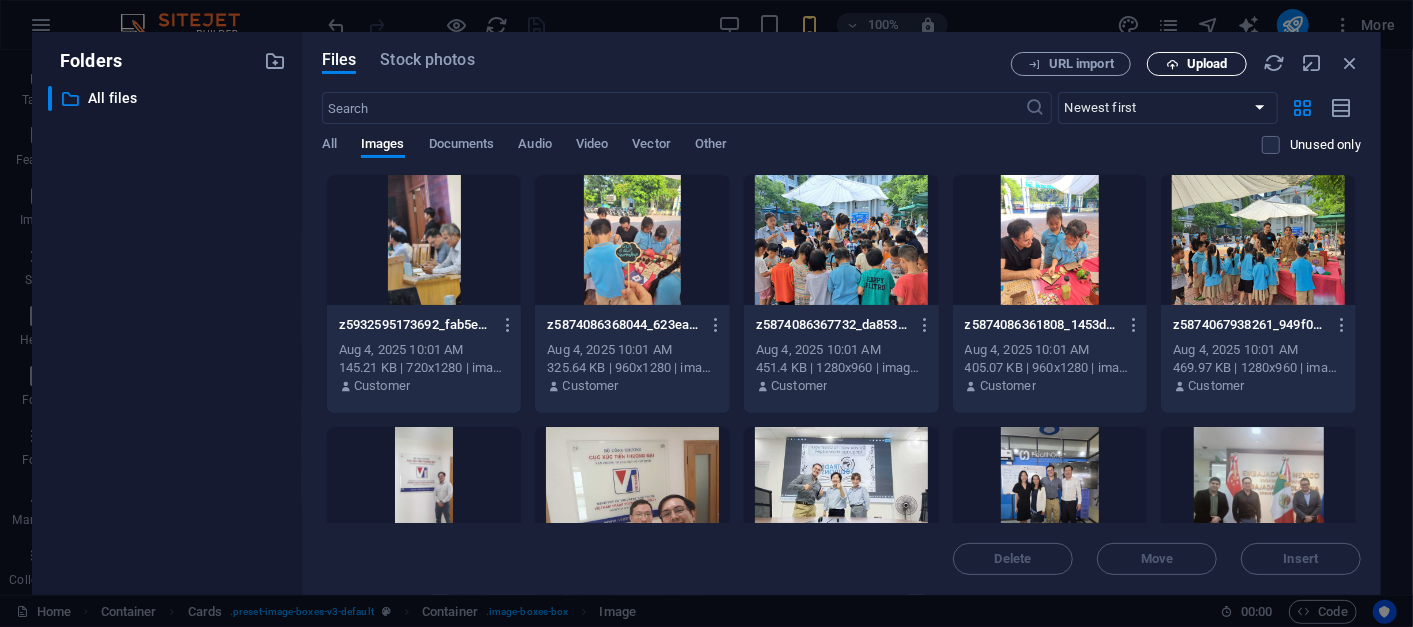 click on "Upload" at bounding box center (1197, 64) 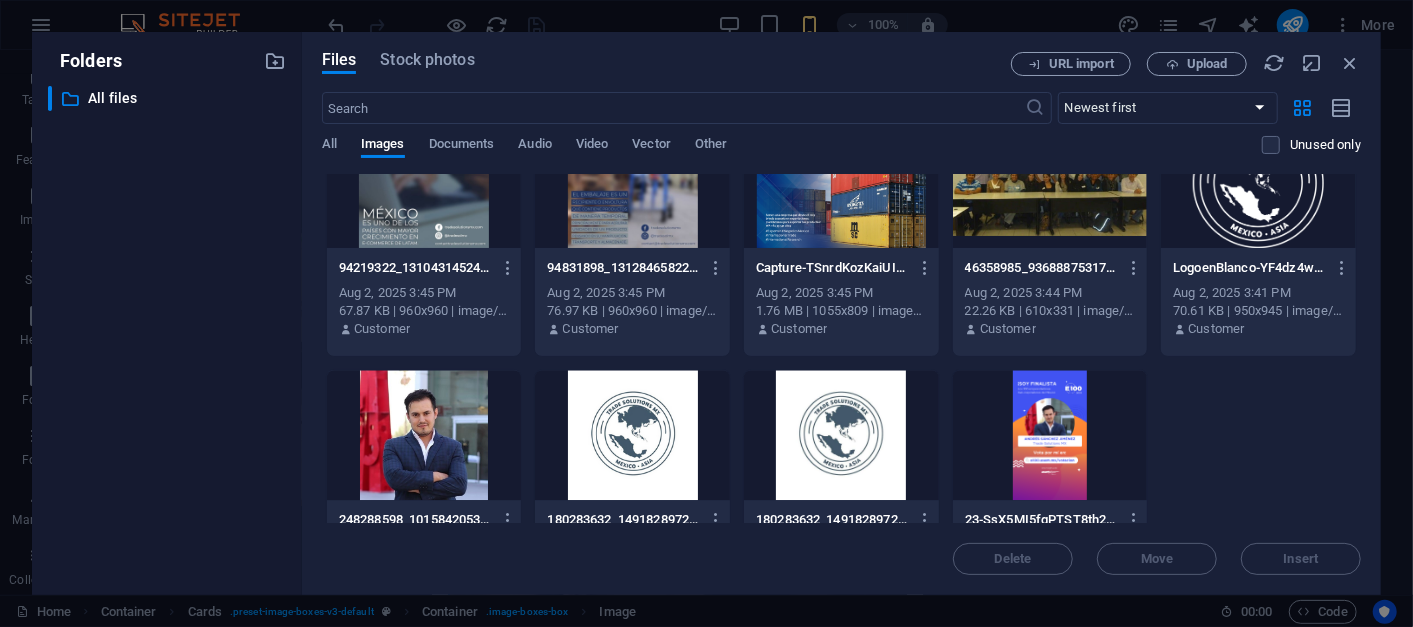scroll, scrollTop: 3418, scrollLeft: 0, axis: vertical 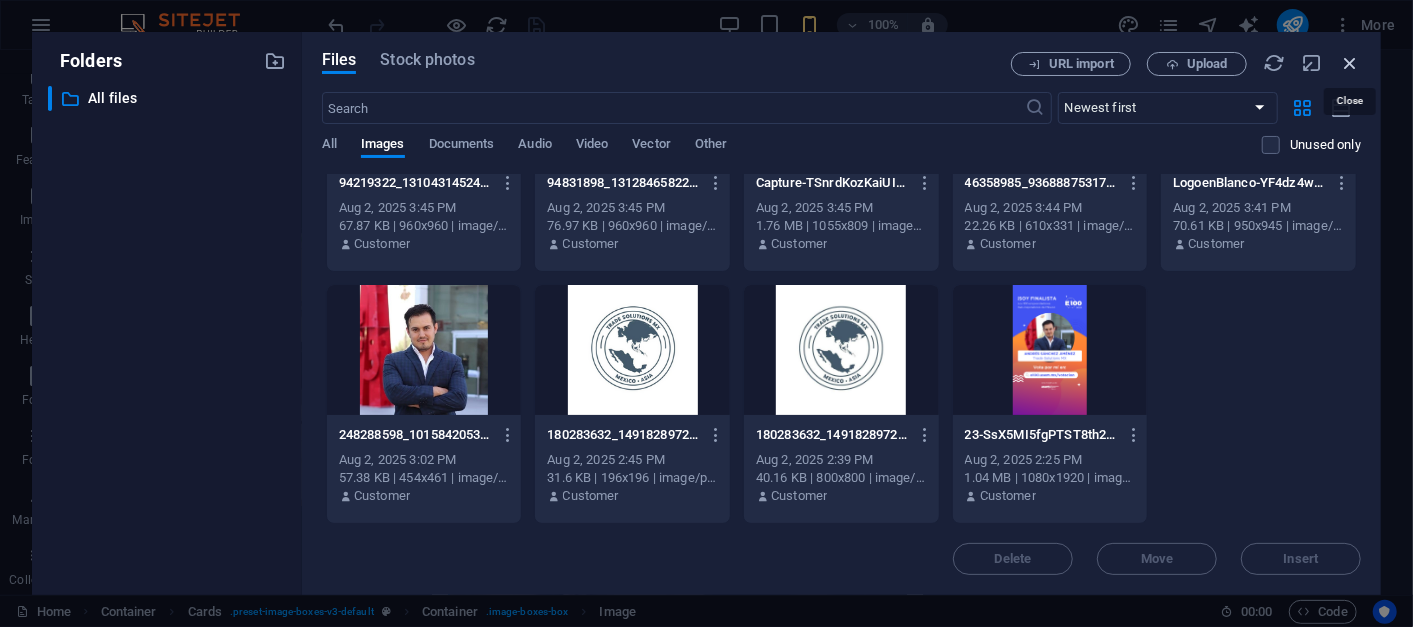 drag, startPoint x: 1356, startPoint y: 61, endPoint x: 918, endPoint y: 5, distance: 441.5654 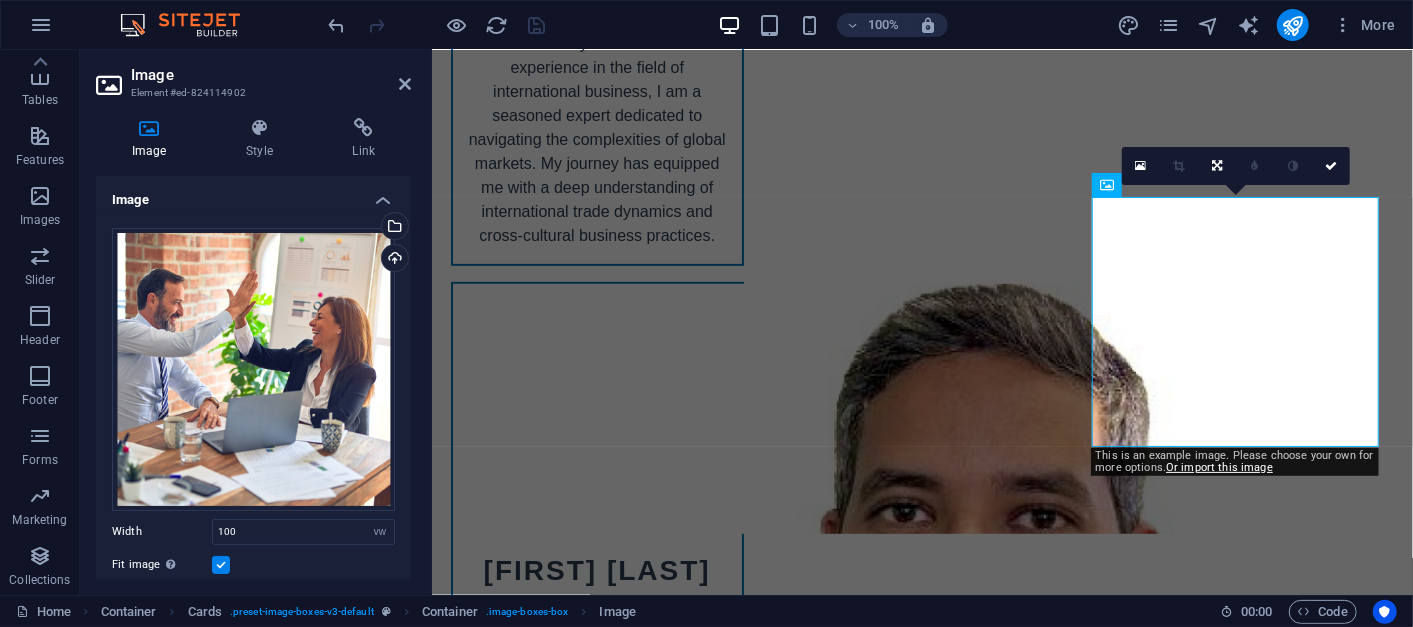 scroll, scrollTop: 5651, scrollLeft: 0, axis: vertical 